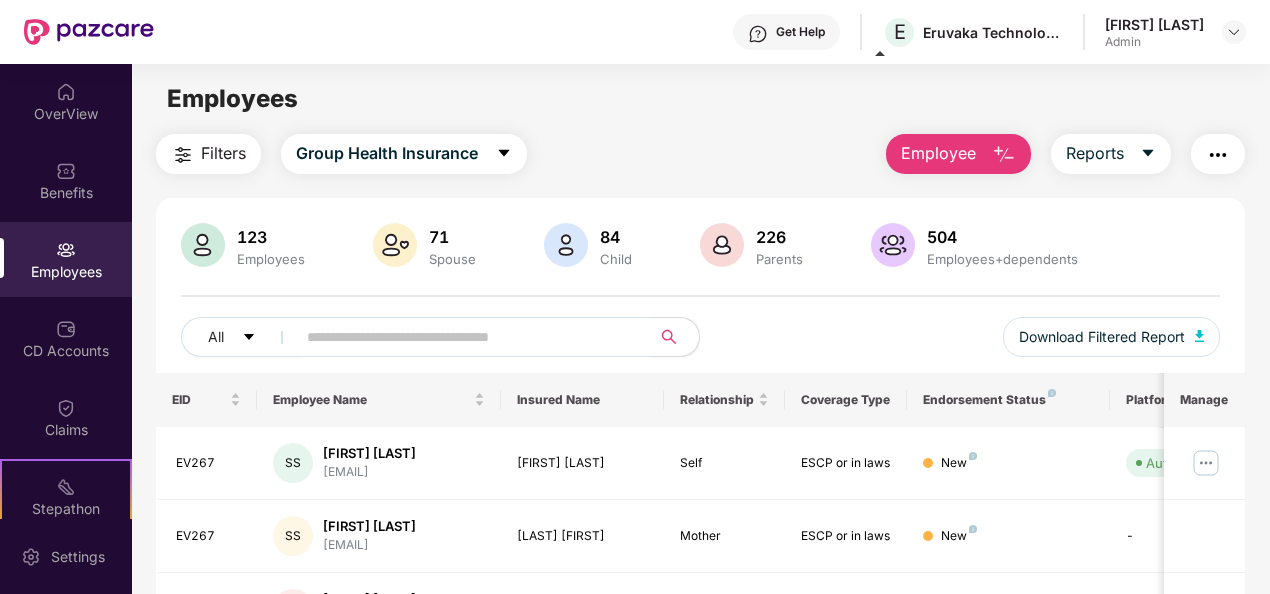 scroll, scrollTop: 0, scrollLeft: 0, axis: both 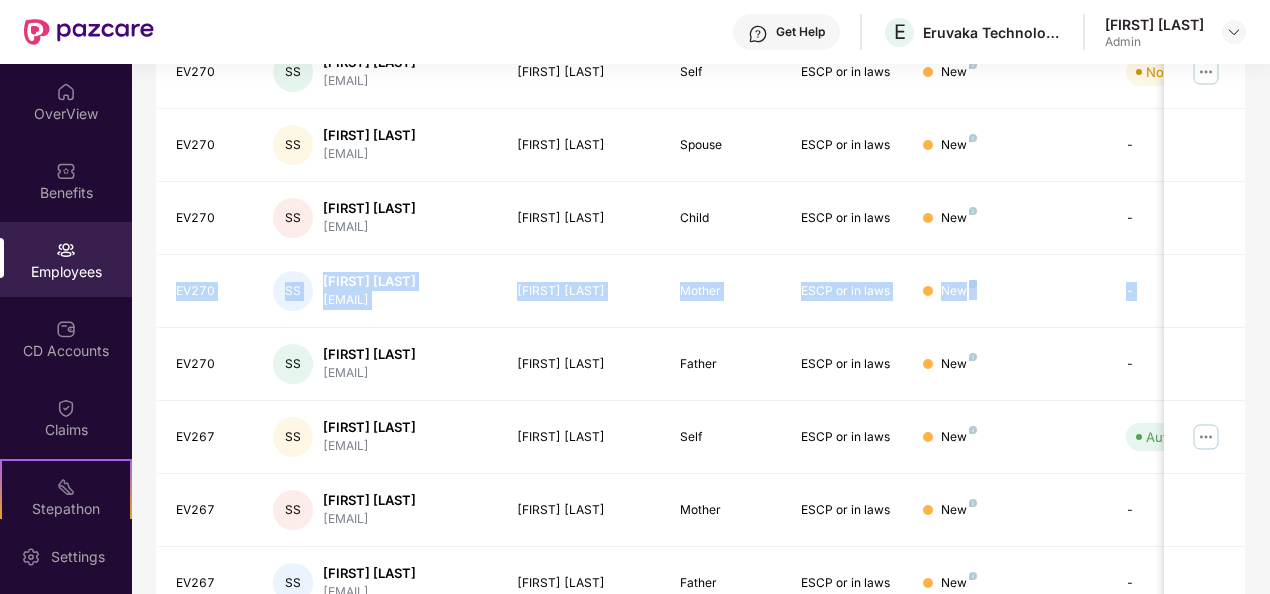 drag, startPoint x: 1265, startPoint y: 274, endPoint x: 1268, endPoint y: 249, distance: 25.179358 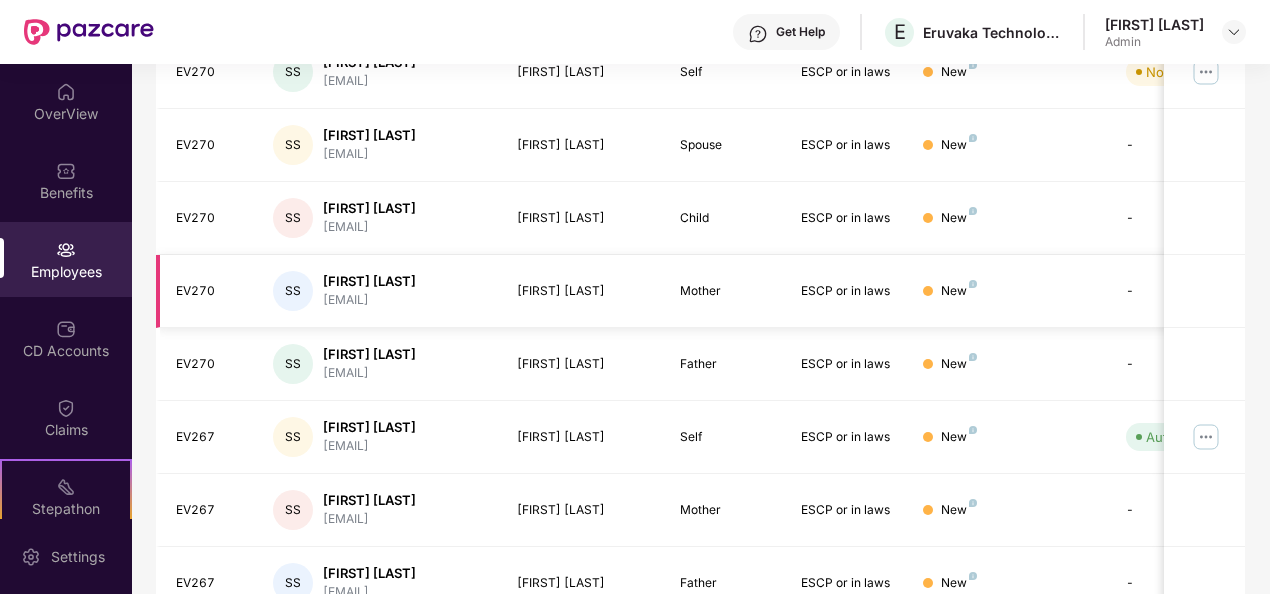 click at bounding box center [1204, 291] 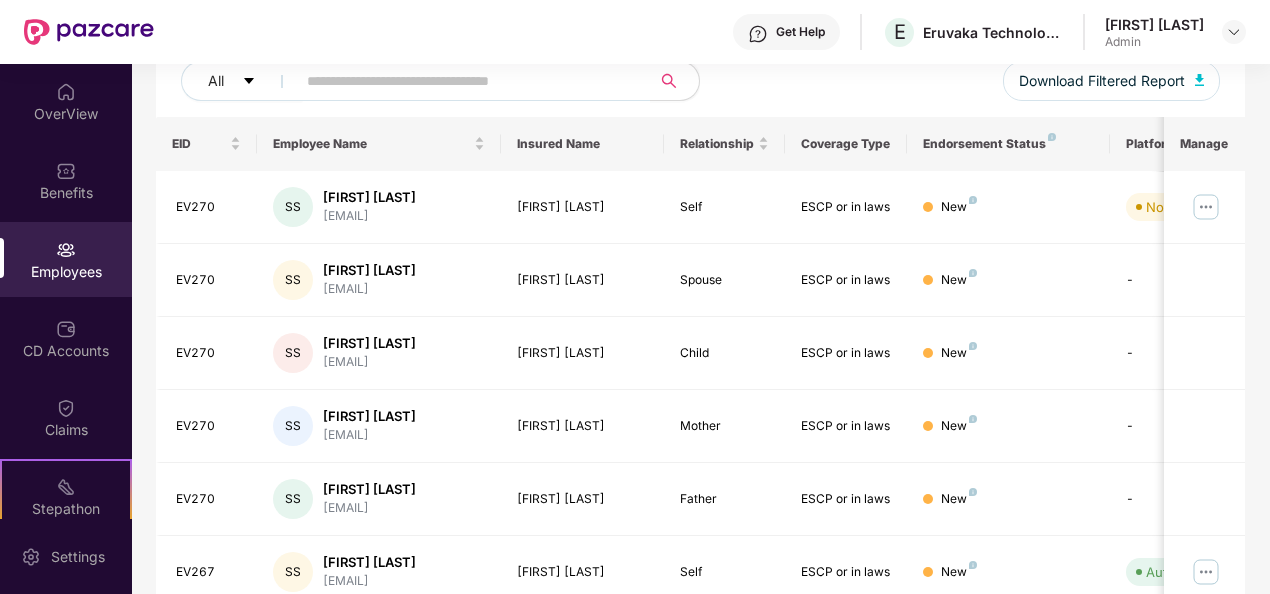 scroll, scrollTop: 254, scrollLeft: 0, axis: vertical 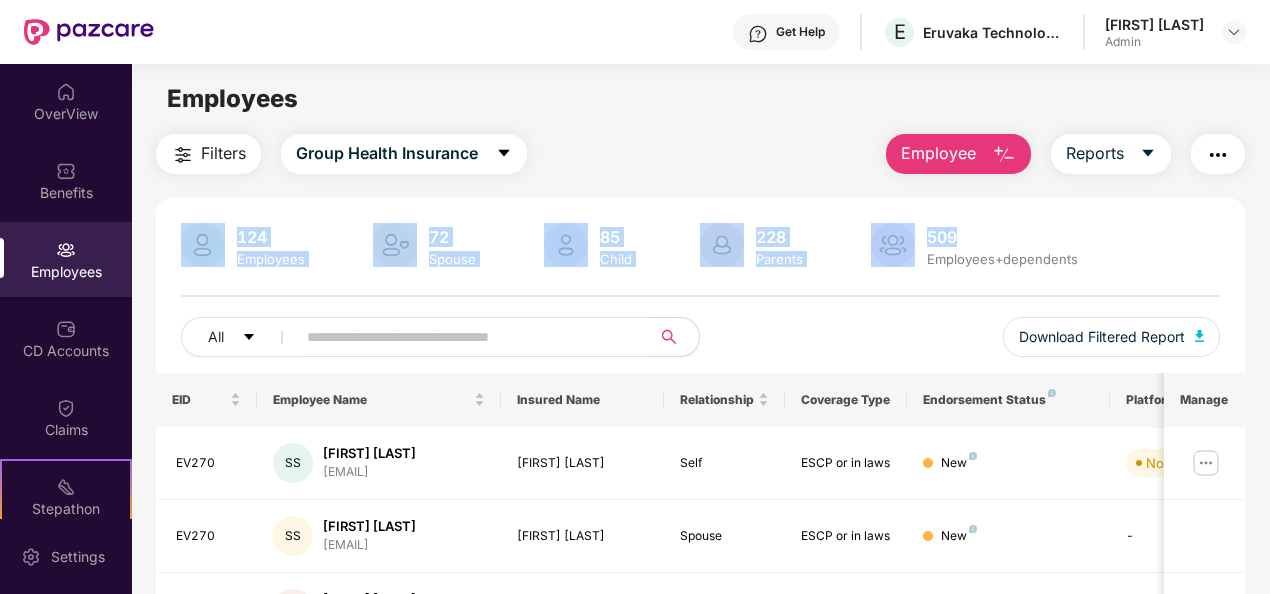 drag, startPoint x: 1264, startPoint y: 114, endPoint x: 1262, endPoint y: 176, distance: 62.03225 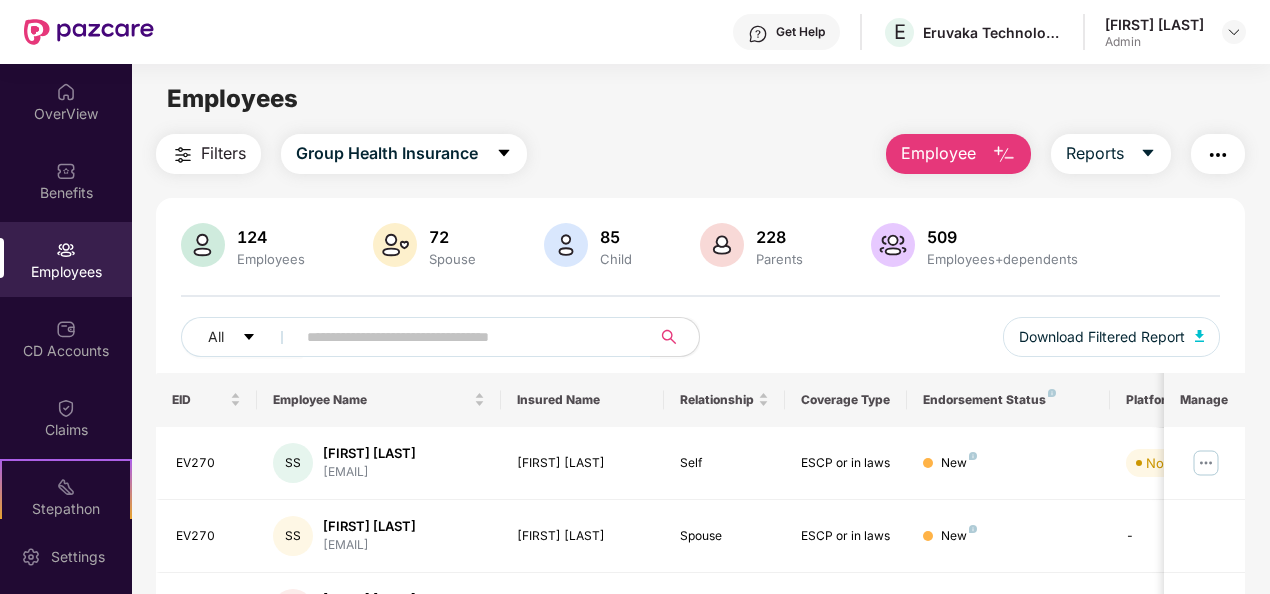 drag, startPoint x: 1267, startPoint y: 260, endPoint x: 1270, endPoint y: 330, distance: 70.064255 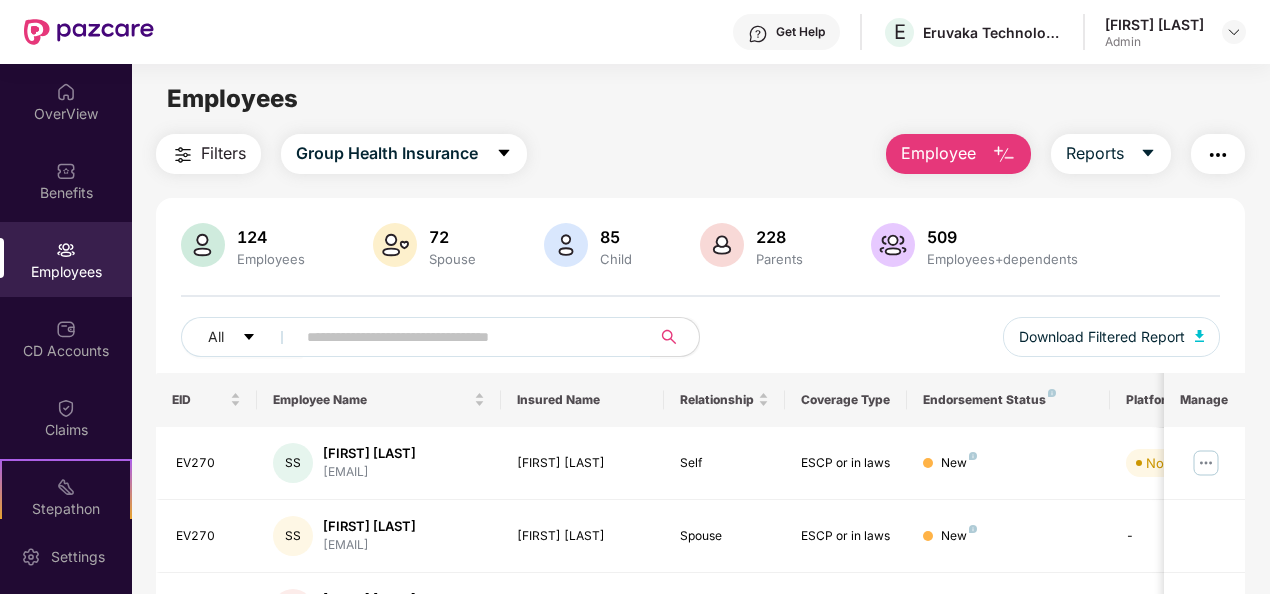 drag, startPoint x: 1270, startPoint y: 330, endPoint x: 1236, endPoint y: 108, distance: 224.58852 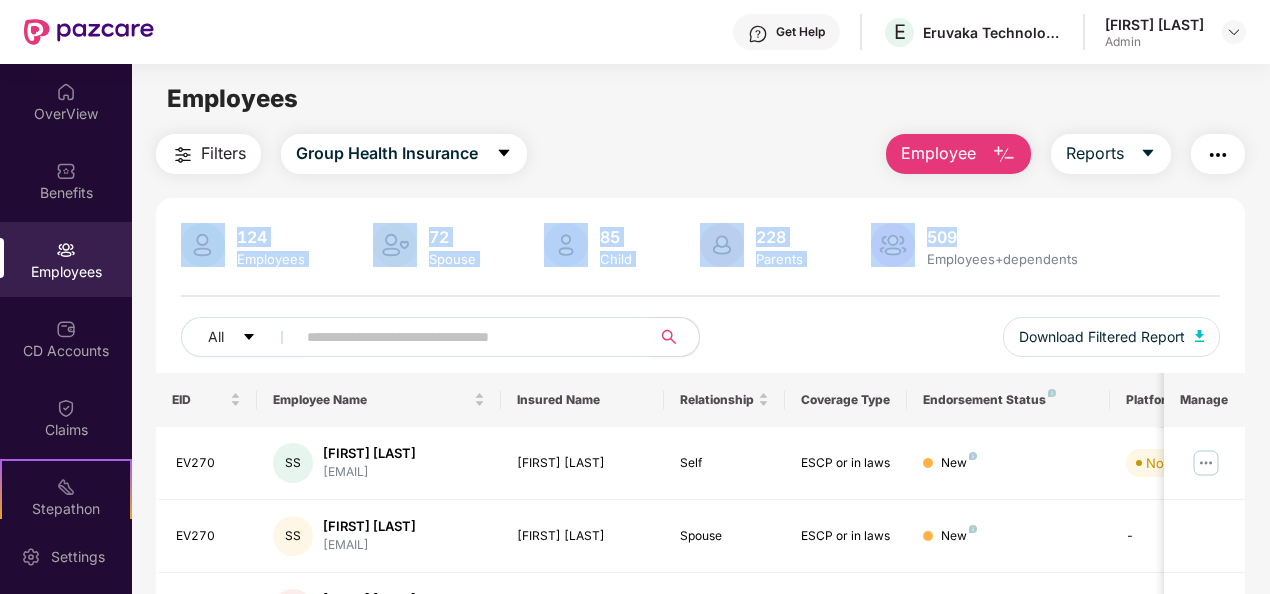 drag, startPoint x: 1265, startPoint y: 104, endPoint x: 1262, endPoint y: 184, distance: 80.05623 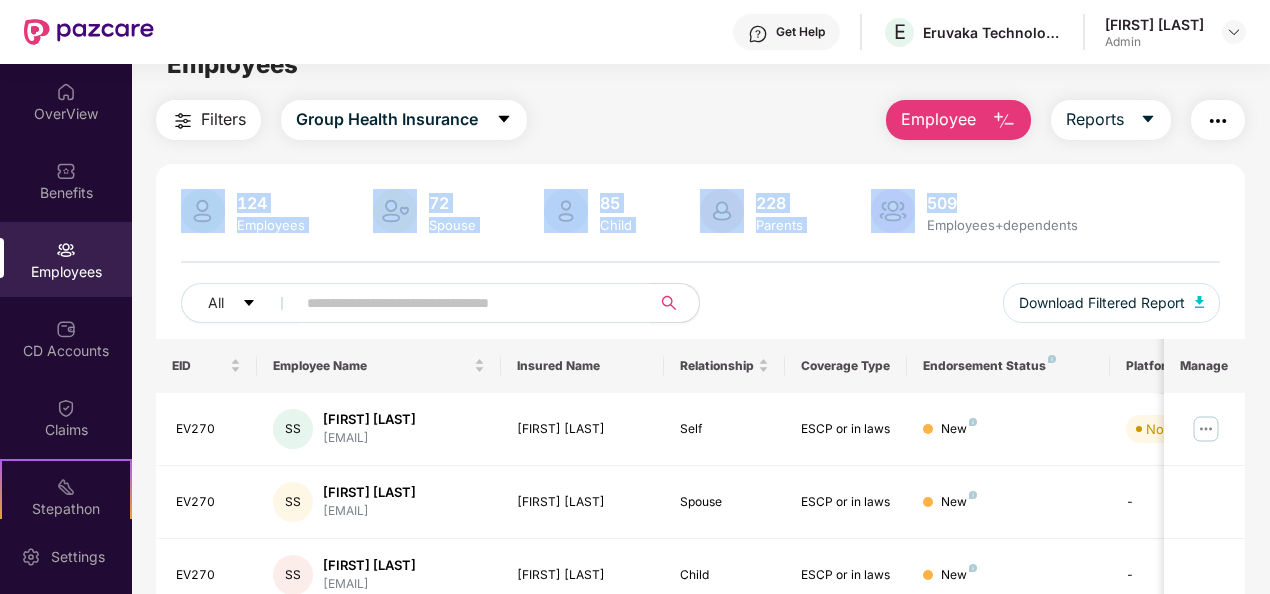 scroll, scrollTop: 0, scrollLeft: 0, axis: both 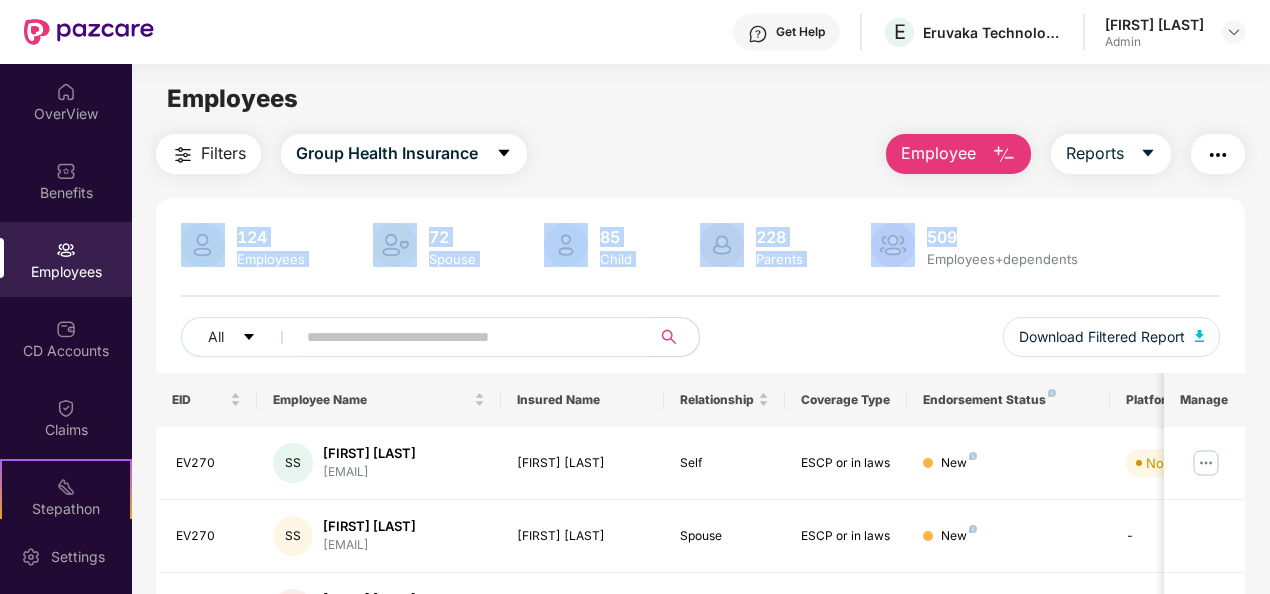 click on "Employees Filters Group Health Insurance Employee  Reports 124 Employees 72 Spouse 85 Child 228 Parents 509 Employees+dependents All Download Filtered Report EID Employee Name Insured Name Relationship Coverage Type Endorsement Status Platform Status Joining Date Manage                   EV270 SS Sai Sri Harsha Sanka   sai.sanka@eruvaka.com Sai Sri Harsha Sanka Self ESCP or in laws New Not Verified 29 July 2025 EV270 SS Sai Sri Harsha Sanka   sai.sanka@eruvaka.com Lakshmi Tejaswi San... Spouse ESCP or in laws New - 29 July 2025 EV270 SS Sai Sri Harsha Sanka   sai.sanka@eruvaka.com Gayathri Sanka Child ESCP or in laws New - 29 July 2025 EV270 SS Sai Sri Harsha Sanka   sai.sanka@eruvaka.com Kusuma Kumari Sanka Mother ESCP or in laws New - 29 July 2025 EV270 SS Sai Sri Harsha Sanka   sai.sanka@eruvaka.com Venkateswara Rao Sa... Father ESCP or in laws New - 29 July 2025 EV267 SS Suraj Singh   suraj.singh@eruvaka.co... Suraj Singh Self ESCP or in laws New Auto Verified 14 July 2025 EV267 SS Suraj Singh" at bounding box center (700, 361) 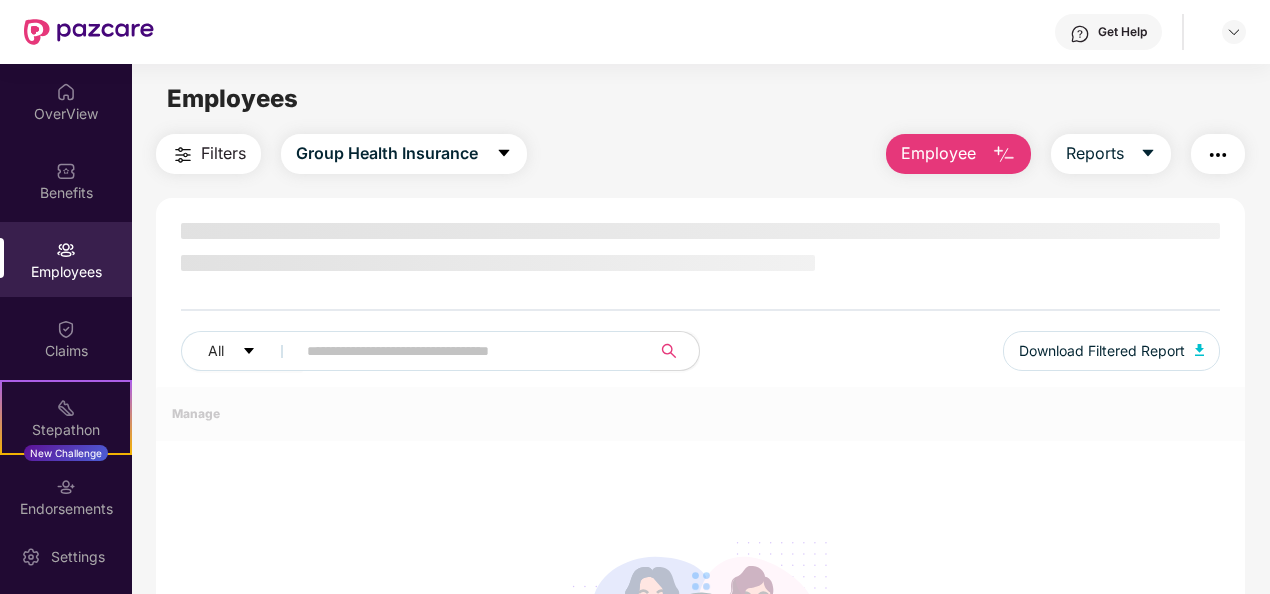 scroll, scrollTop: 0, scrollLeft: 0, axis: both 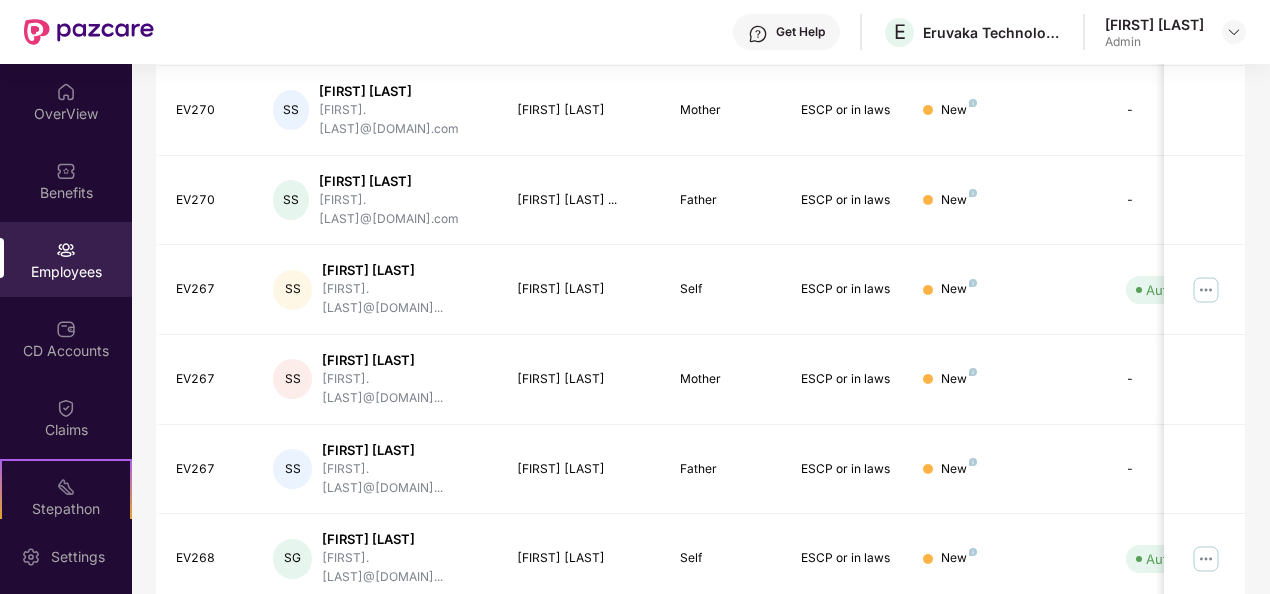 click on "2" at bounding box center [1029, 729] 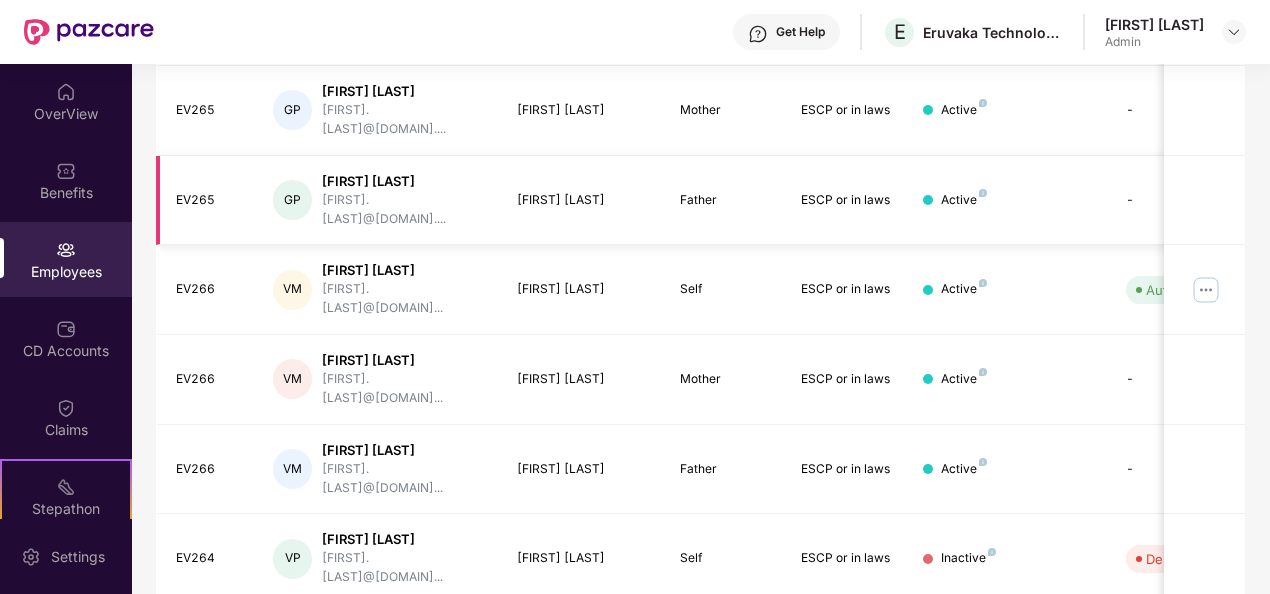 type 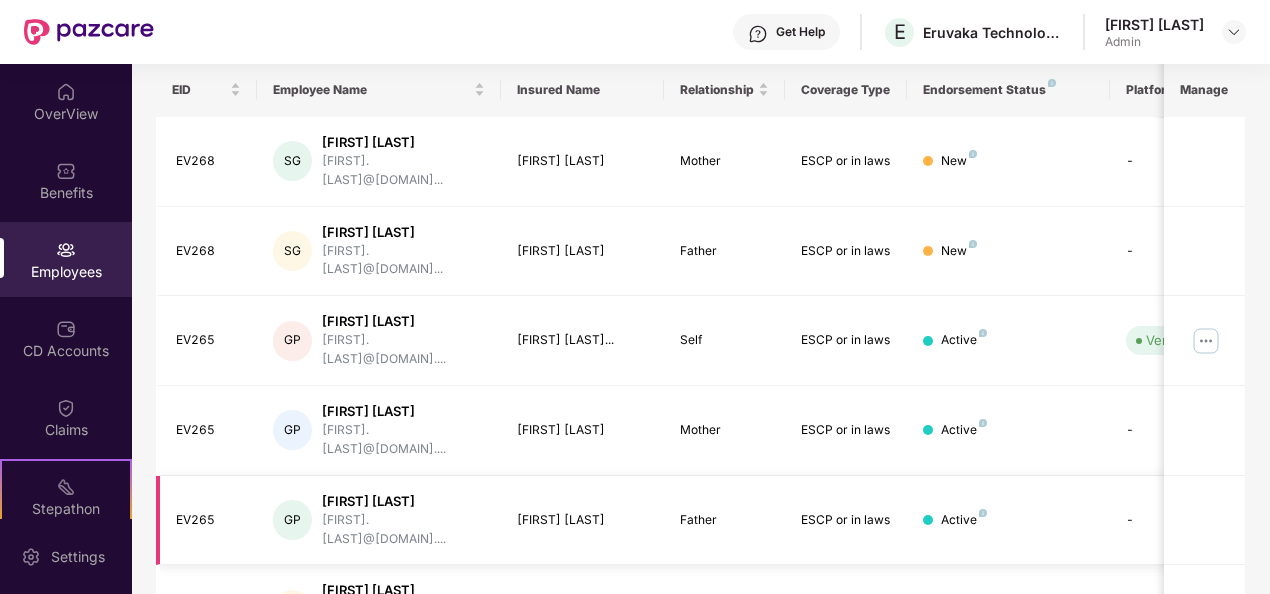 scroll, scrollTop: 270, scrollLeft: 0, axis: vertical 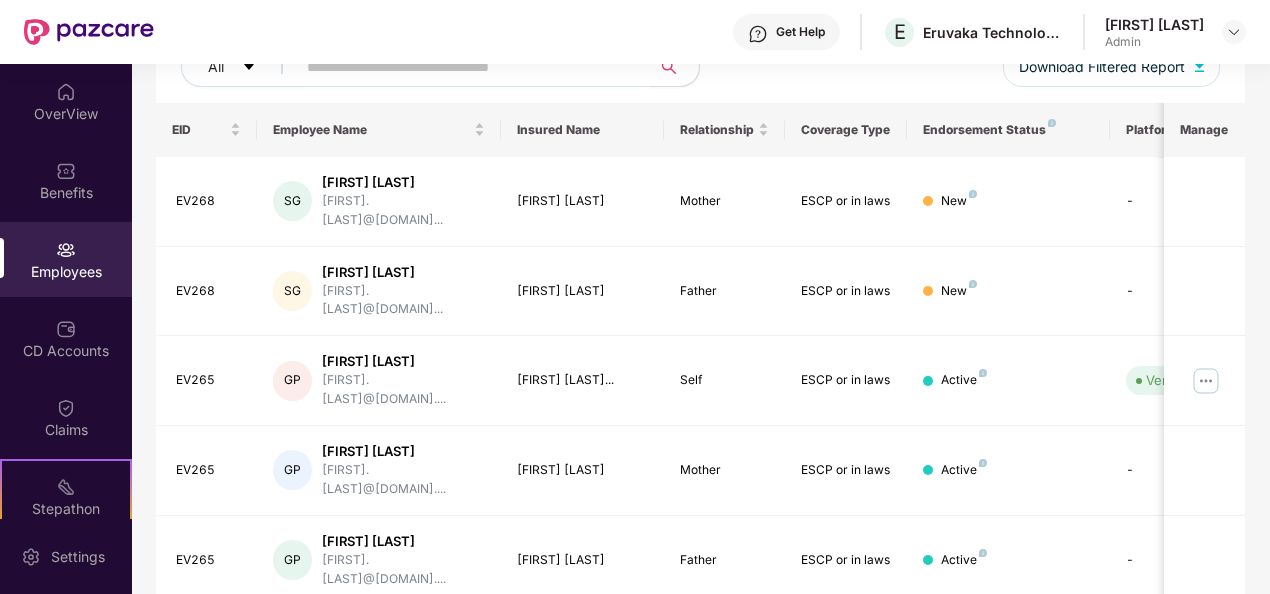 drag, startPoint x: 1266, startPoint y: 224, endPoint x: 1268, endPoint y: 168, distance: 56.0357 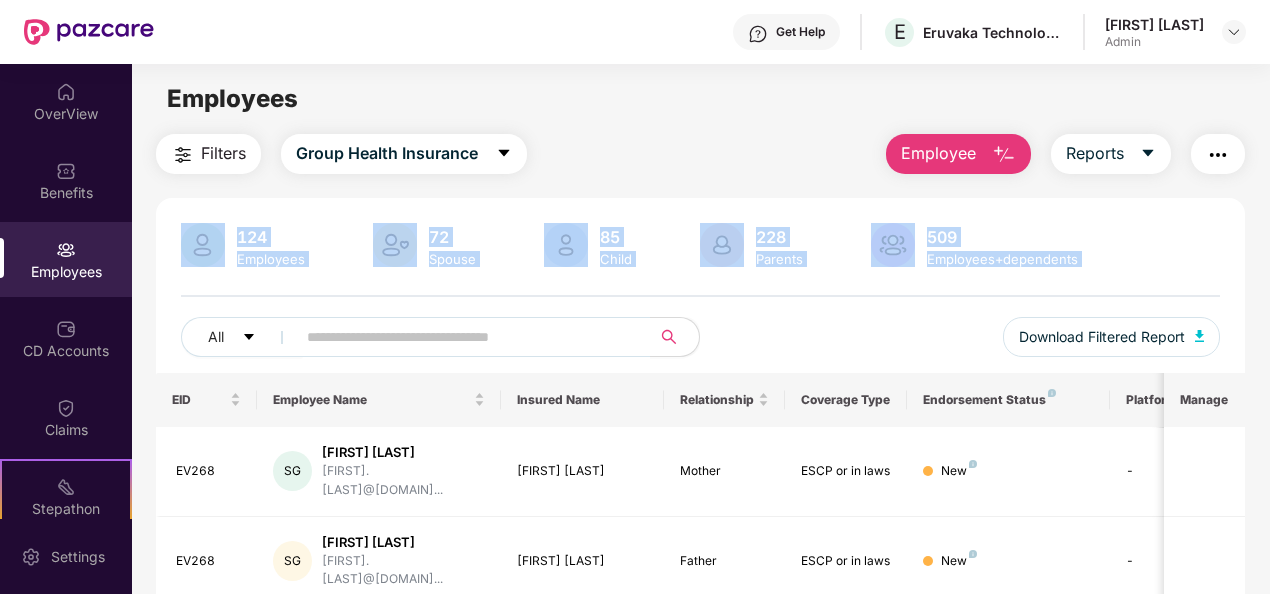 drag, startPoint x: 1265, startPoint y: 152, endPoint x: 1236, endPoint y: 340, distance: 190.22356 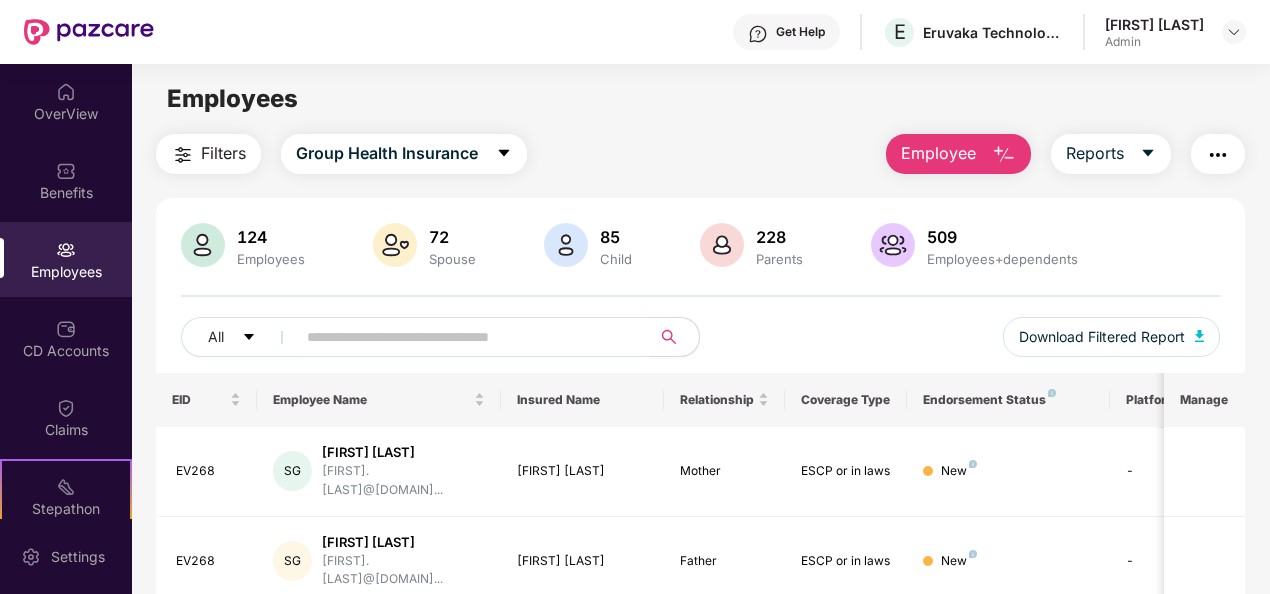 click on "Employees Filters Group Health Insurance Employee Reports 124 Employees 72 Spouse 85 Child 228 Parents 509 Employees+dependents All Download Filtered Report EID Employee Name Insured Name Relationship Coverage Type Endorsement Status Platform Status Joining Date Manage EV268 SG [FIRST] [LAST] [FIRST].[LAST]@[DOMAIN]... [FIRST] [LAST] Mother ESCP or in laws New - [DAY] [MONTH] [YEAR] EV268 SG [FIRST] [LAST] [FIRST].[LAST]@[DOMAIN]... [FIRST] [LAST] Father ESCP or in laws New - [DAY] [MONTH] [YEAR] EV265 GP [FIRST] [LAST] [DOMAIN].com [FIRST] [LAST]... Self ESCP or in laws Active Verified [DAY] [MONTH] [YEAR] EV265 GP [FIRST] [LAST] [DOMAIN].com [FIRST] [LAST] Mother ESCP or in laws Active - [DAY] [MONTH] [YEAR] EV265 GP [FIRST] [LAST] [DOMAIN].com [FIRST] [LAST] Father ESCP or in laws Active - [DAY] [MONTH] [YEAR] EV266 VM [FIRST] [LAST] [FIRST].[LAST]@[DOMAIN].com [FIRST] [LAST] Self ESCP or in laws Active Auto Verified [DAY] [MONTH] [YEAR] EV266 VM" at bounding box center (700, 361) 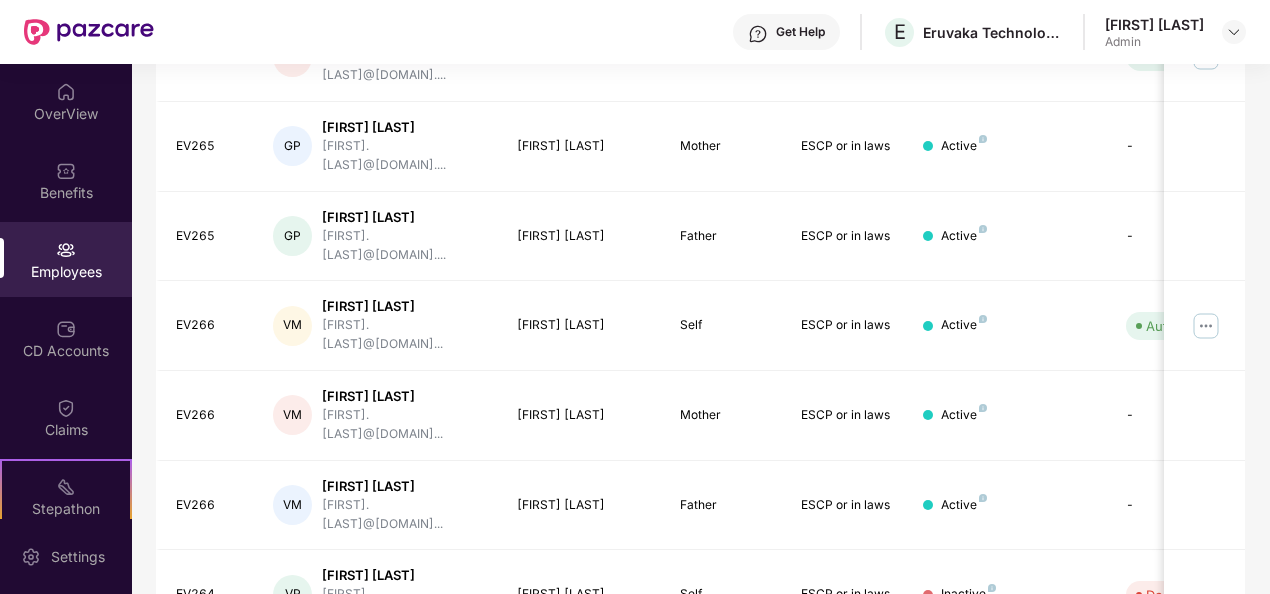 scroll, scrollTop: 630, scrollLeft: 0, axis: vertical 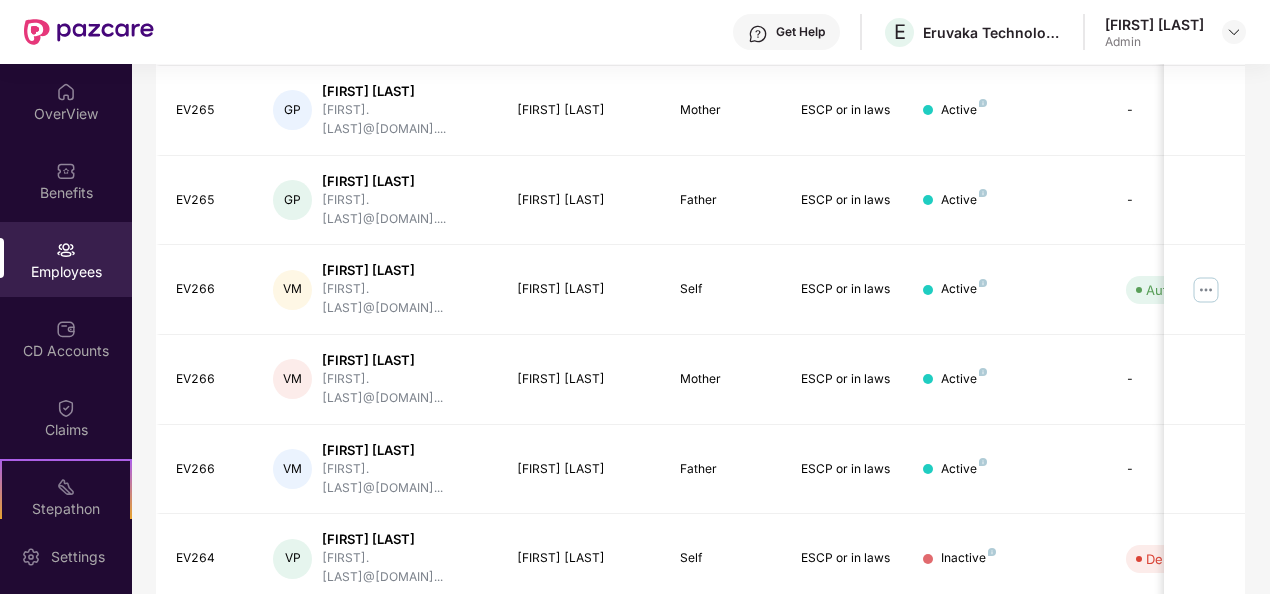 click on "1" at bounding box center (997, 729) 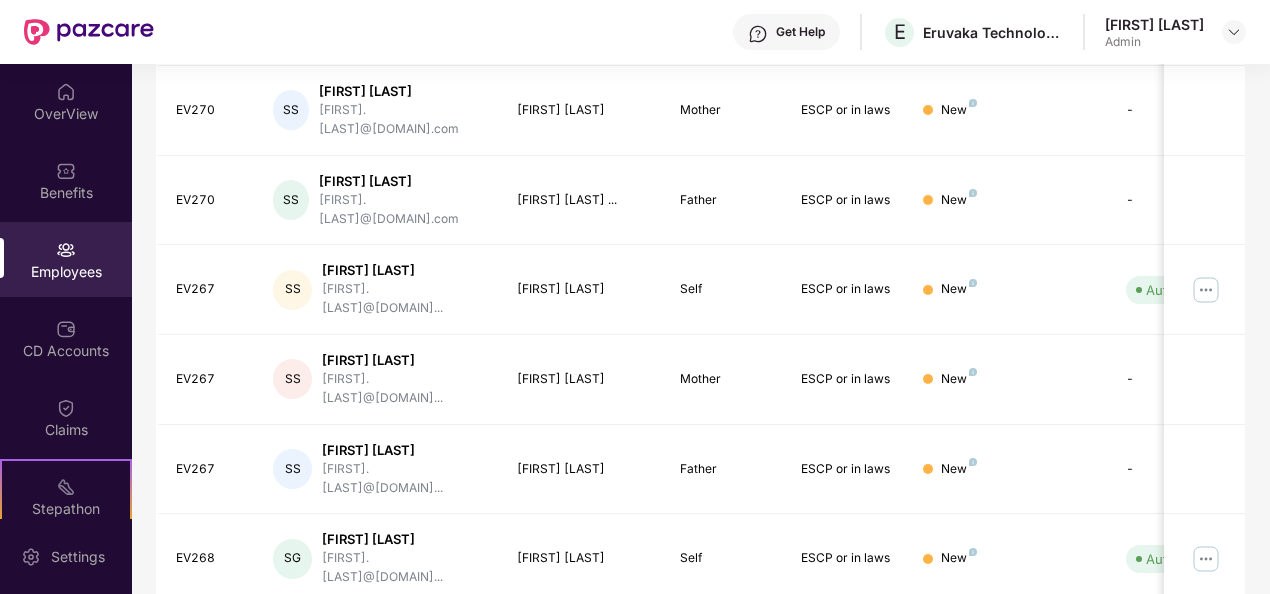 type 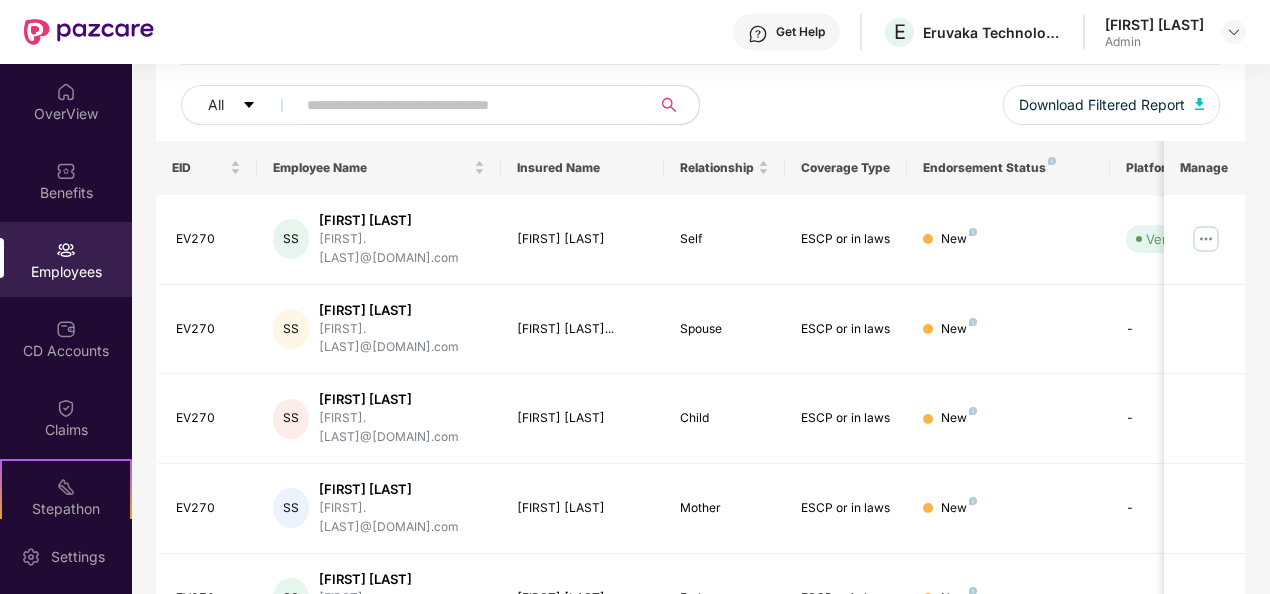 scroll, scrollTop: 230, scrollLeft: 0, axis: vertical 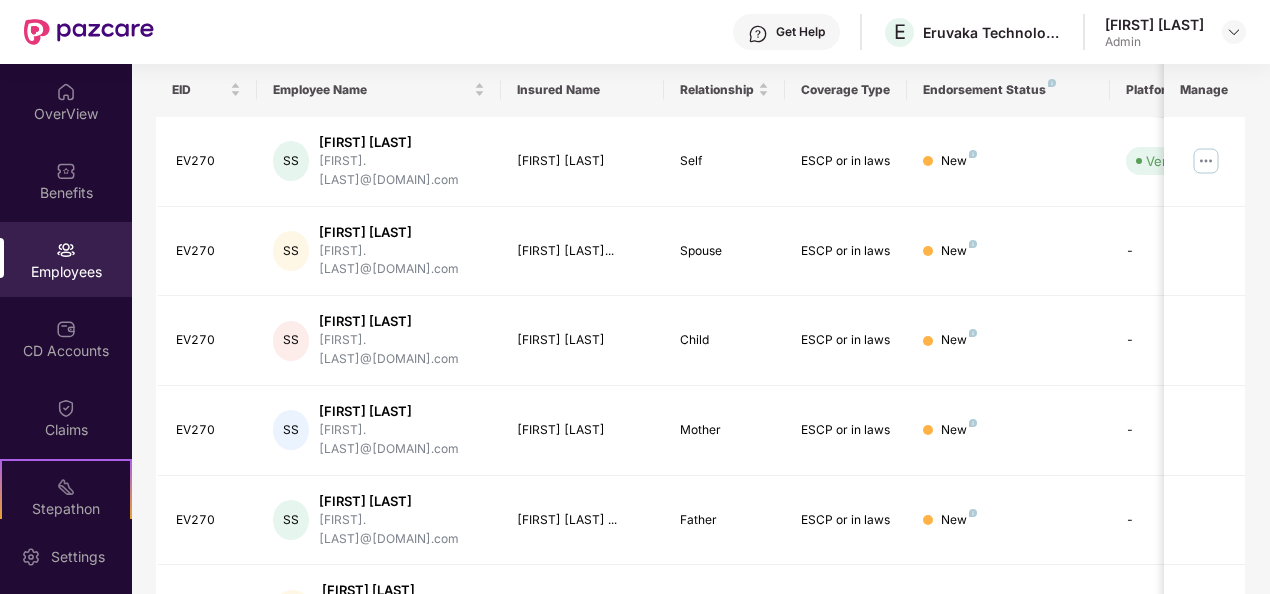 click on "Filters Group Health Insurance Employee Reports 124 Employees 72 Spouse 85 Child 228 Parents 509 Employees+dependents All Download Filtered Report EID Employee Name Insured Name Relationship Coverage Type Endorsement Status Platform Status Joining Date Manage EV270 SS [FIRST] [LAST] [FIRST].[LAST]@[DOMAIN].com [FIRST] [LAST] Self ESCP or in laws New Verified [DAY] [MONTH] [YEAR] EV270 SS [FIRST] [LAST] [FIRST].[LAST]@[DOMAIN].com [FIRST] [LAST]... Spouse ESCP or in laws New - [DAY] [MONTH] [YEAR] EV270 SS [FIRST] [LAST] [FIRST].[LAST]@[DOMAIN].com [FIRST] [LAST] Child ESCP or in laws New - [DAY] [MONTH] [YEAR] EV270 SS [FIRST] [LAST] [FIRST].[LAST]@[DOMAIN].com [FIRST] [LAST] Mother ESCP or in laws New - [DAY] [MONTH] [YEAR] EV270 SS [FIRST] [LAST] [FIRST].[LAST]@[DOMAIN].com [FIRST] [LAST]... Father ESCP or in laws New - [DAY] [MONTH] [YEAR] EV267 SS [FIRST] [LAST] [FIRST].[LAST]@[DOMAIN]... [FIRST] [LAST] Self ESCP or in laws New Auto Verified [DAY] [MONTH] [YEAR] EV267 SS [FIRST] [LAST] [FIRST] [LAST]" at bounding box center [700, 455] 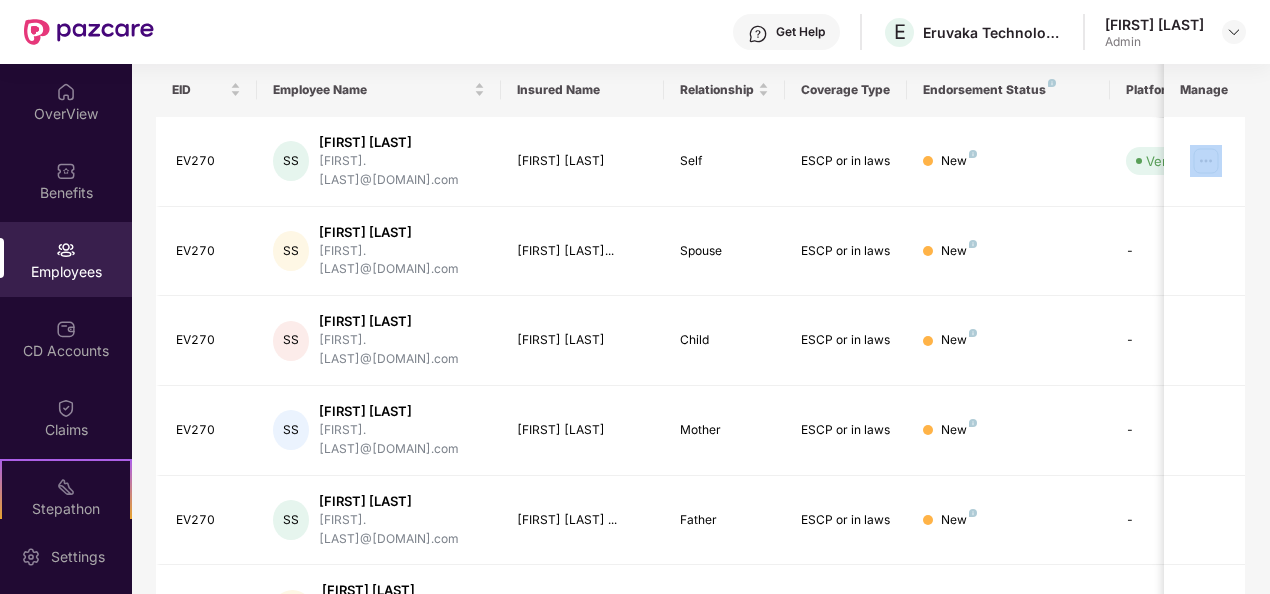 click on "Filters Group Health Insurance Employee Reports 124 Employees 72 Spouse 85 Child 228 Parents 509 Employees+dependents All Download Filtered Report EID Employee Name Insured Name Relationship Coverage Type Endorsement Status Platform Status Joining Date Manage EV270 SS [FIRST] [LAST] [FIRST].[LAST]@[DOMAIN].com [FIRST] [LAST] Self ESCP or in laws New Verified [DAY] [MONTH] [YEAR] EV270 SS [FIRST] [LAST] [FIRST].[LAST]@[DOMAIN].com [FIRST] [LAST]... Spouse ESCP or in laws New - [DAY] [MONTH] [YEAR] EV270 SS [FIRST] [LAST] [FIRST].[LAST]@[DOMAIN].com [FIRST] [LAST] Child ESCP or in laws New - [DAY] [MONTH] [YEAR] EV270 SS [FIRST] [LAST] [FIRST].[LAST]@[DOMAIN].com [FIRST] [LAST] Mother ESCP or in laws New - [DAY] [MONTH] [YEAR] EV270 SS [FIRST] [LAST] [FIRST].[LAST]@[DOMAIN].com [FIRST] [LAST]... Father ESCP or in laws New - [DAY] [MONTH] [YEAR] EV267 SS [FIRST] [LAST] [FIRST].[LAST]@[DOMAIN]... [FIRST] [LAST] Self ESCP or in laws New Auto Verified [DAY] [MONTH] [YEAR] EV267 SS [FIRST] [LAST] [FIRST] [LAST]" at bounding box center [700, 455] 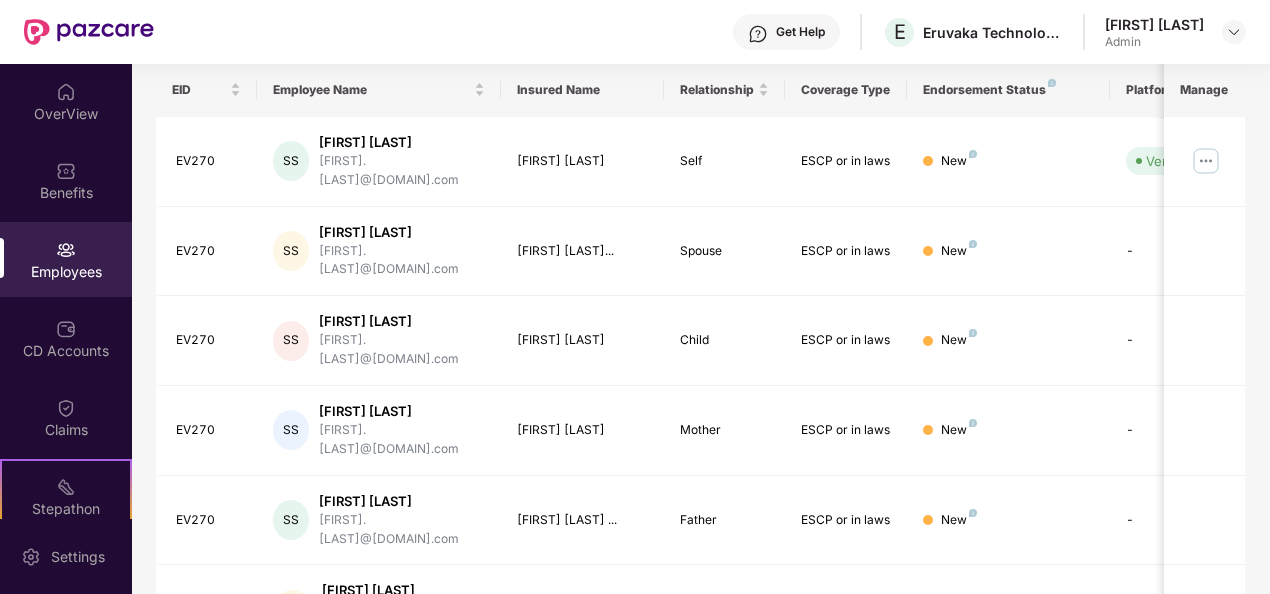 click on "Employees" at bounding box center [66, 259] 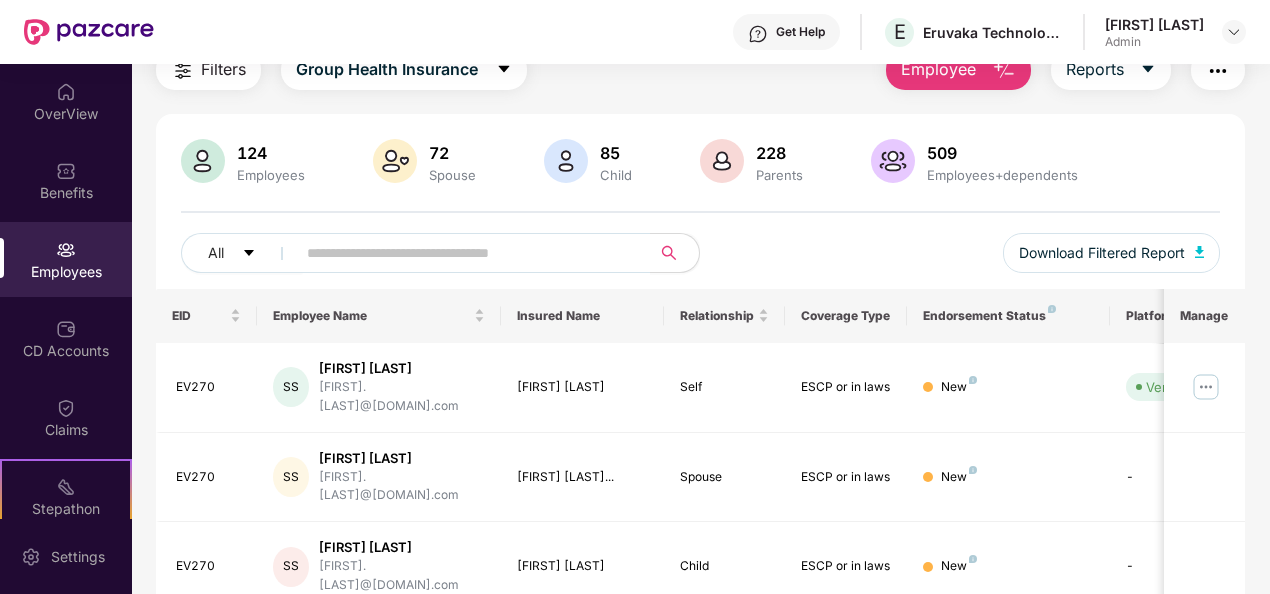 scroll, scrollTop: 77, scrollLeft: 0, axis: vertical 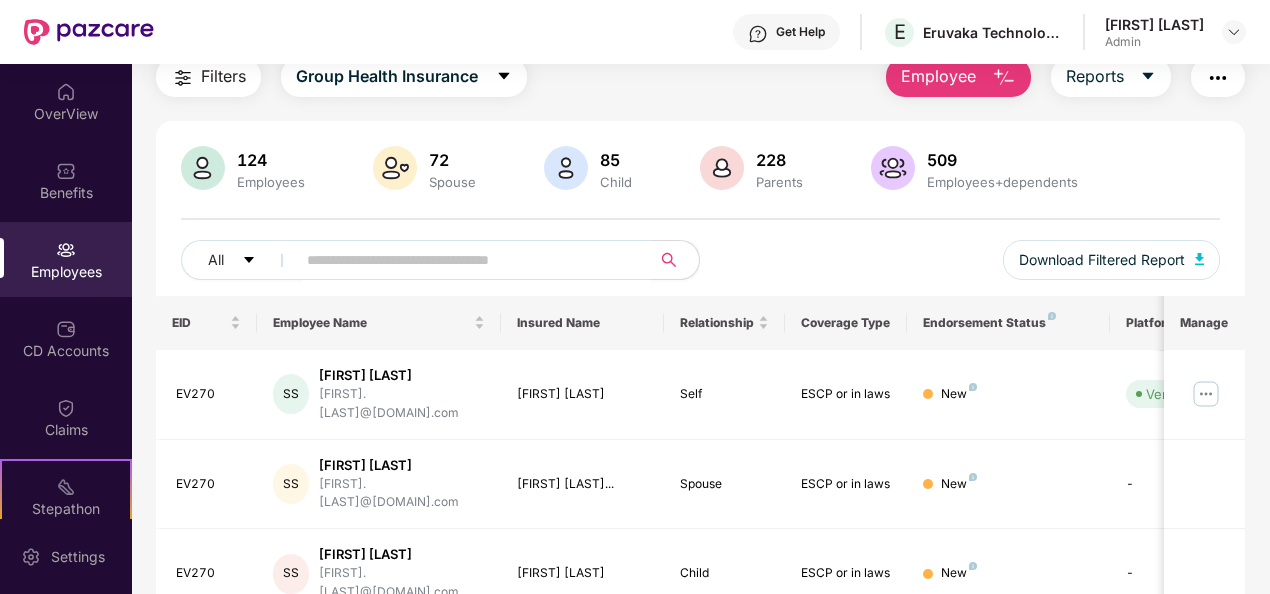 click on "Employee" at bounding box center (938, 76) 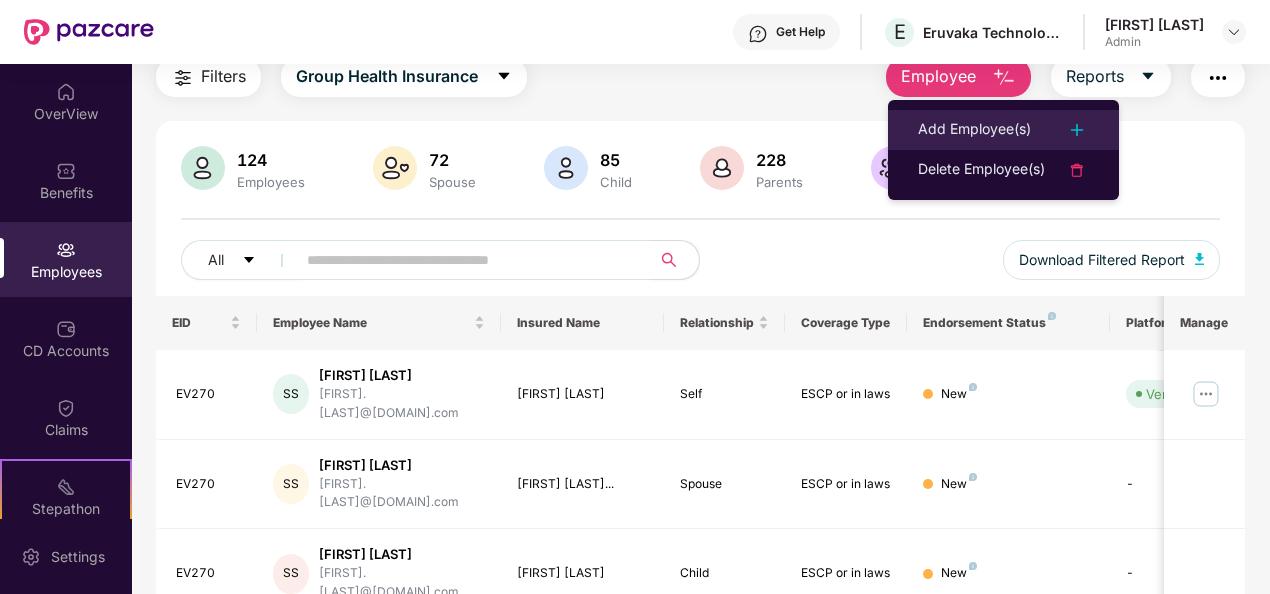 click on "Add Employee(s)" at bounding box center [974, 130] 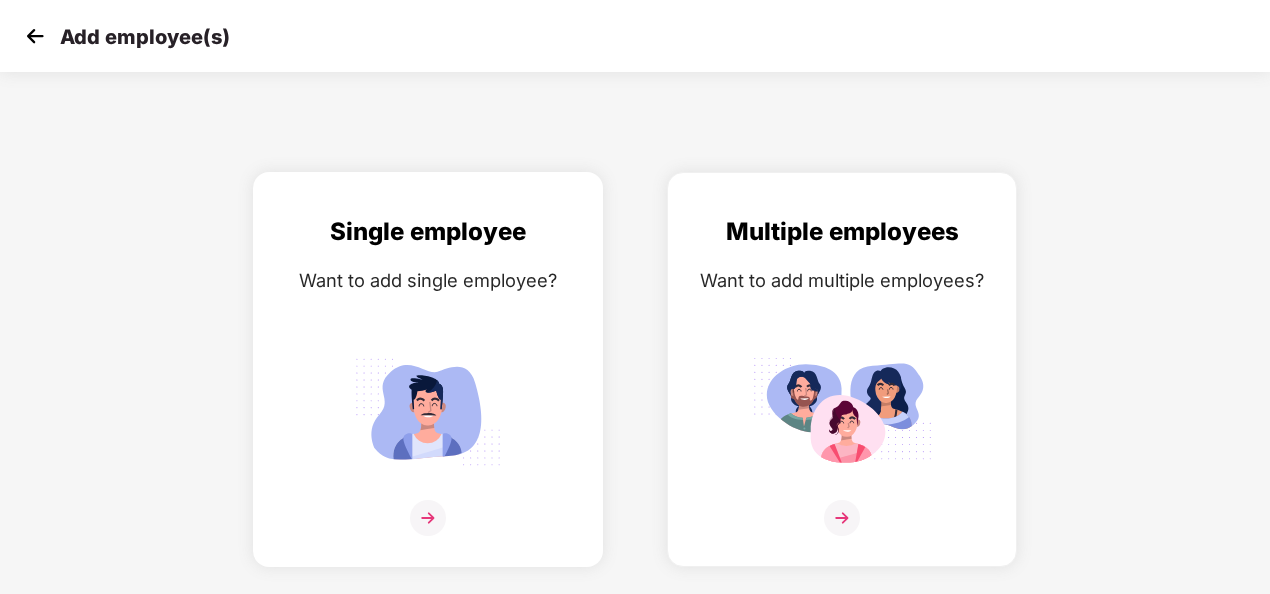 click at bounding box center (428, 518) 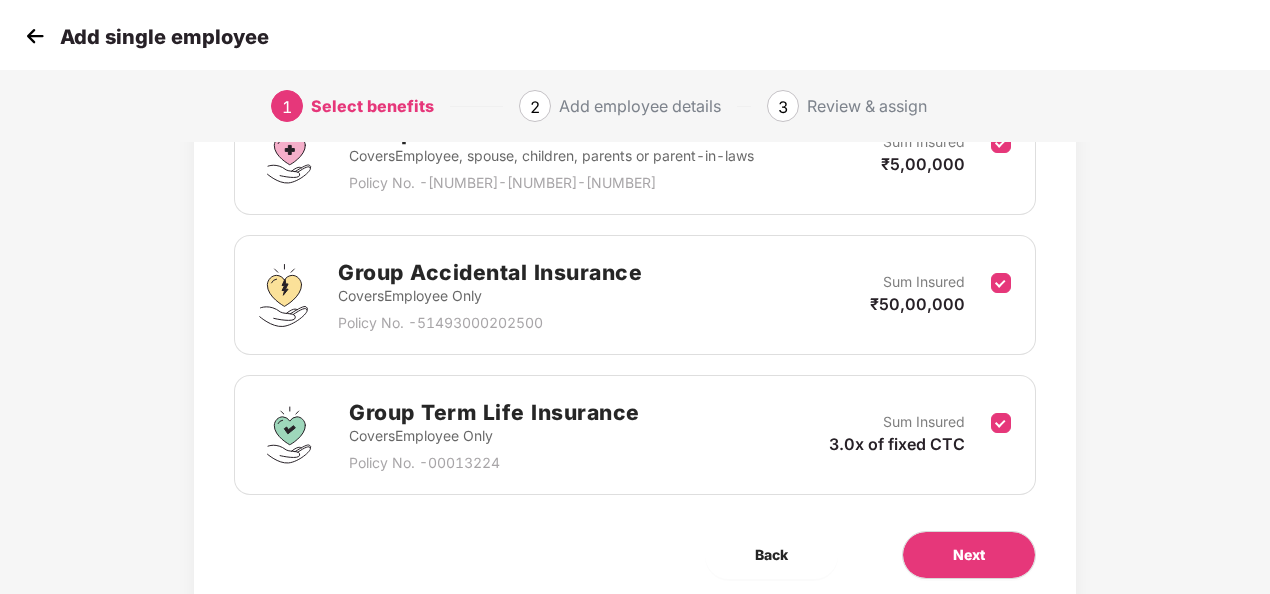 scroll, scrollTop: 352, scrollLeft: 0, axis: vertical 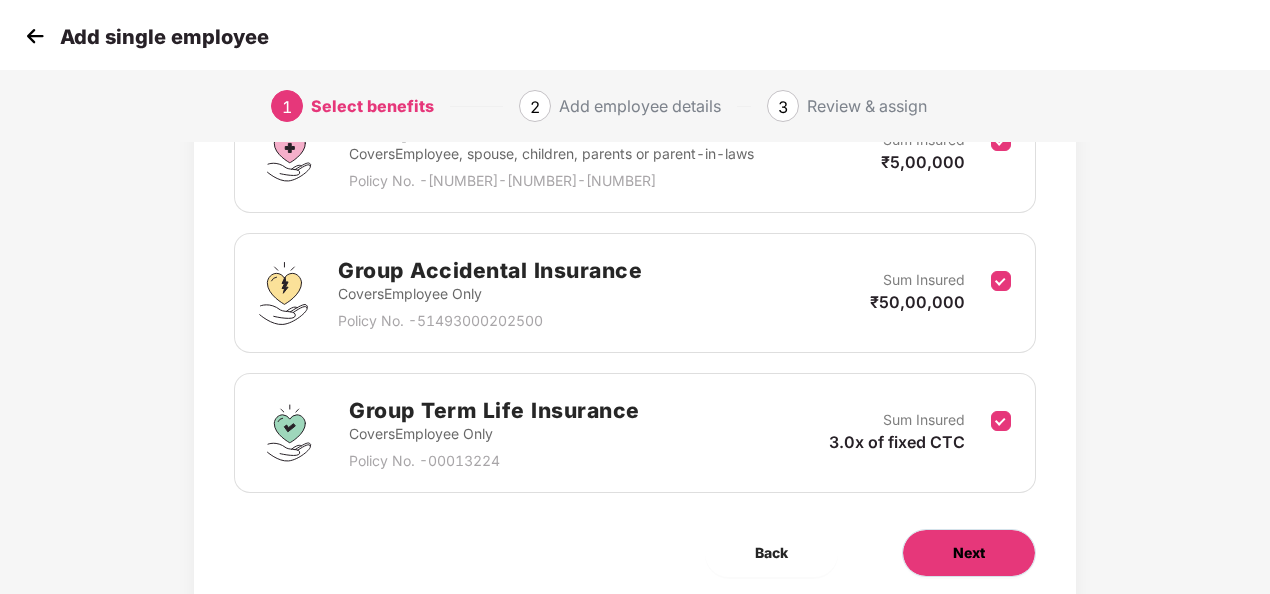 click on "Next" at bounding box center (969, 553) 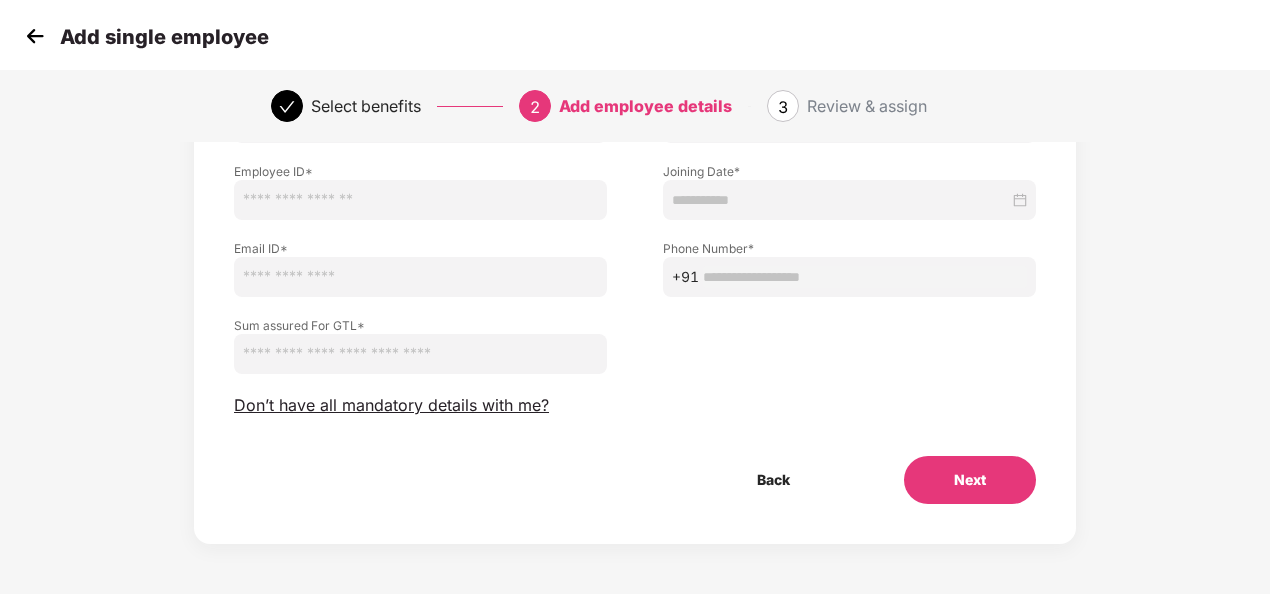 scroll, scrollTop: 0, scrollLeft: 0, axis: both 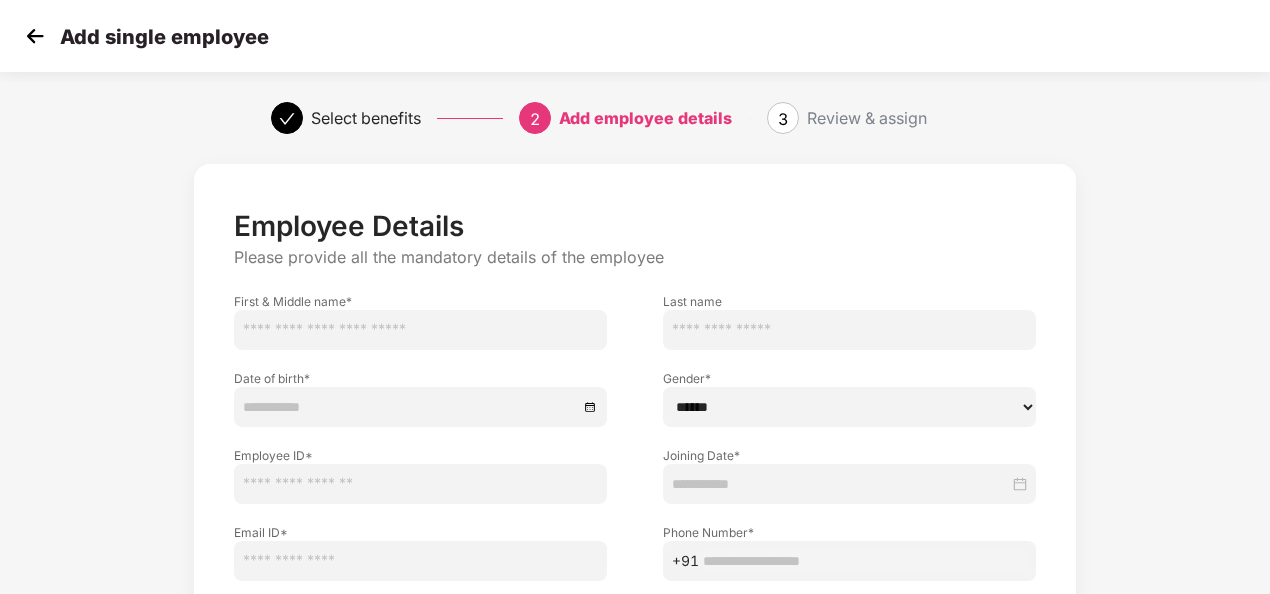 click at bounding box center (420, 330) 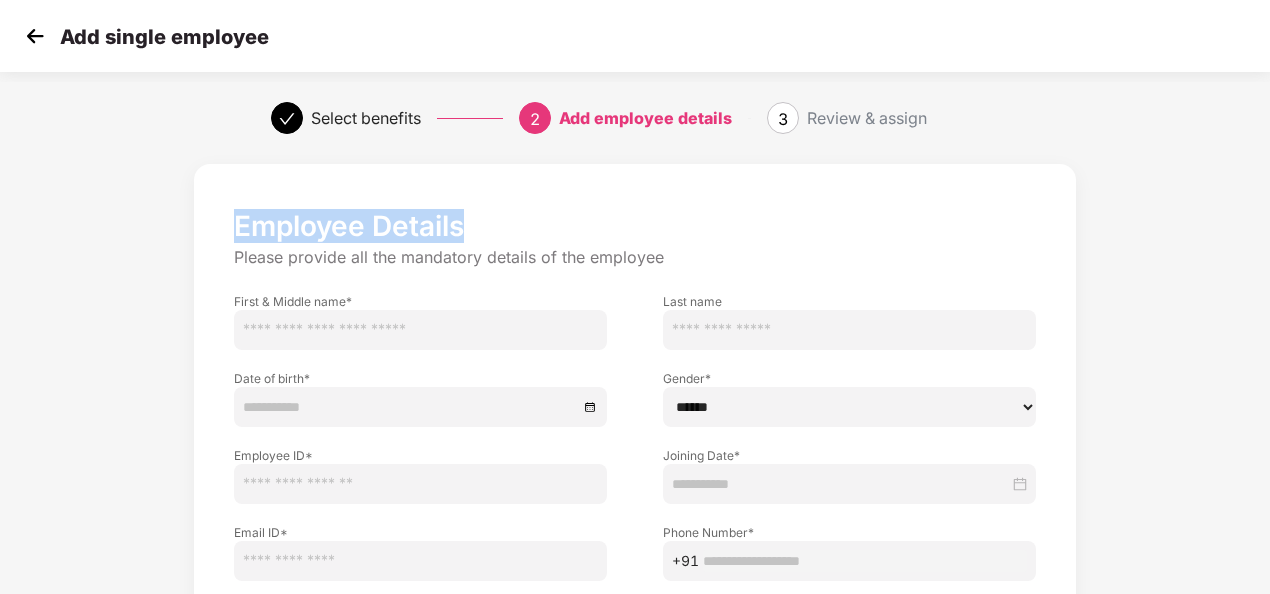 drag, startPoint x: 1268, startPoint y: 130, endPoint x: 1267, endPoint y: 231, distance: 101.00495 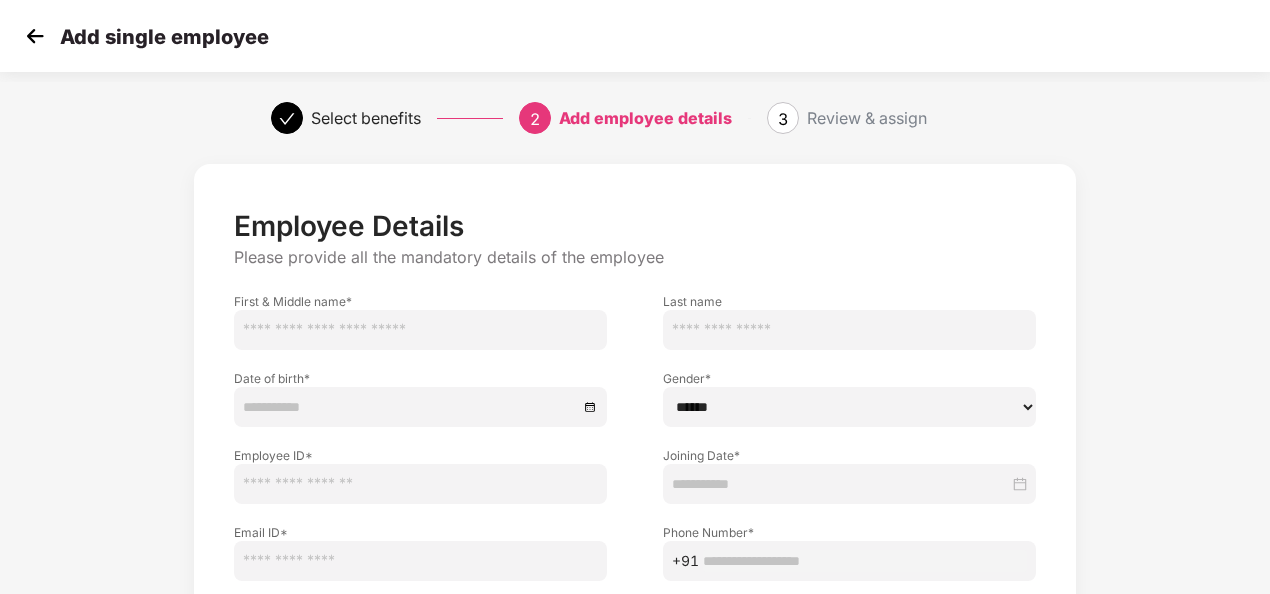 click on "Employee Details Please provide all the mandatory details of the employee First & Middle name  * Last name Date of birth  * Gender  * ****** **** ****** Employee ID  * Joining Date  * Email ID  * Phone Number  * +91 Sum assured For GTL  * Don’t have all mandatory details with me? Back Next" at bounding box center [635, 516] 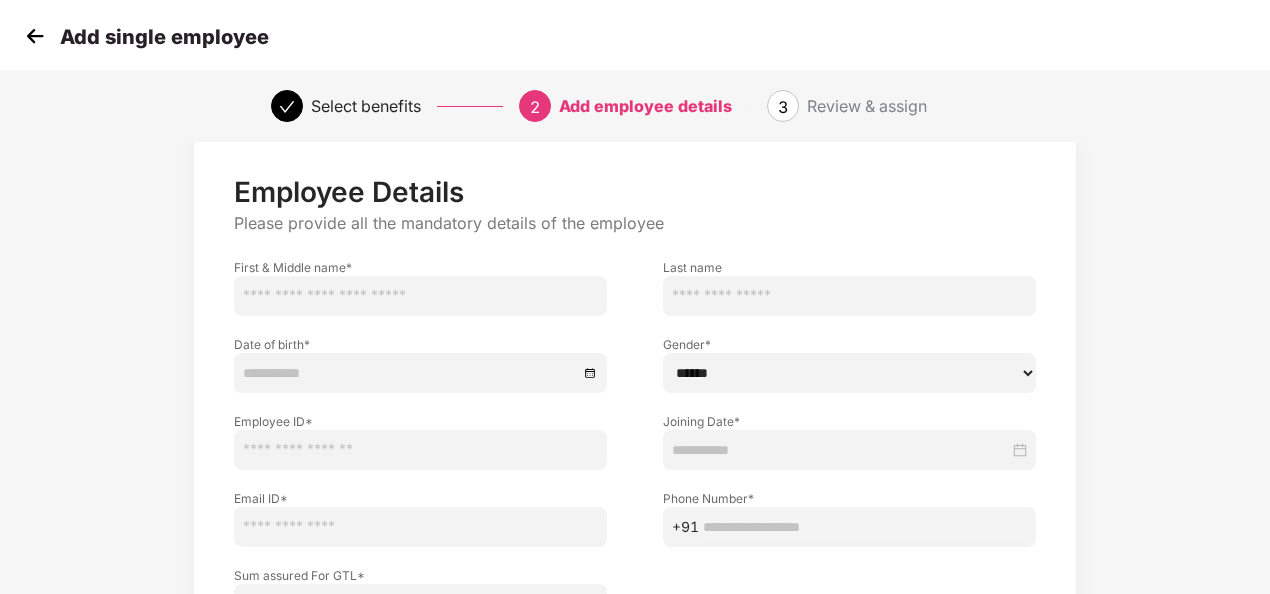 scroll, scrollTop: 34, scrollLeft: 2, axis: both 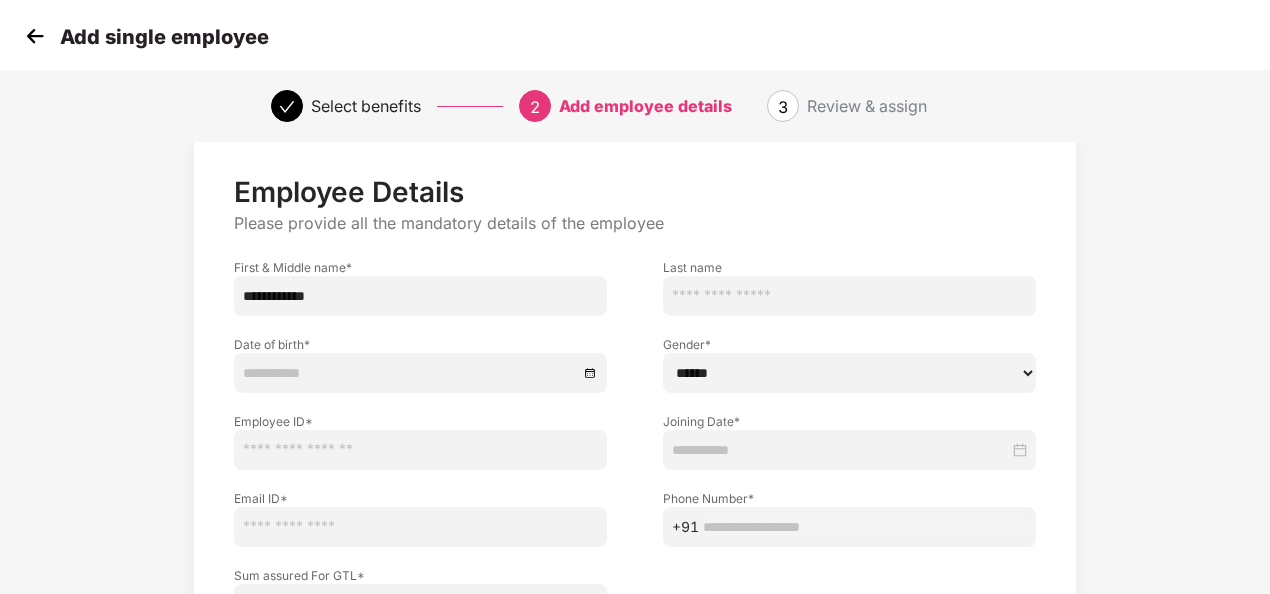 type on "**********" 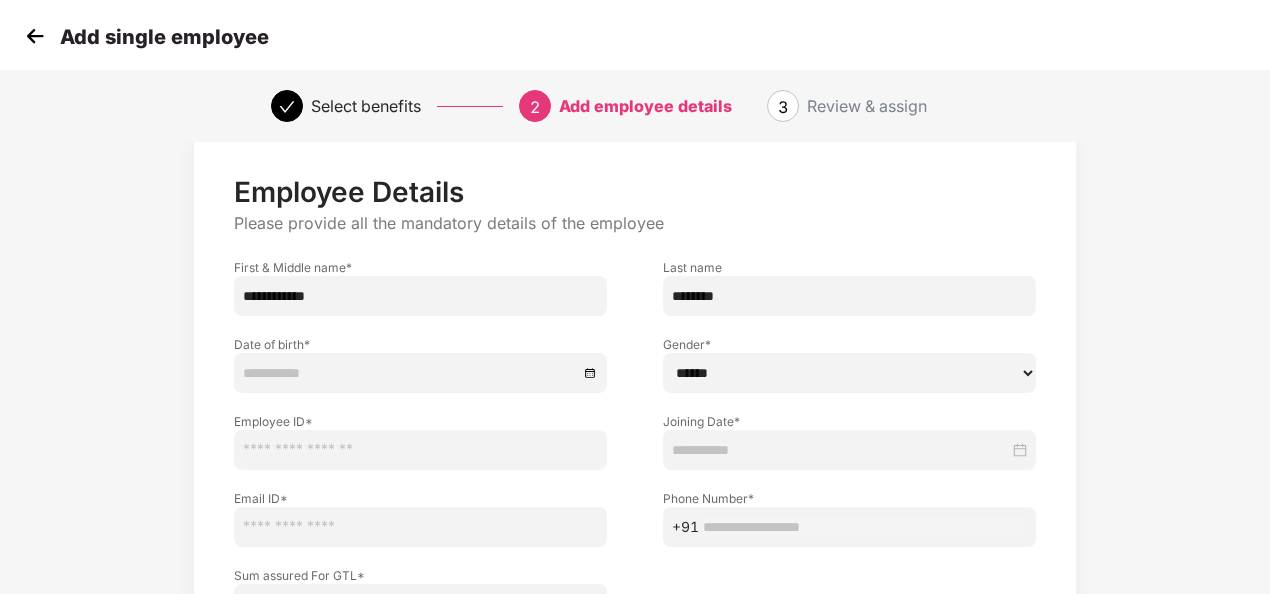 type on "********" 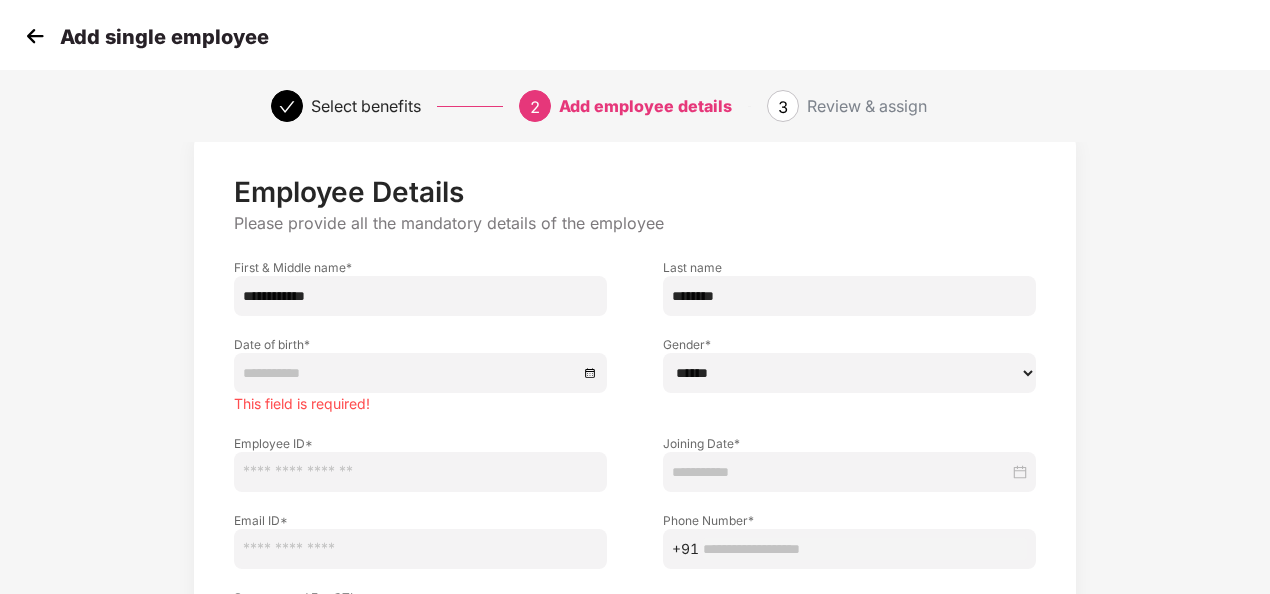 click on "********" at bounding box center [849, 296] 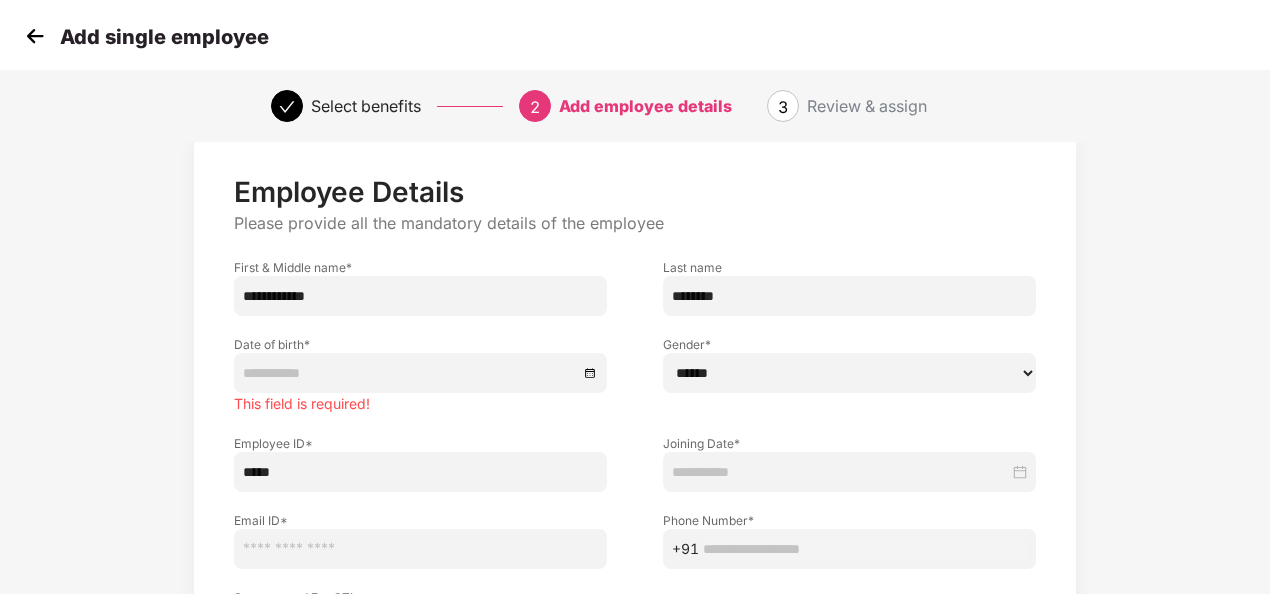 type on "*****" 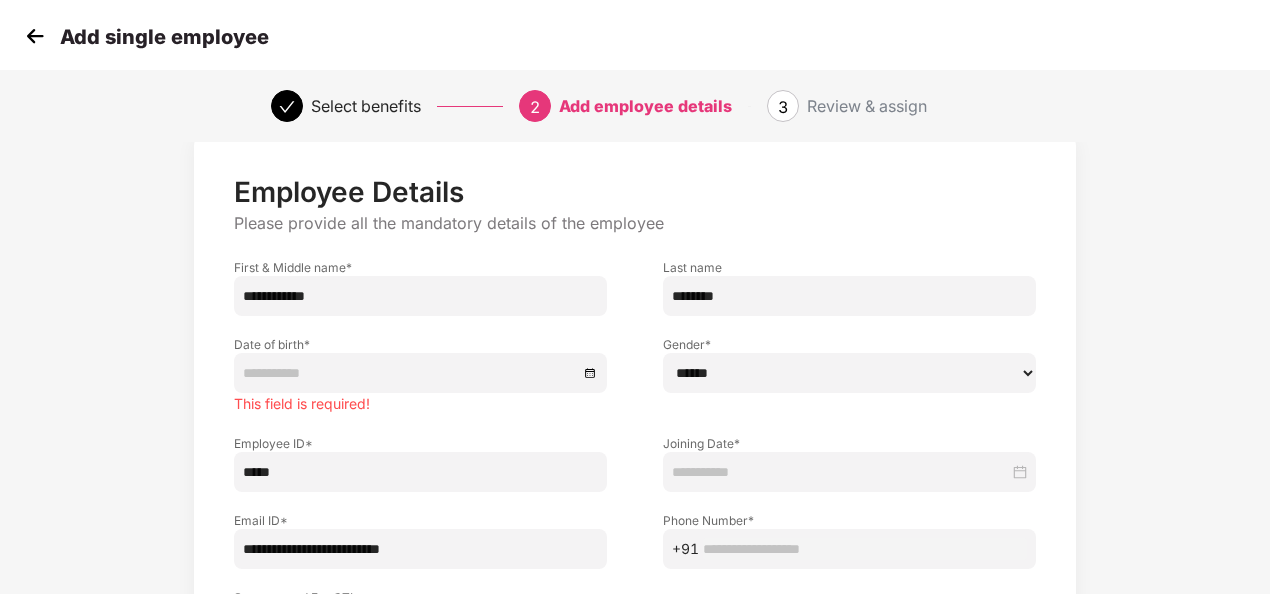 type on "**********" 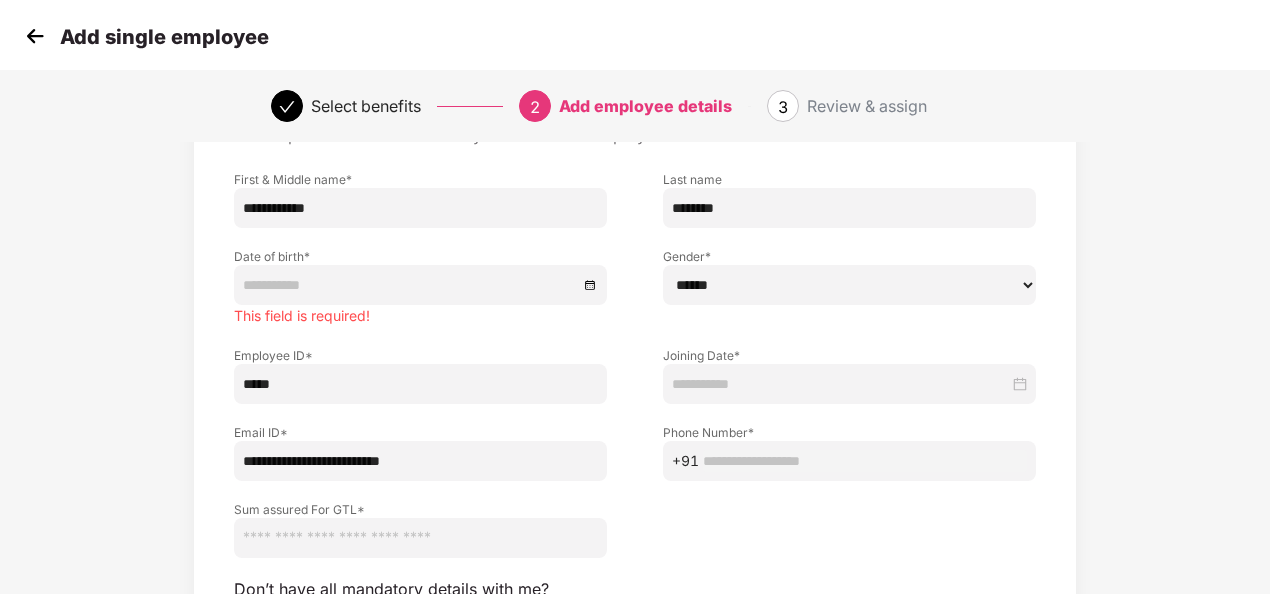 scroll, scrollTop: 114, scrollLeft: 2, axis: both 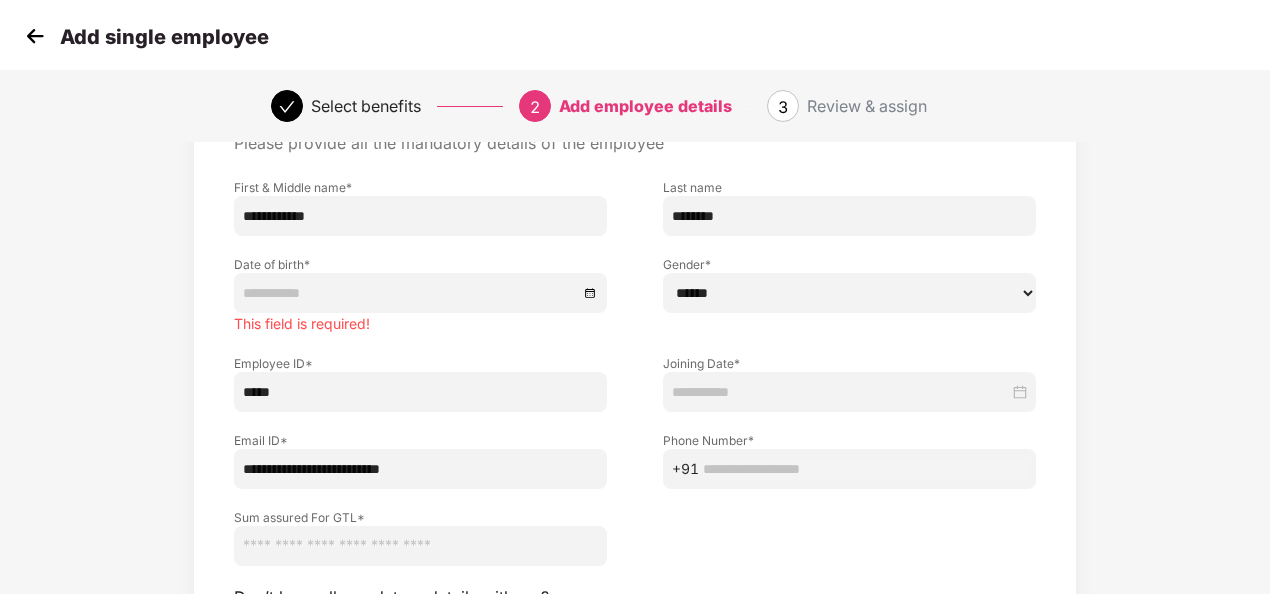 click at bounding box center [420, 293] 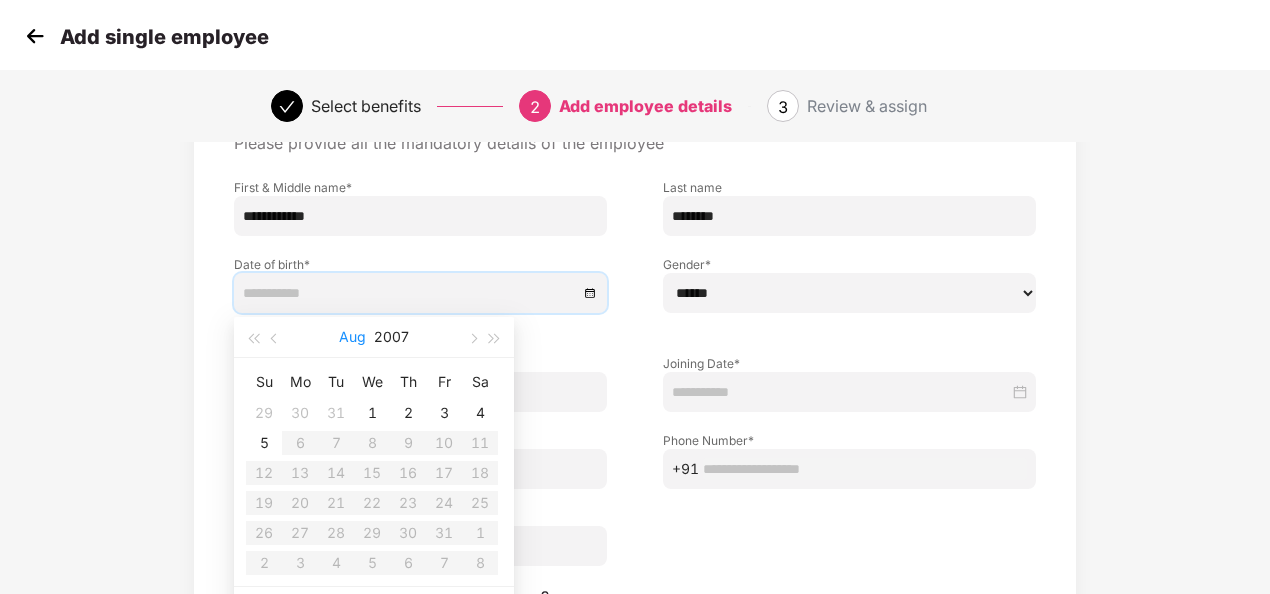 click on "Aug" at bounding box center (352, 337) 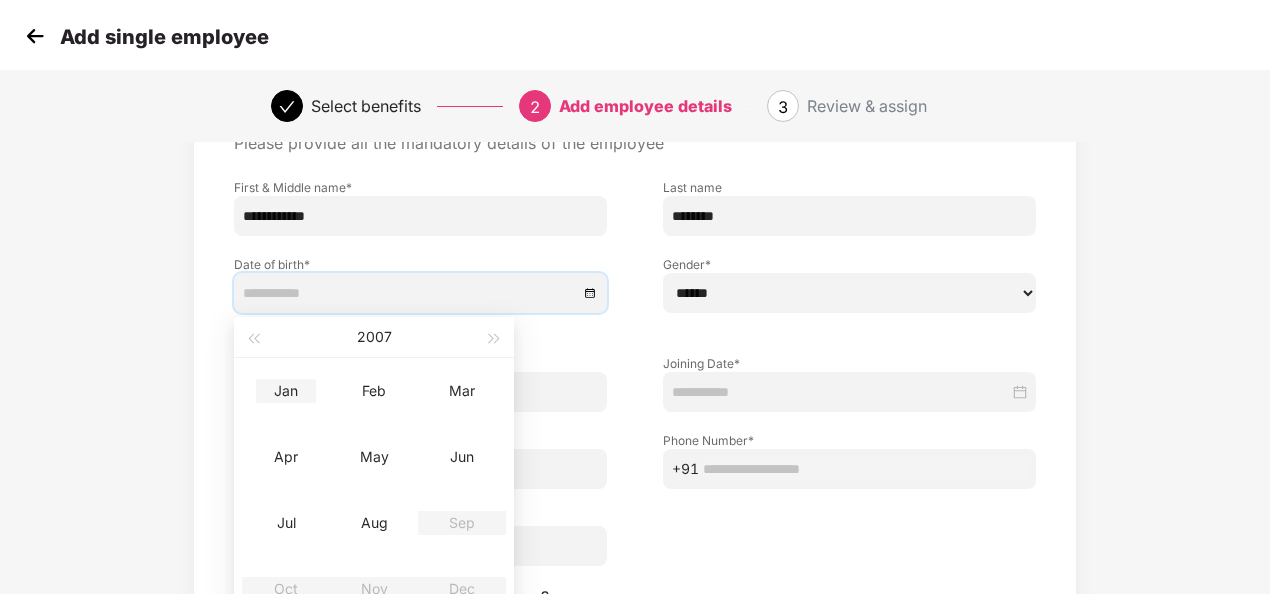type on "**********" 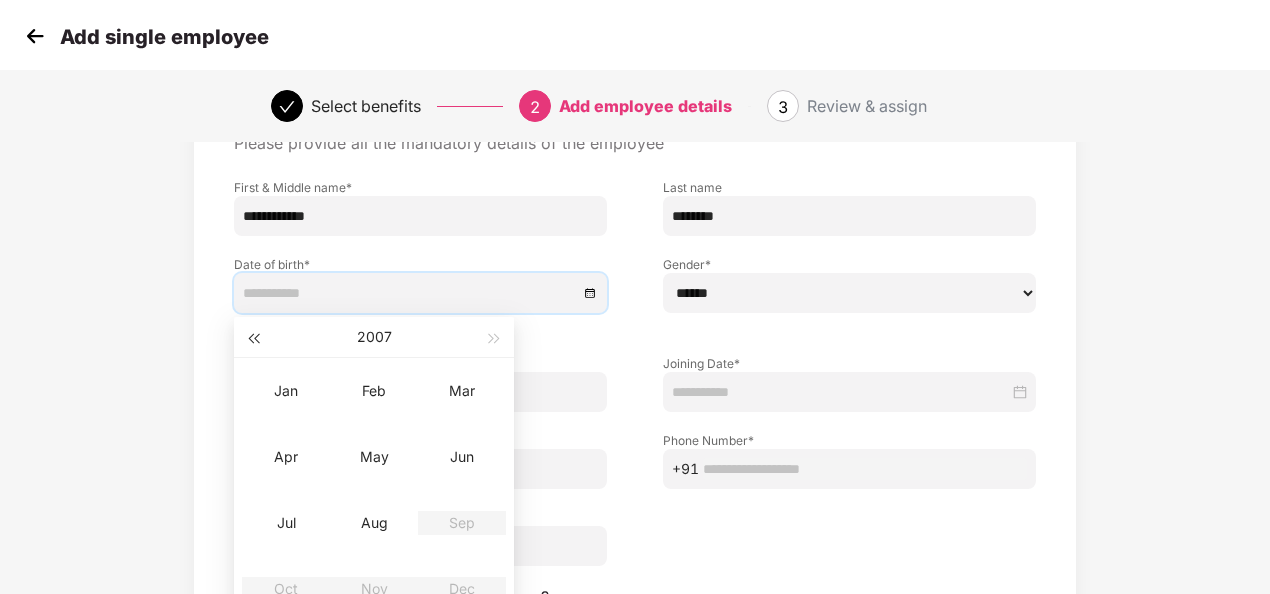 click at bounding box center (253, 339) 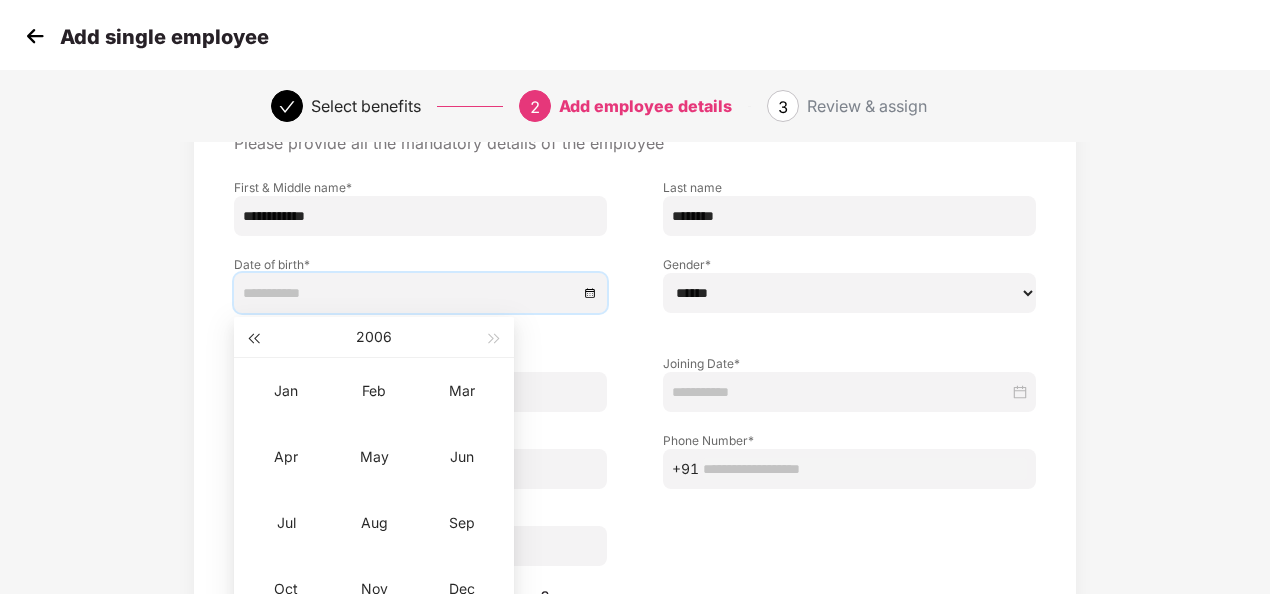 click at bounding box center [253, 339] 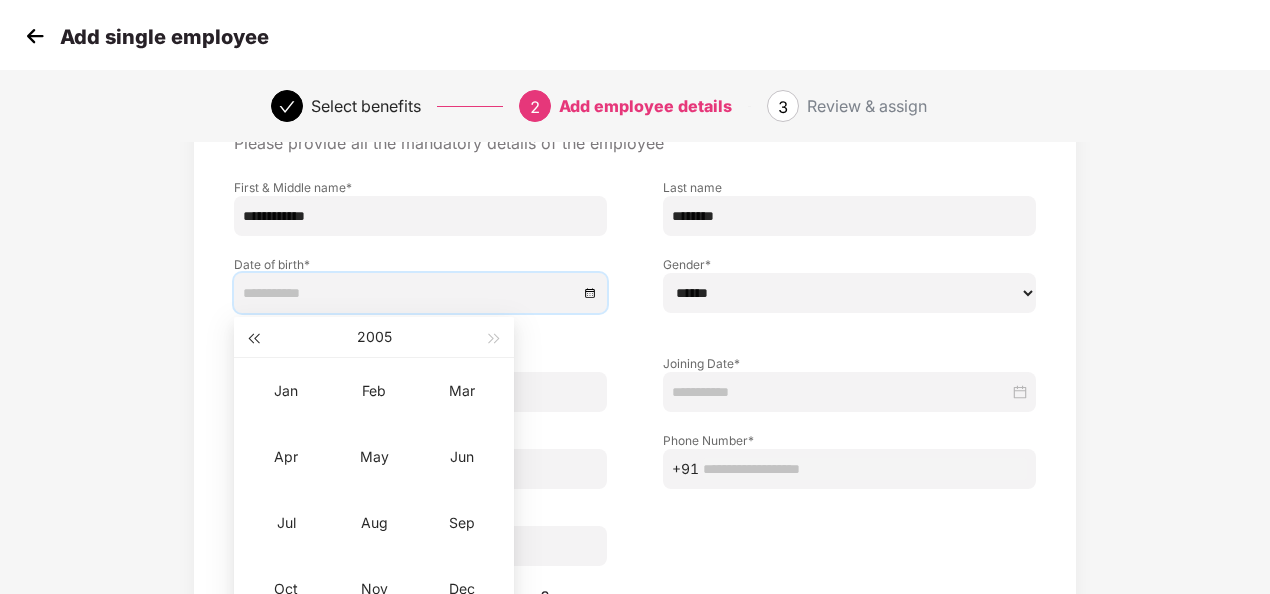 click at bounding box center (253, 339) 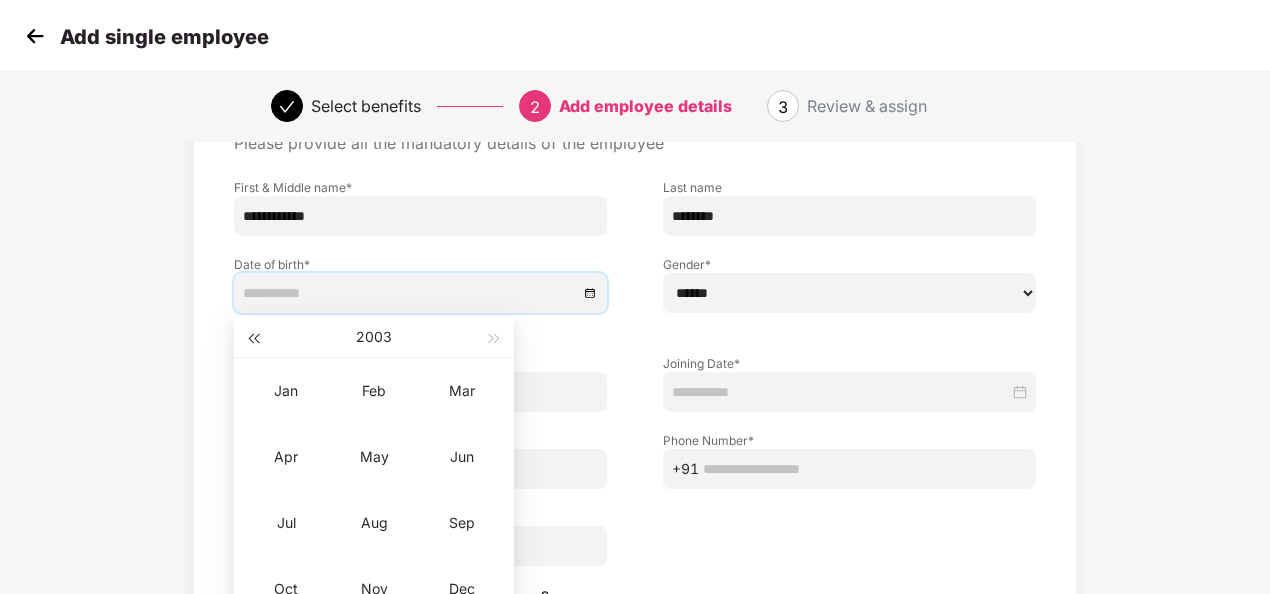 click at bounding box center [253, 339] 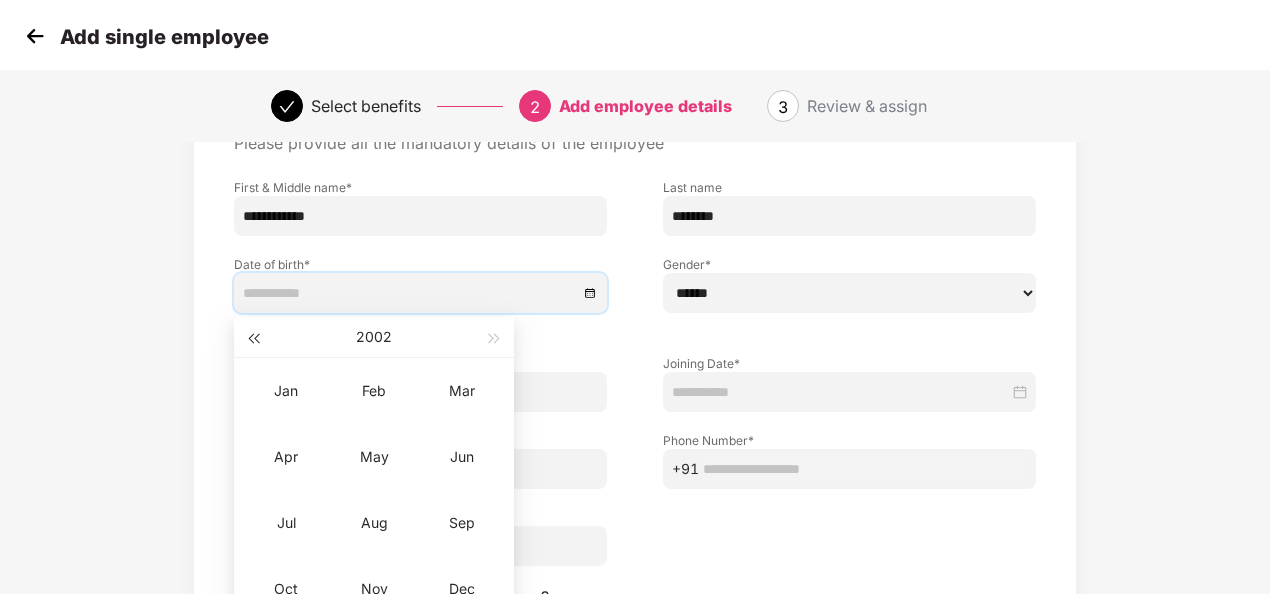 click at bounding box center [253, 339] 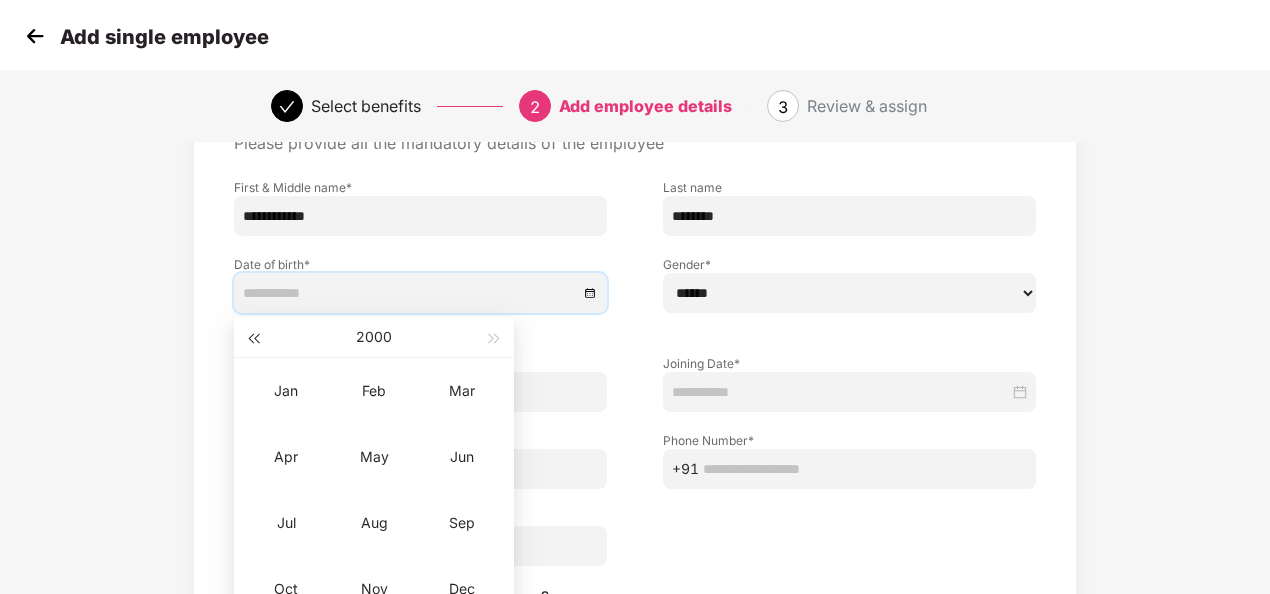 click at bounding box center [253, 339] 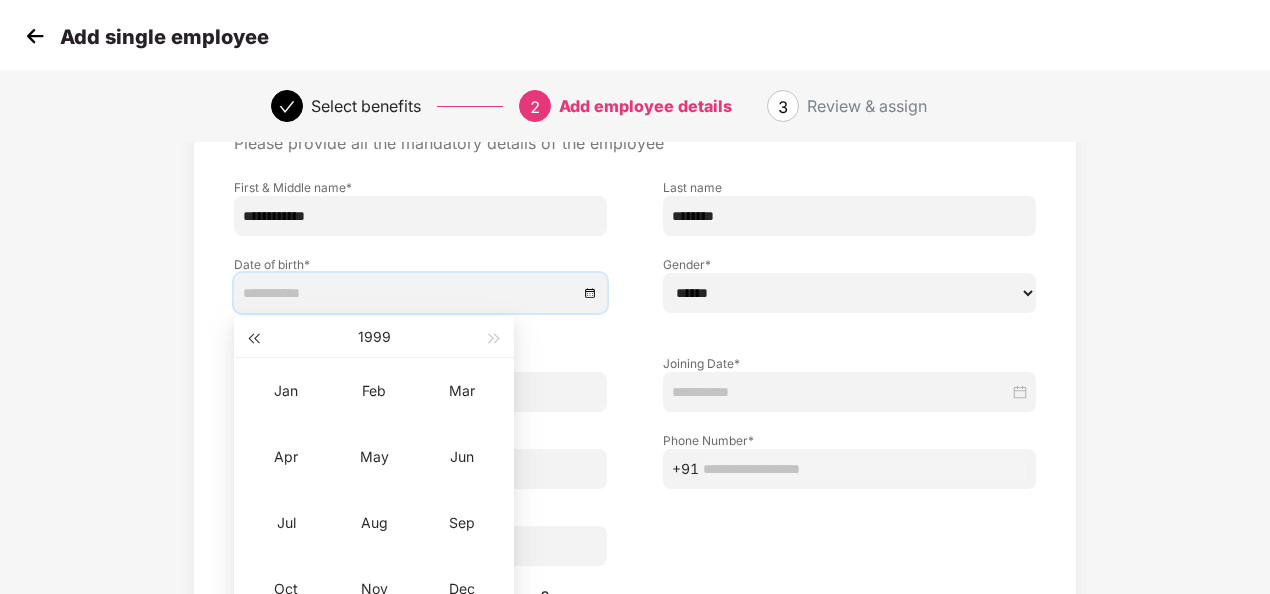 click at bounding box center (253, 339) 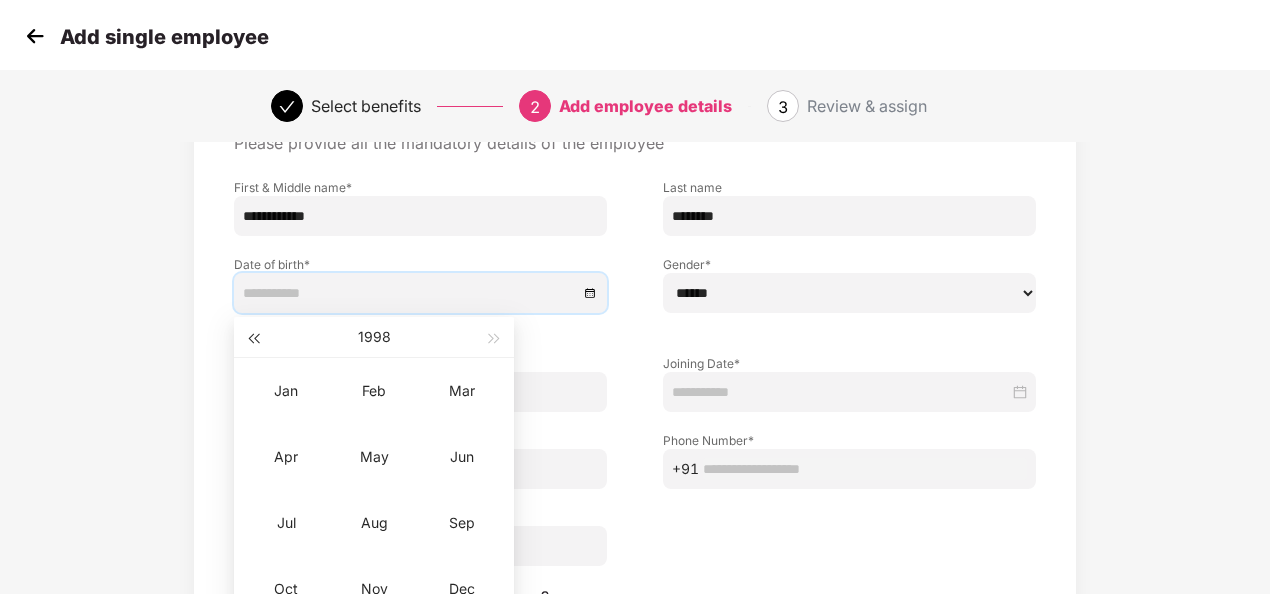 click at bounding box center (253, 339) 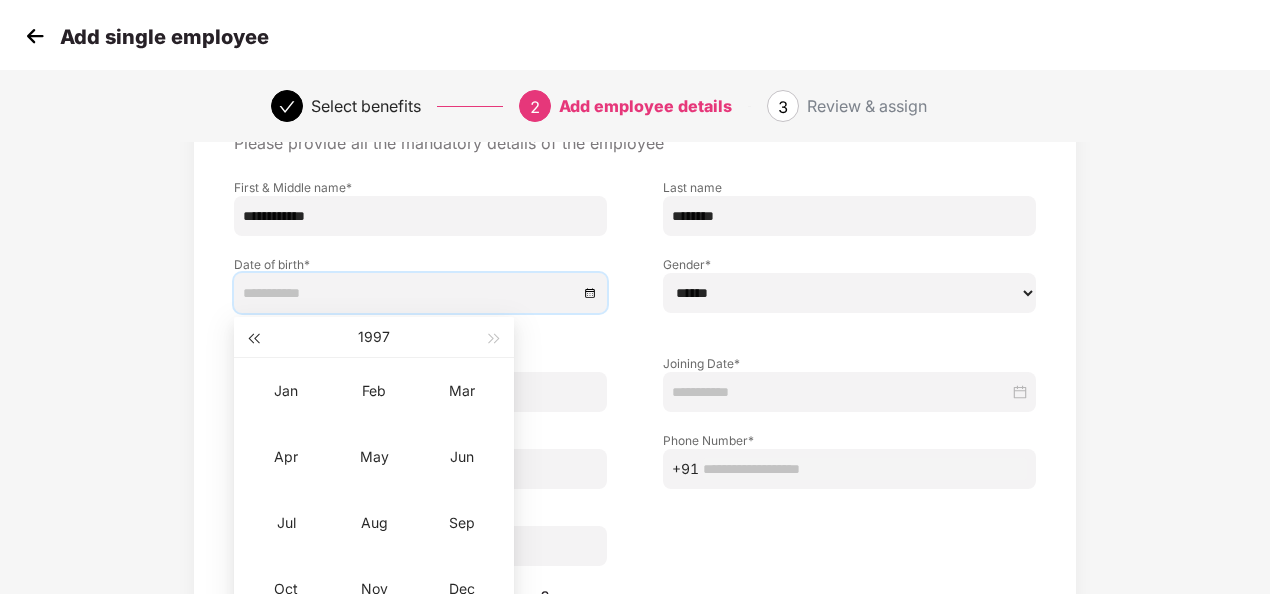 click at bounding box center [253, 339] 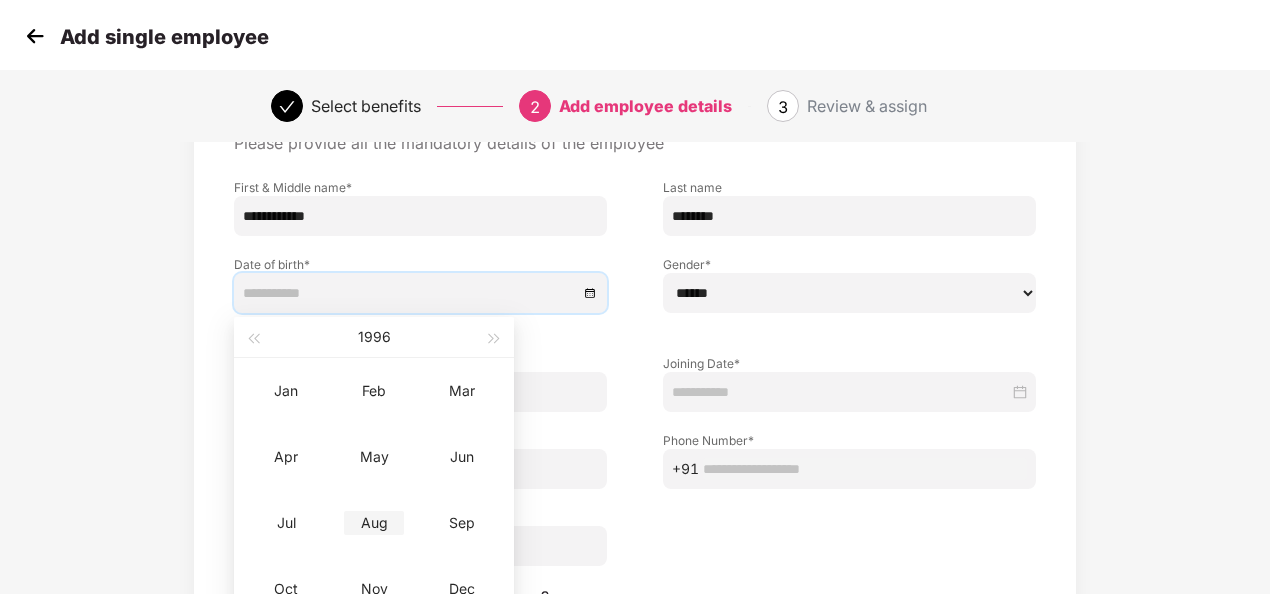 type on "**********" 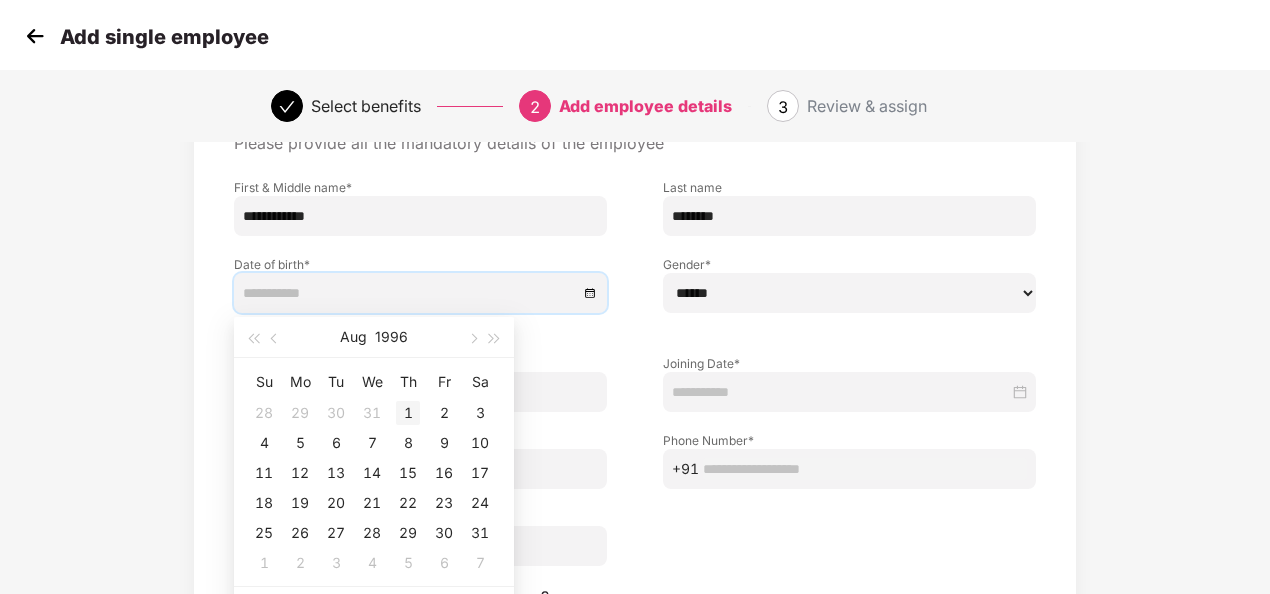 type on "**********" 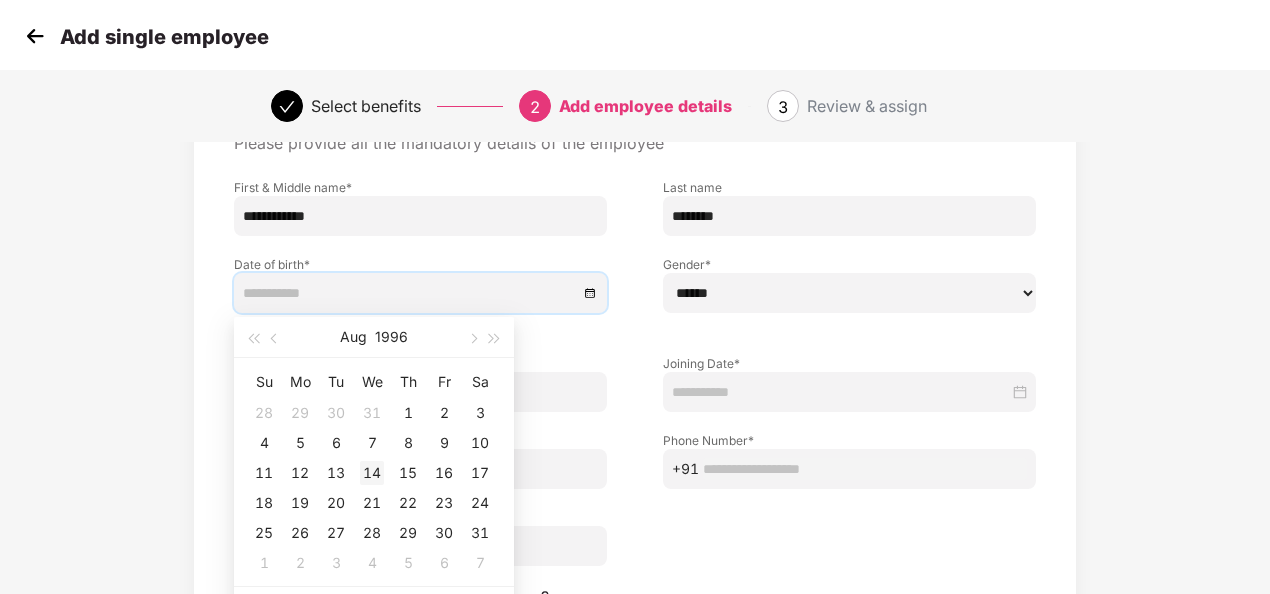 type on "**********" 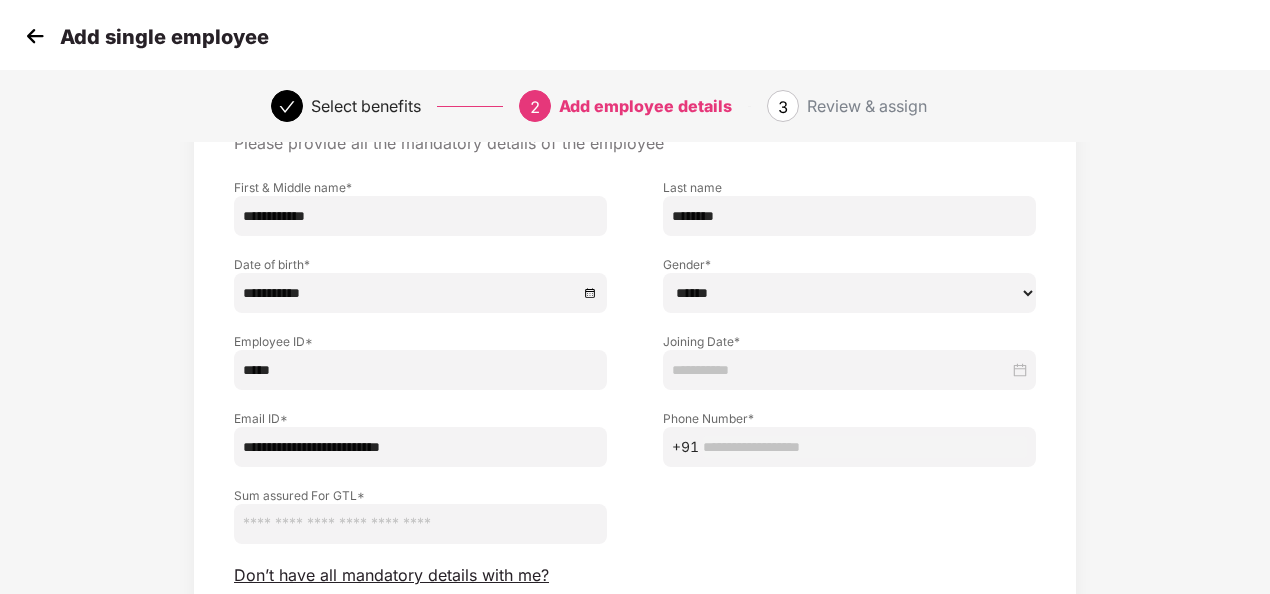 click on "****** **** ******" at bounding box center [849, 293] 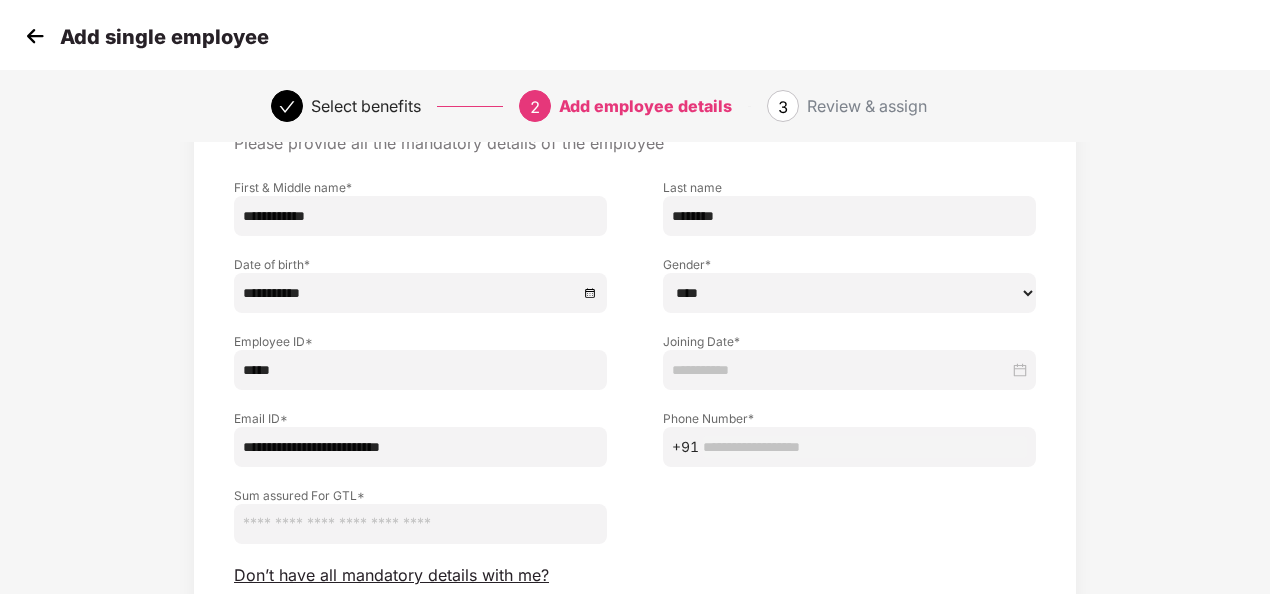 click on "****** **** ******" at bounding box center [849, 293] 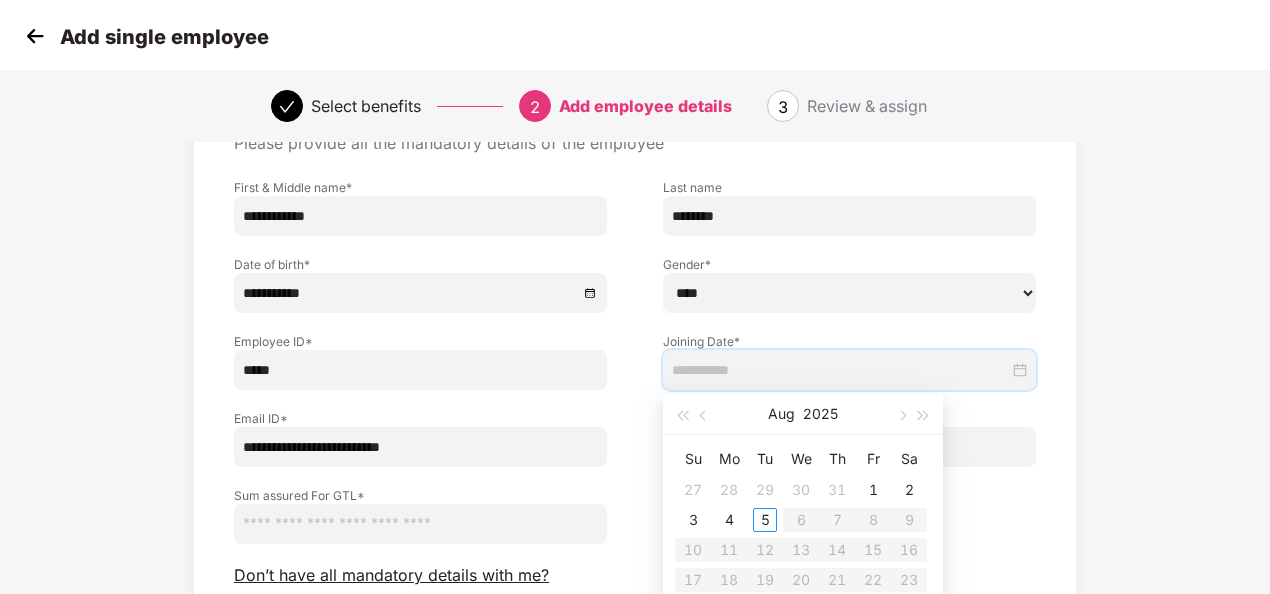 click at bounding box center (840, 370) 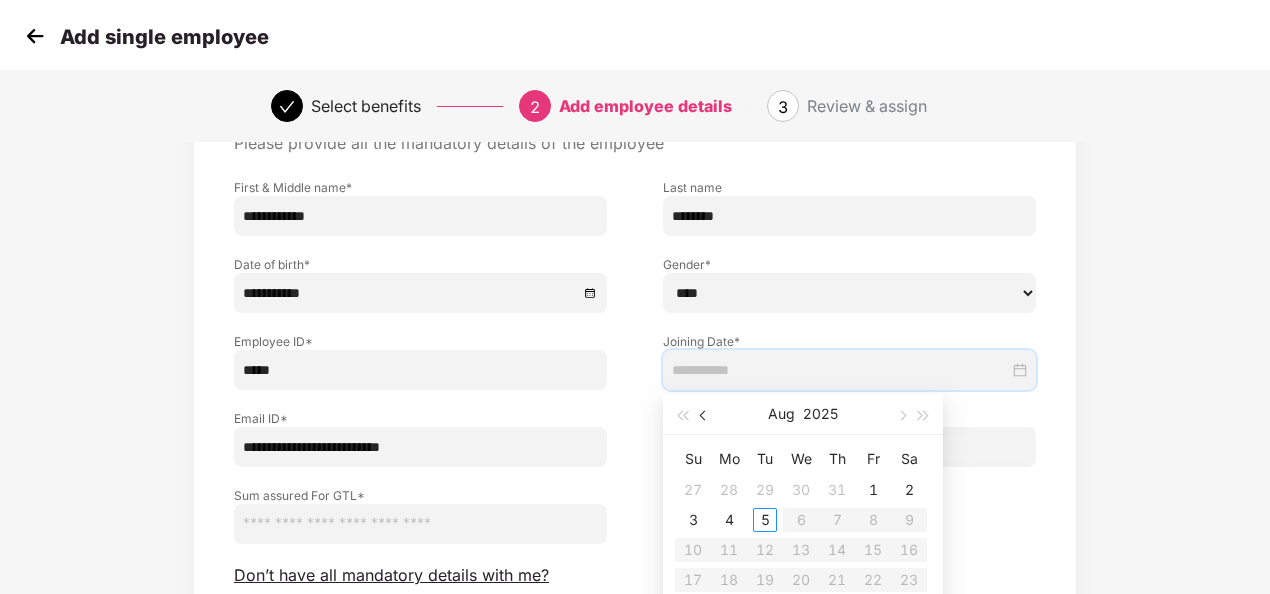 click at bounding box center [705, 416] 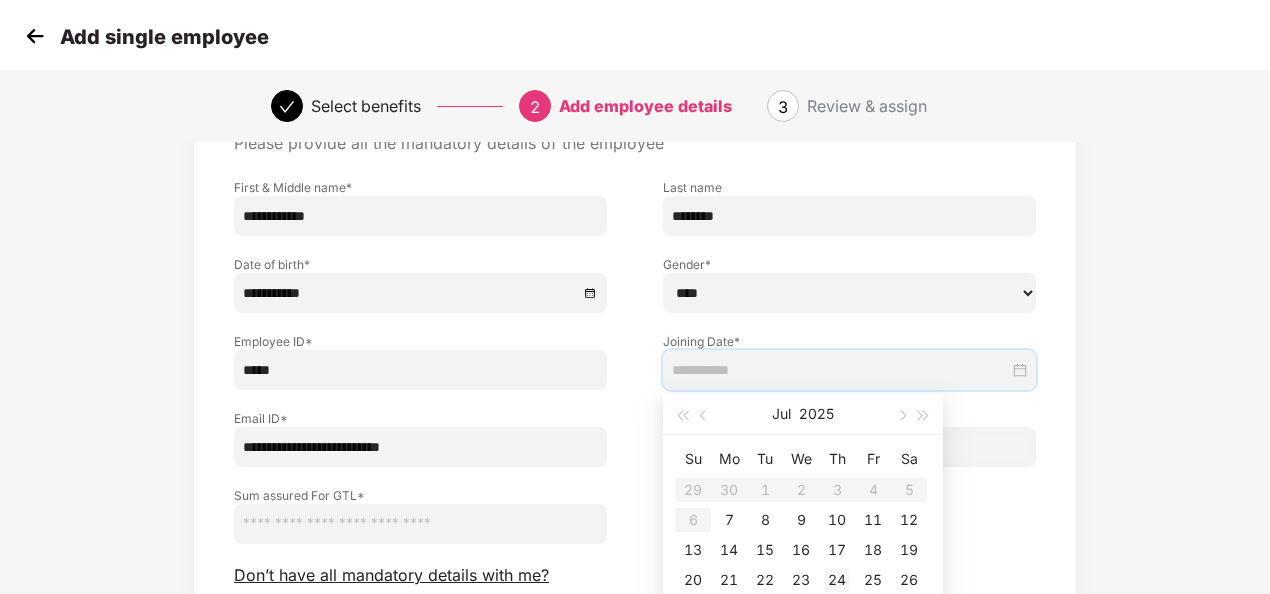 type on "**********" 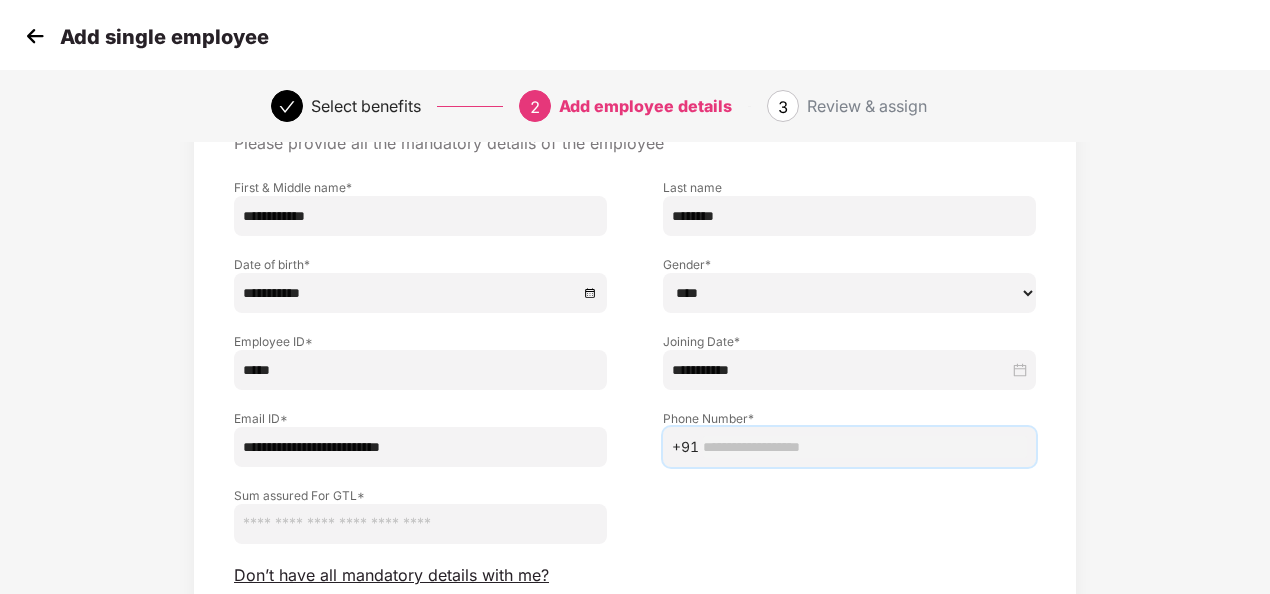 click at bounding box center (865, 447) 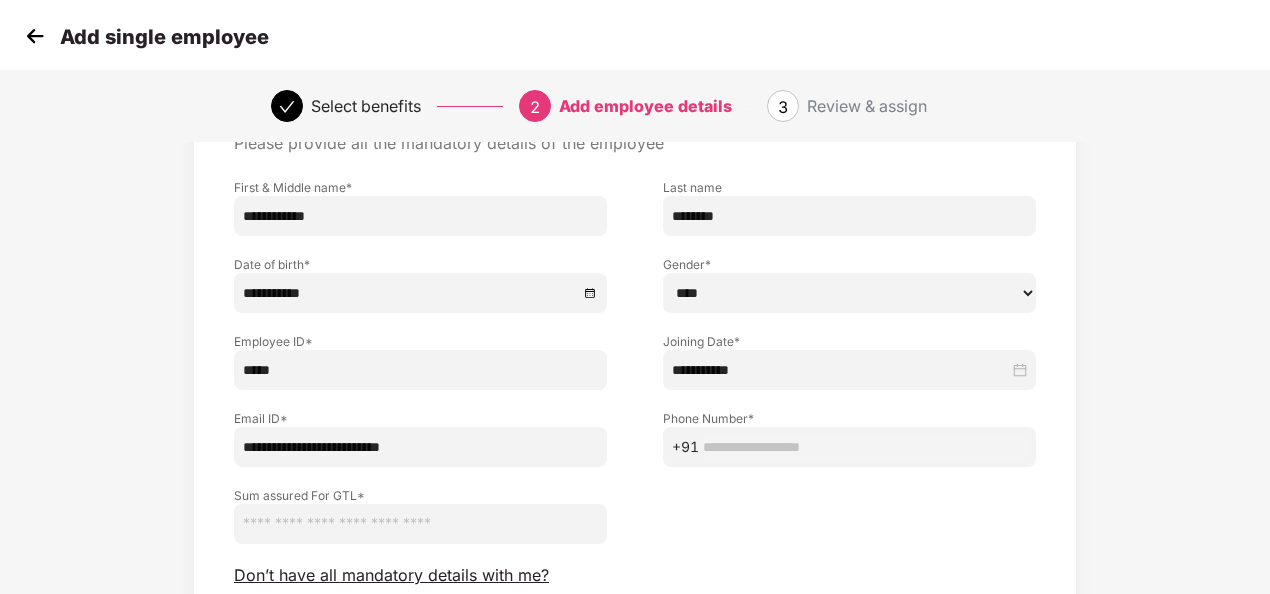 click on "Sum assured For GTL  *" at bounding box center (635, 505) 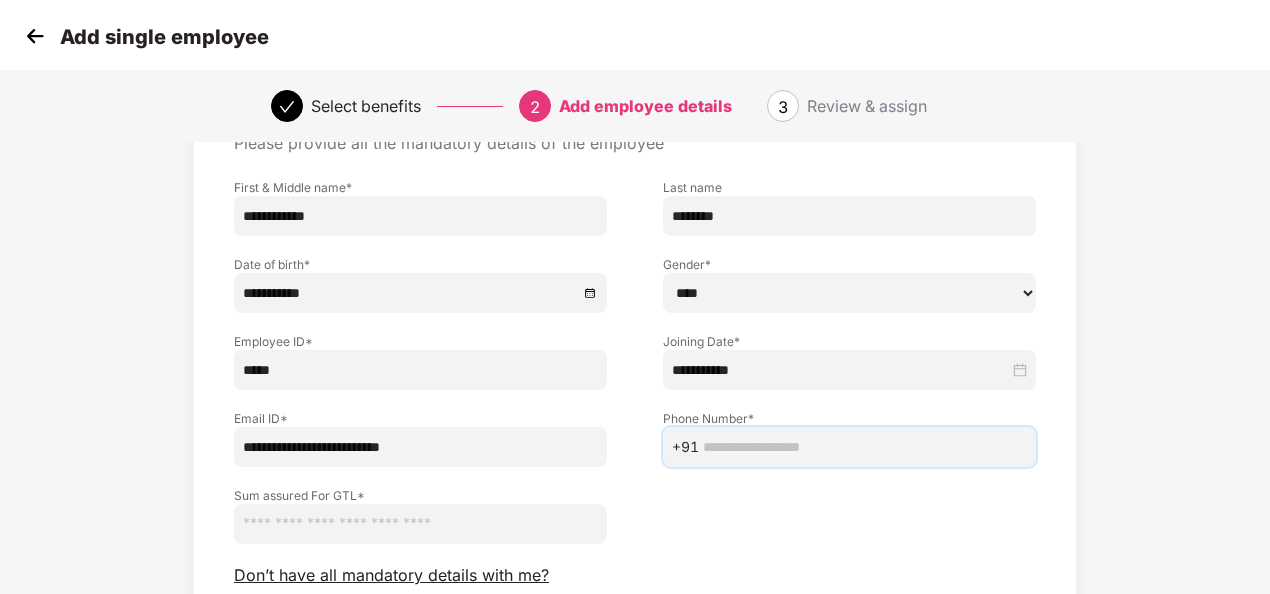 click at bounding box center (865, 447) 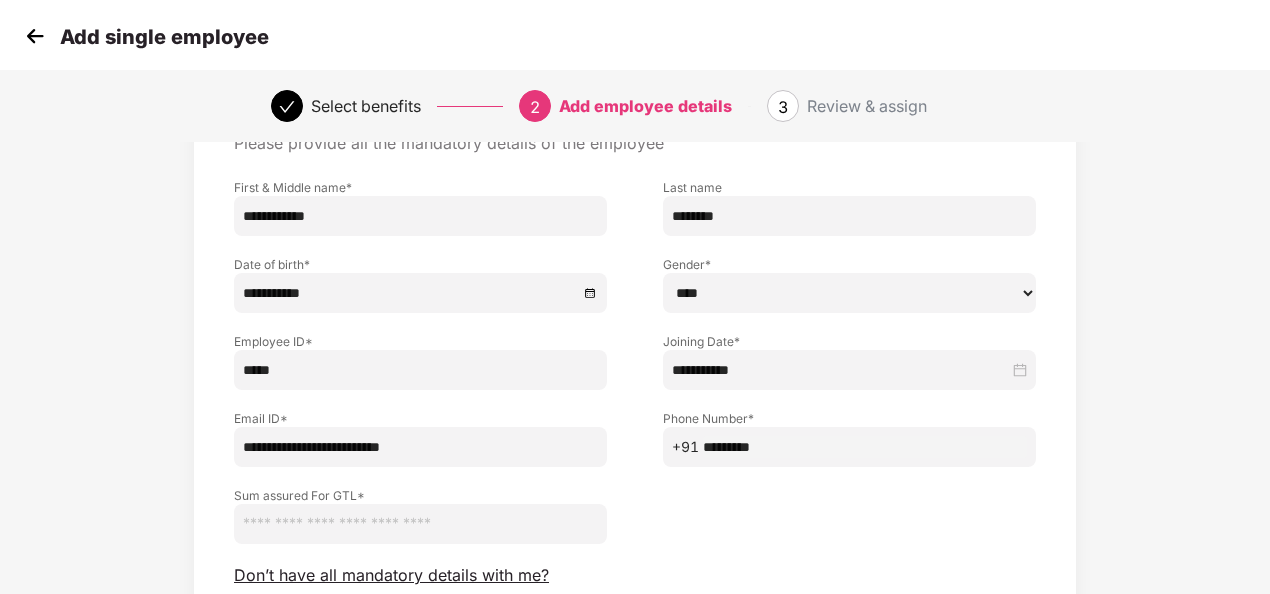click on "Sum assured For GTL  *" at bounding box center [635, 505] 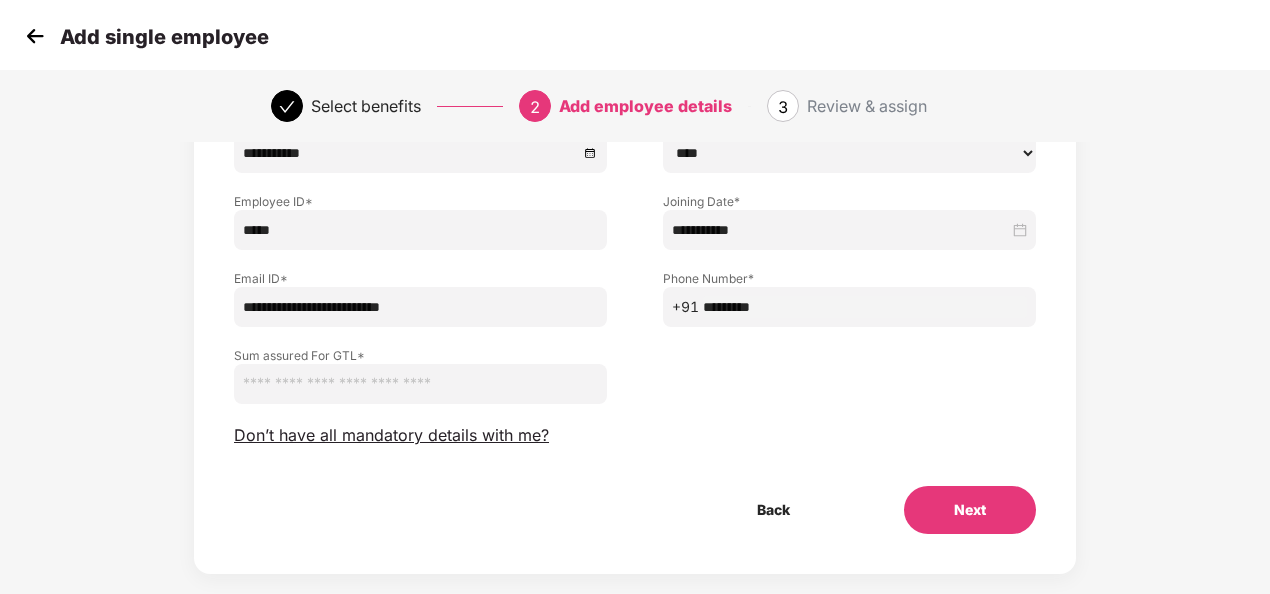 scroll, scrollTop: 215, scrollLeft: 2, axis: both 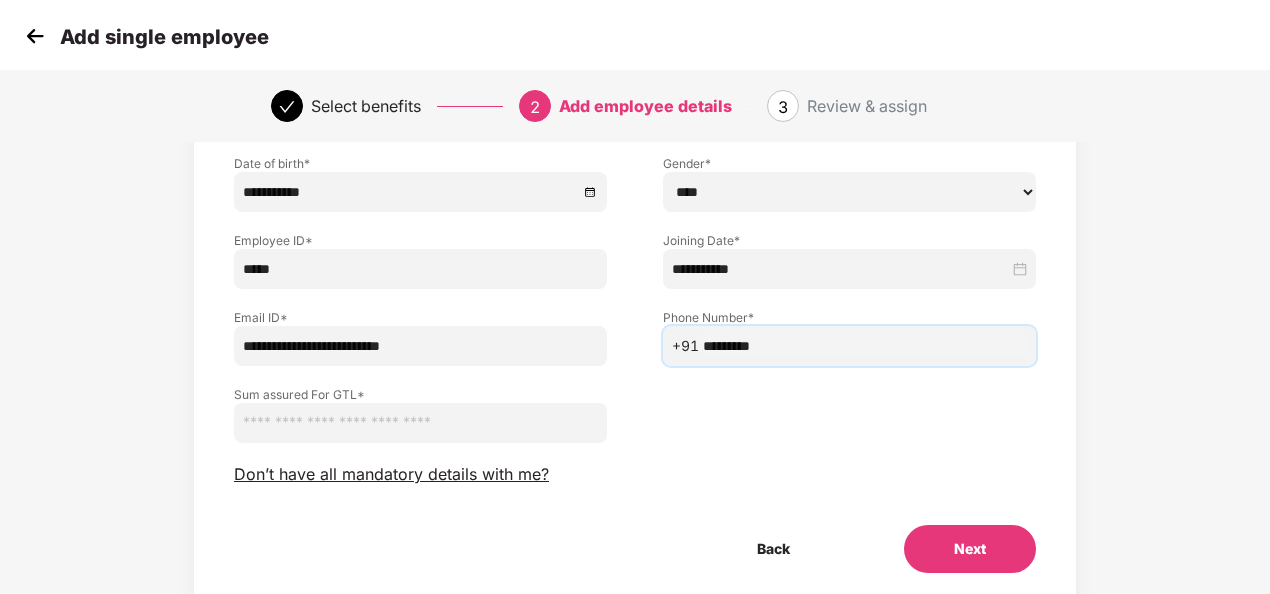 click on "*********" at bounding box center [865, 346] 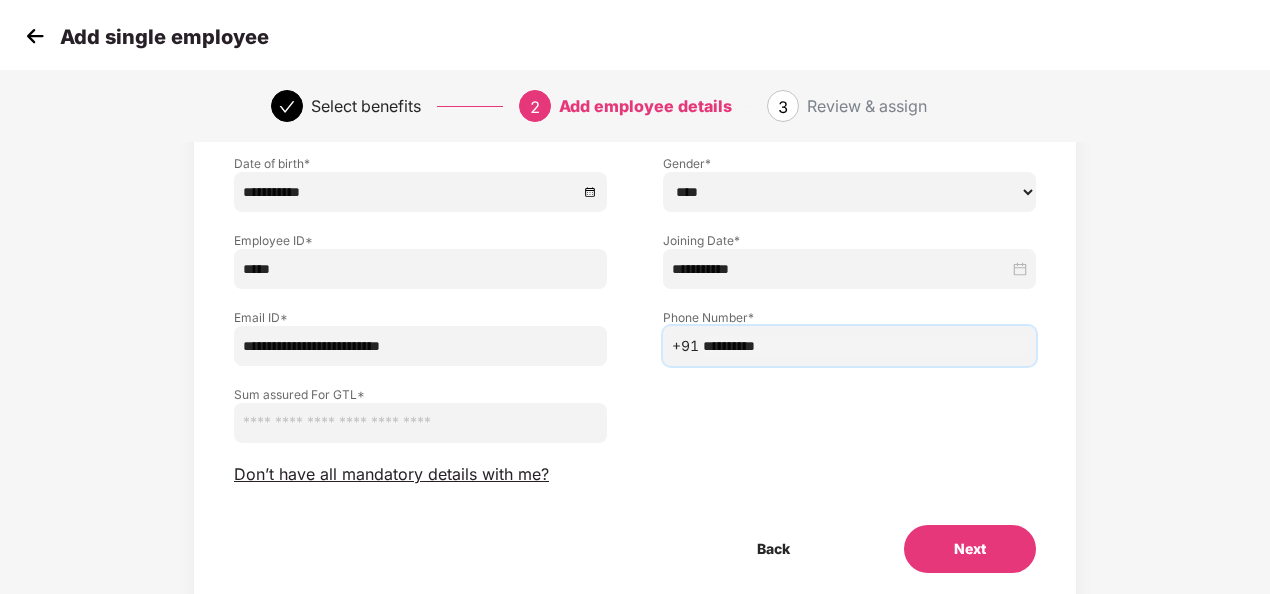 type on "**********" 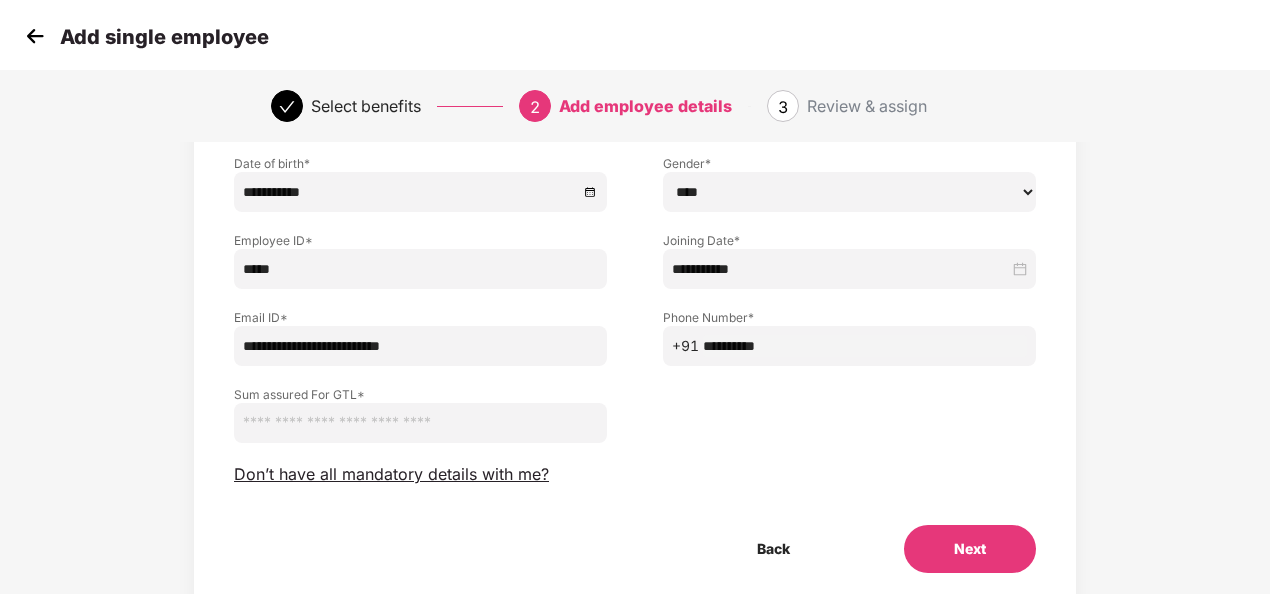 click on "Sum assured For GTL  *" at bounding box center (635, 404) 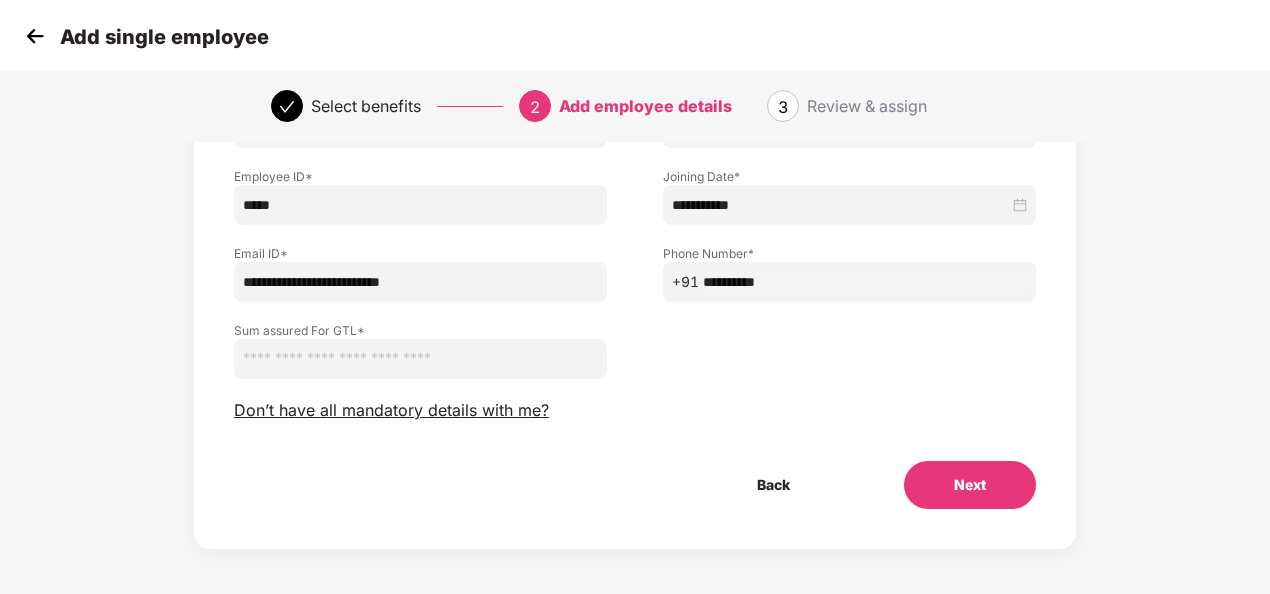 scroll, scrollTop: 284, scrollLeft: 2, axis: both 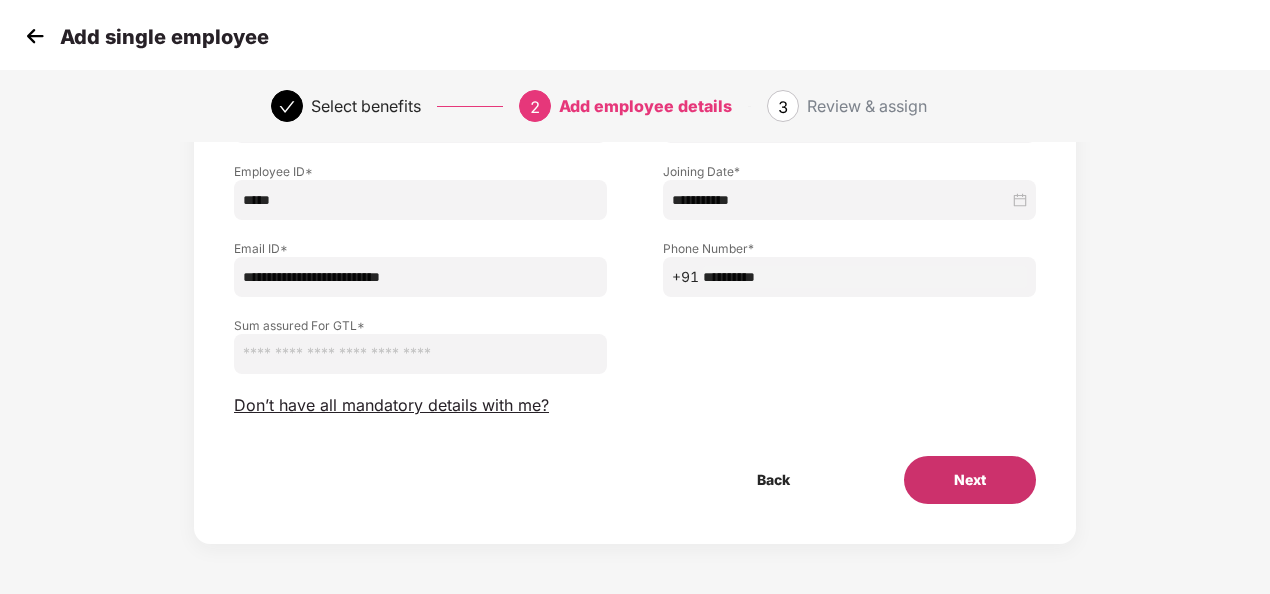 type on "******" 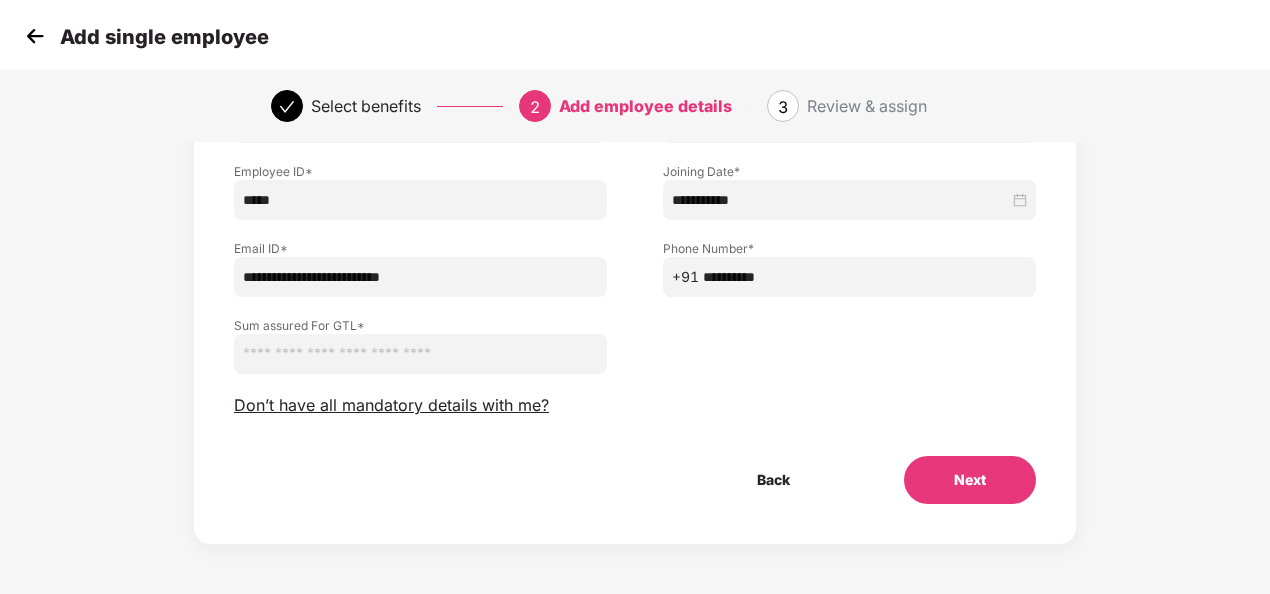 click on "Next" at bounding box center (970, 480) 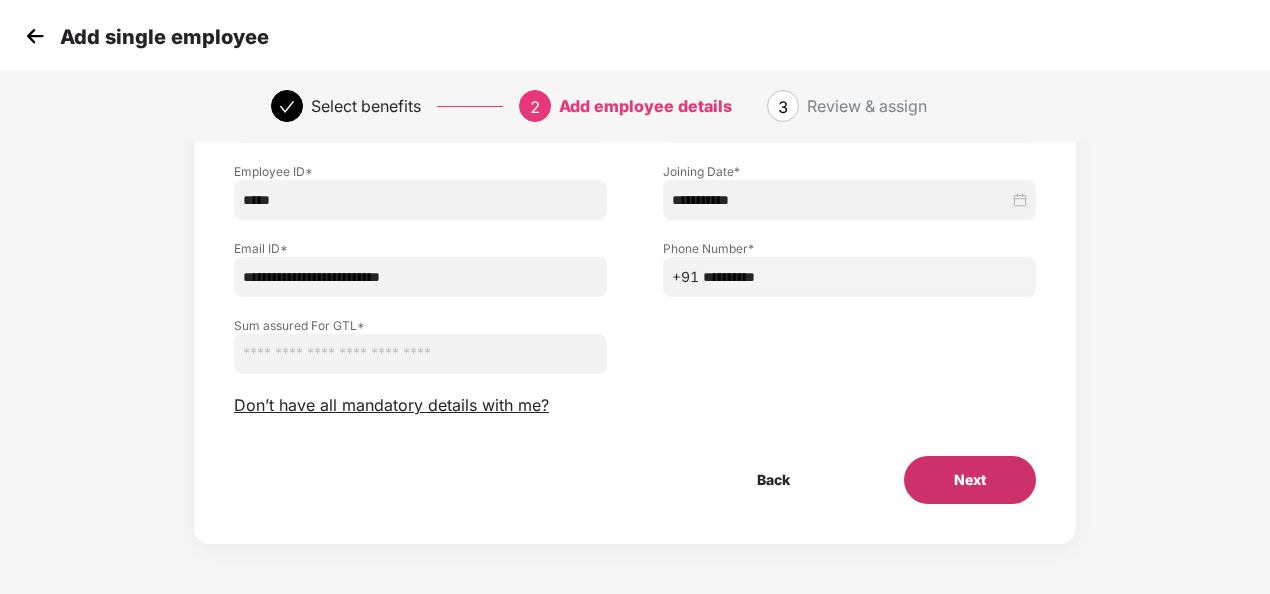 scroll, scrollTop: 0, scrollLeft: 2, axis: horizontal 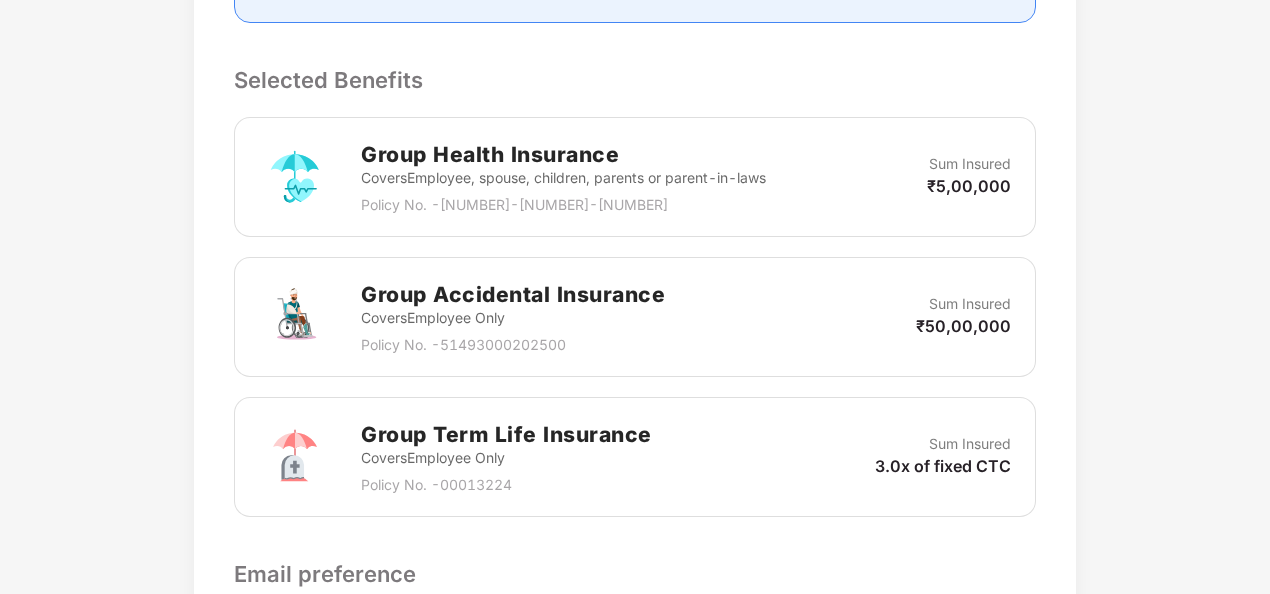 click on "Sum Insured" at bounding box center (970, 444) 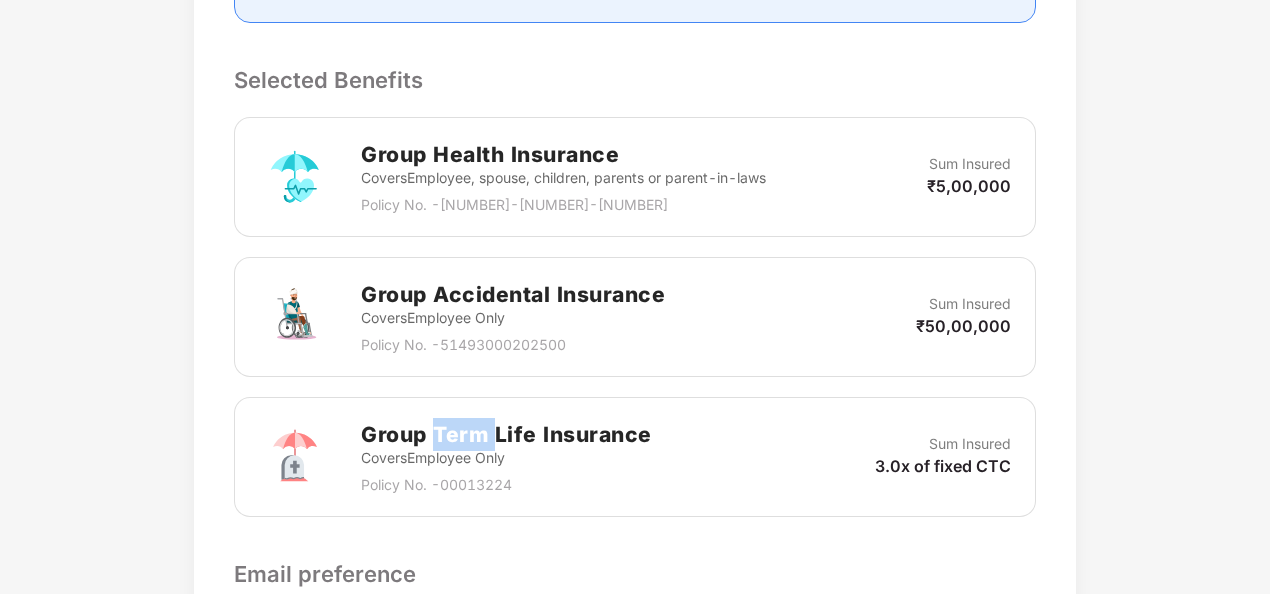 click on "Group Term Life Insurance" at bounding box center (506, 434) 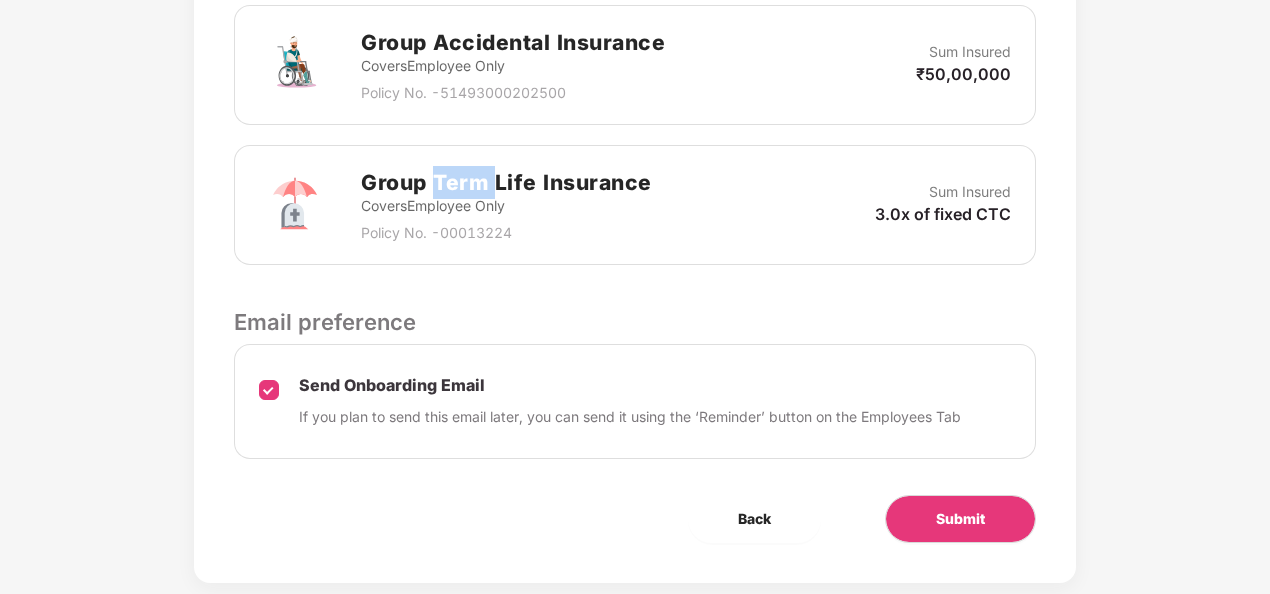 scroll, scrollTop: 950, scrollLeft: 2, axis: both 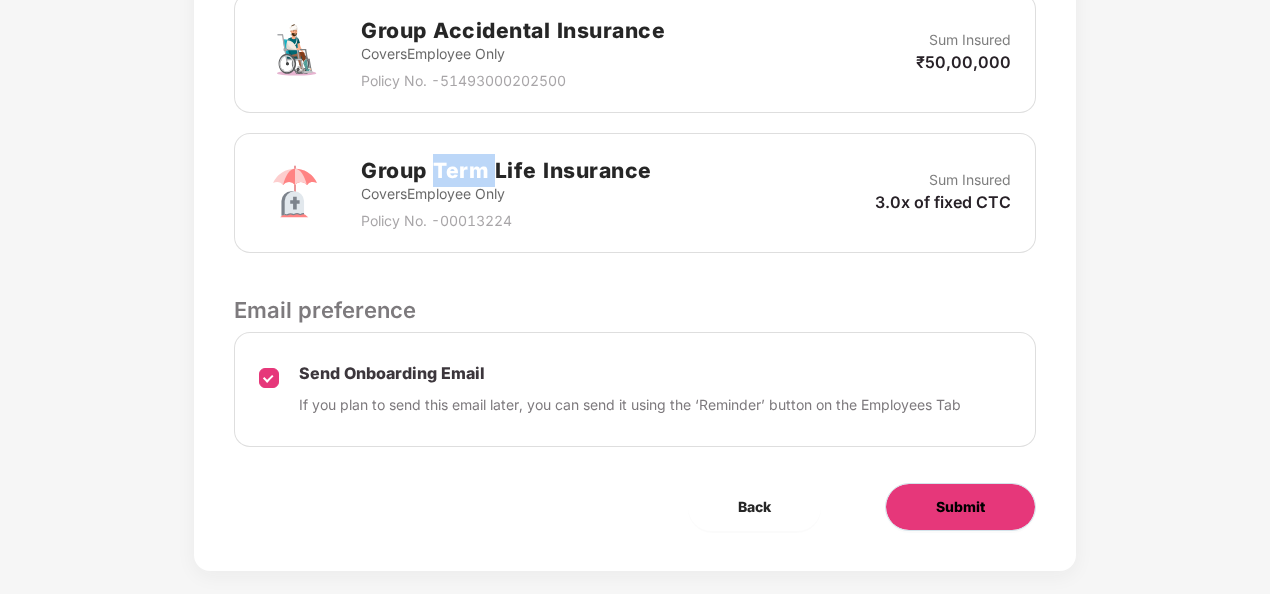click on "Submit" at bounding box center (960, 507) 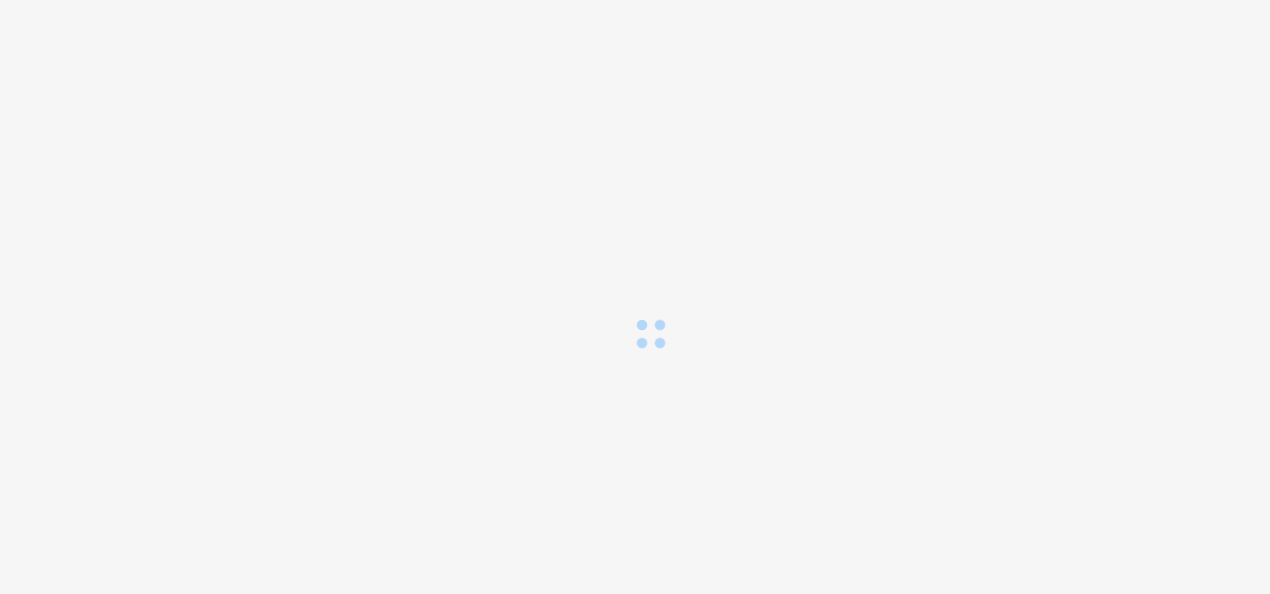 scroll, scrollTop: 0, scrollLeft: 0, axis: both 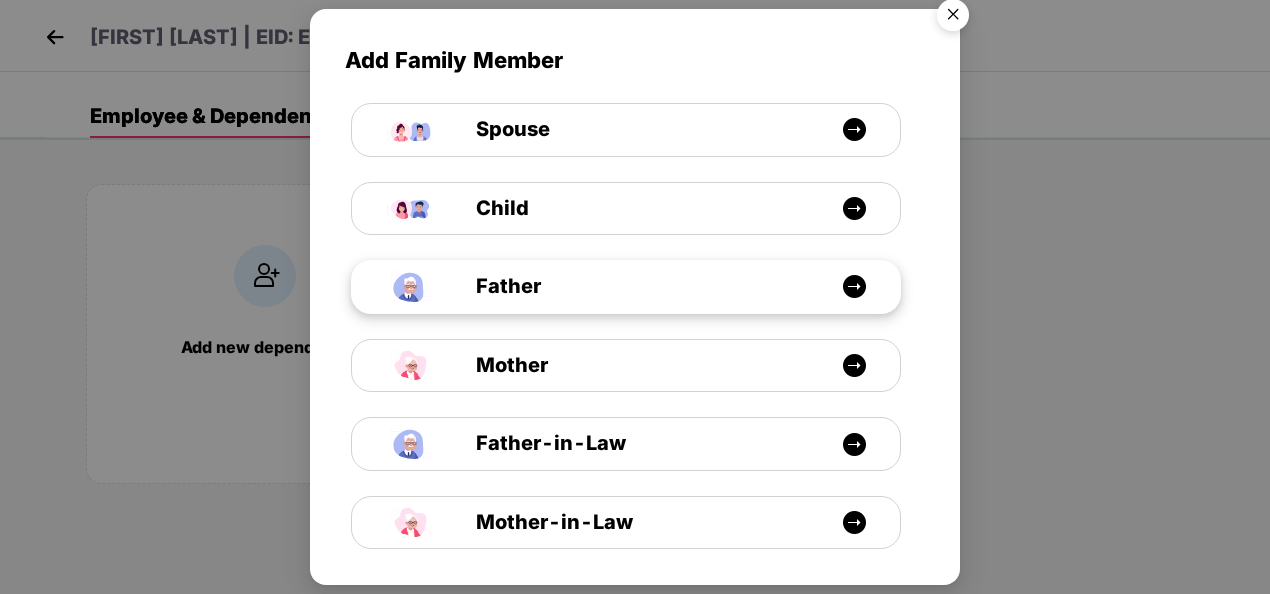 click at bounding box center (854, 286) 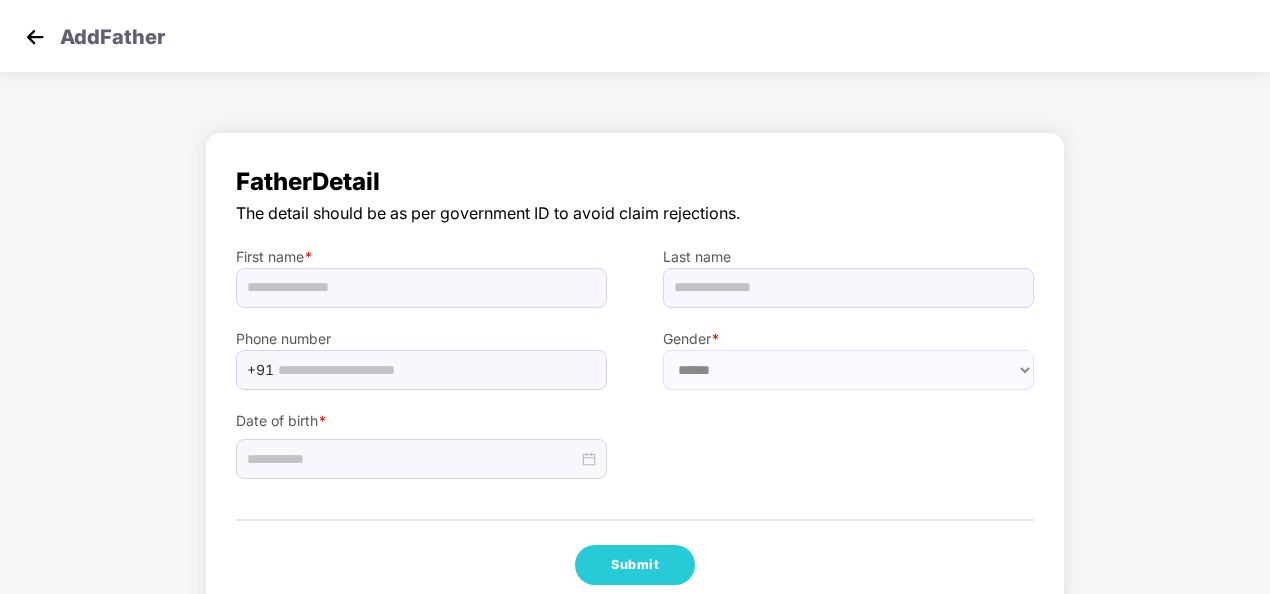 select on "****" 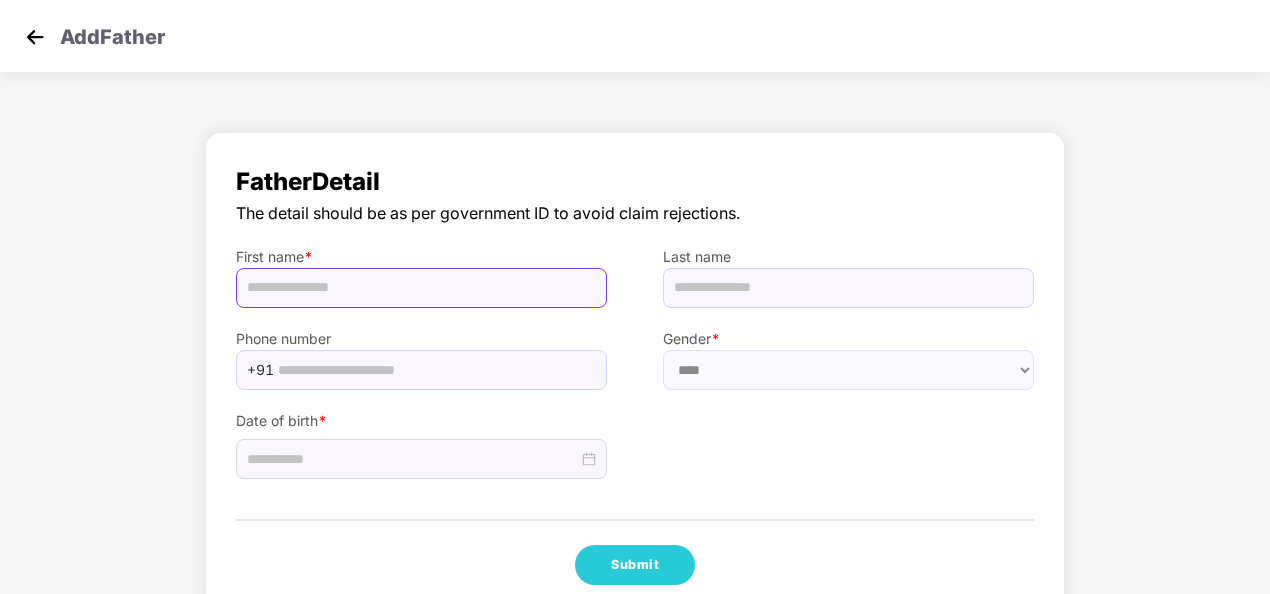 click at bounding box center (421, 288) 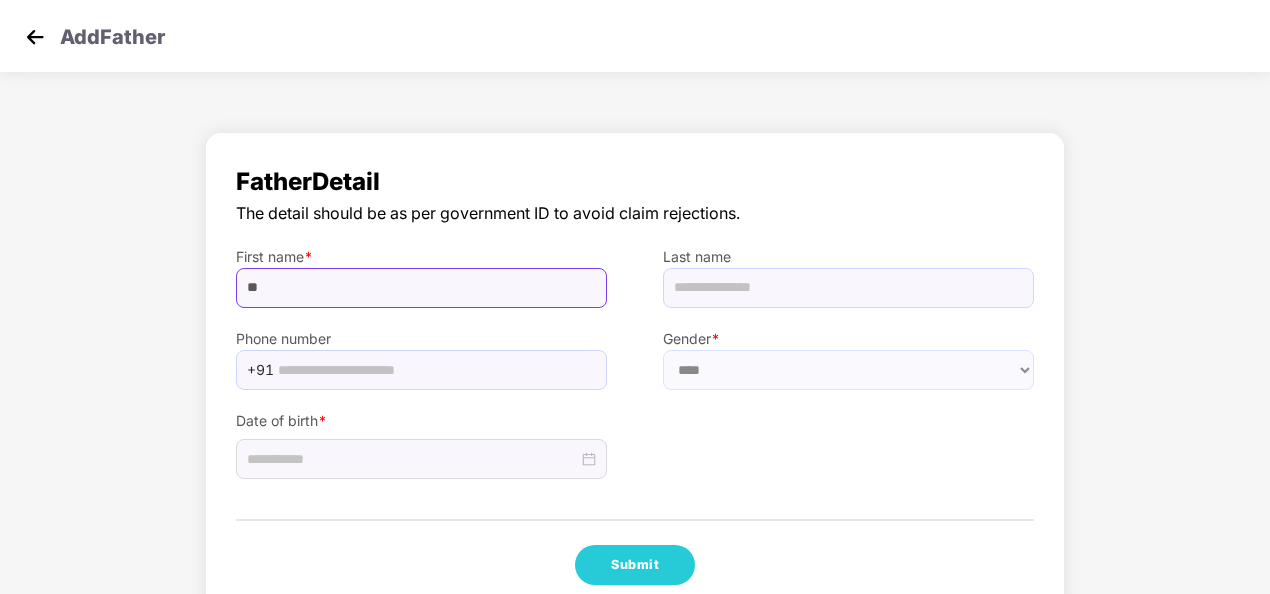 type on "*" 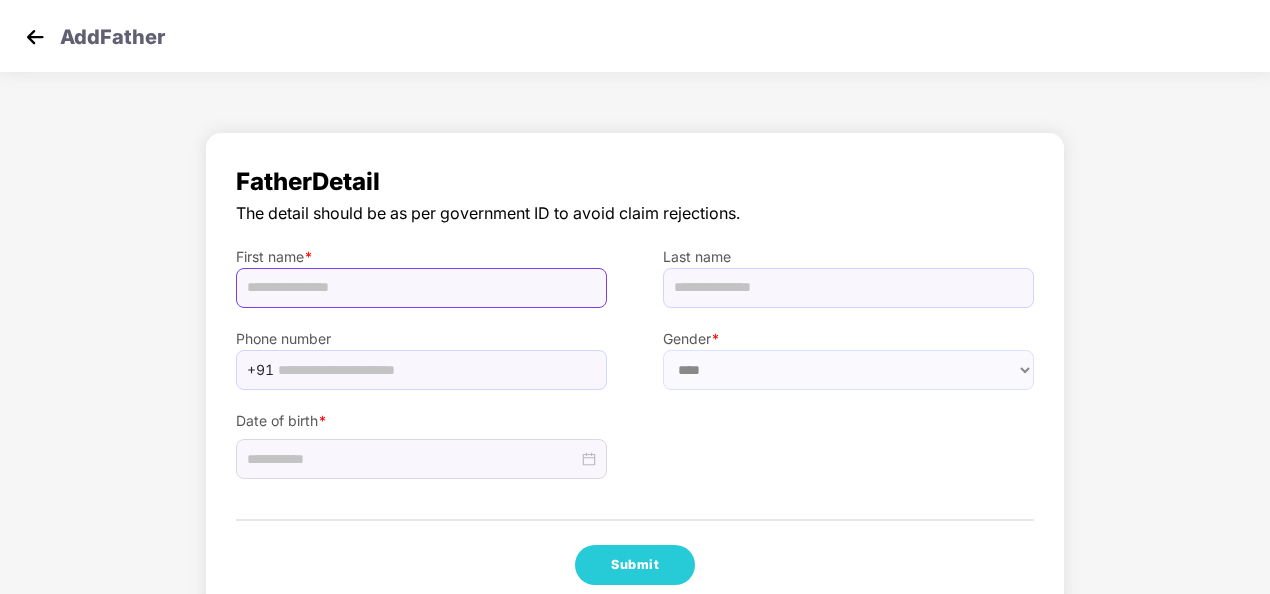 type on "*" 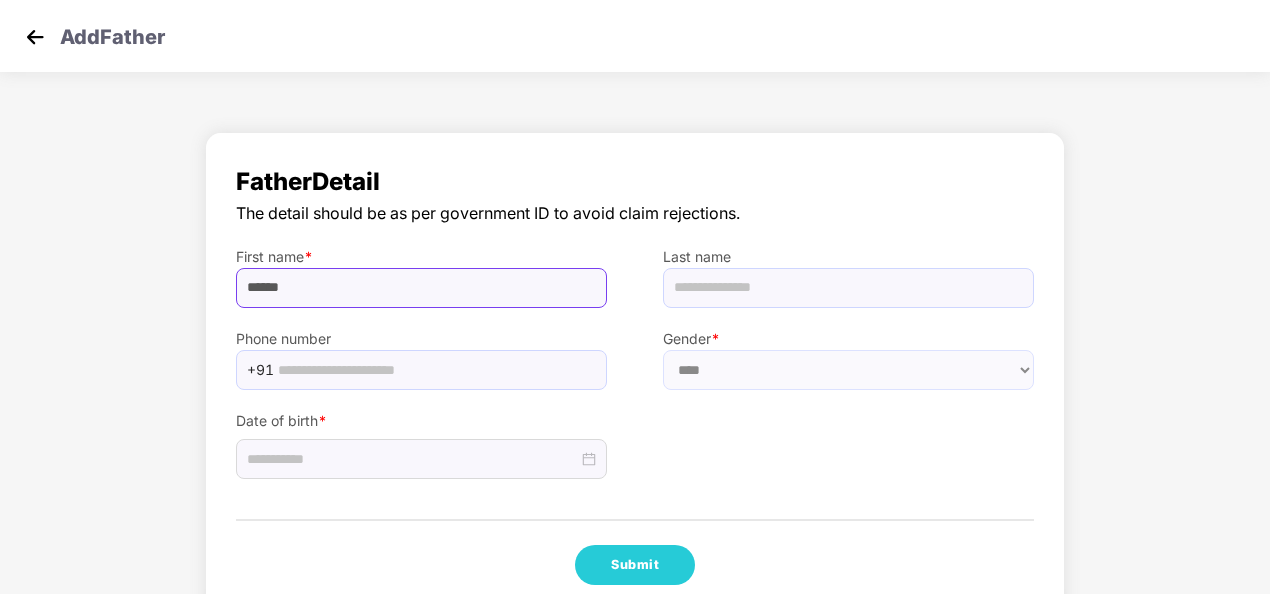 type on "******" 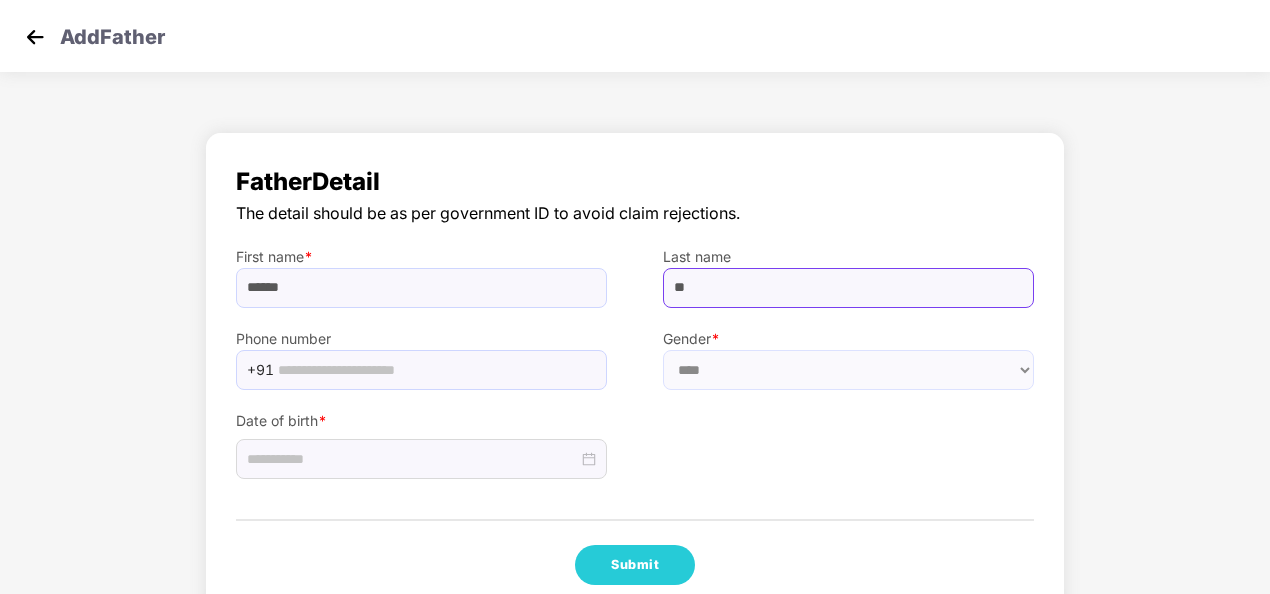 type on "**" 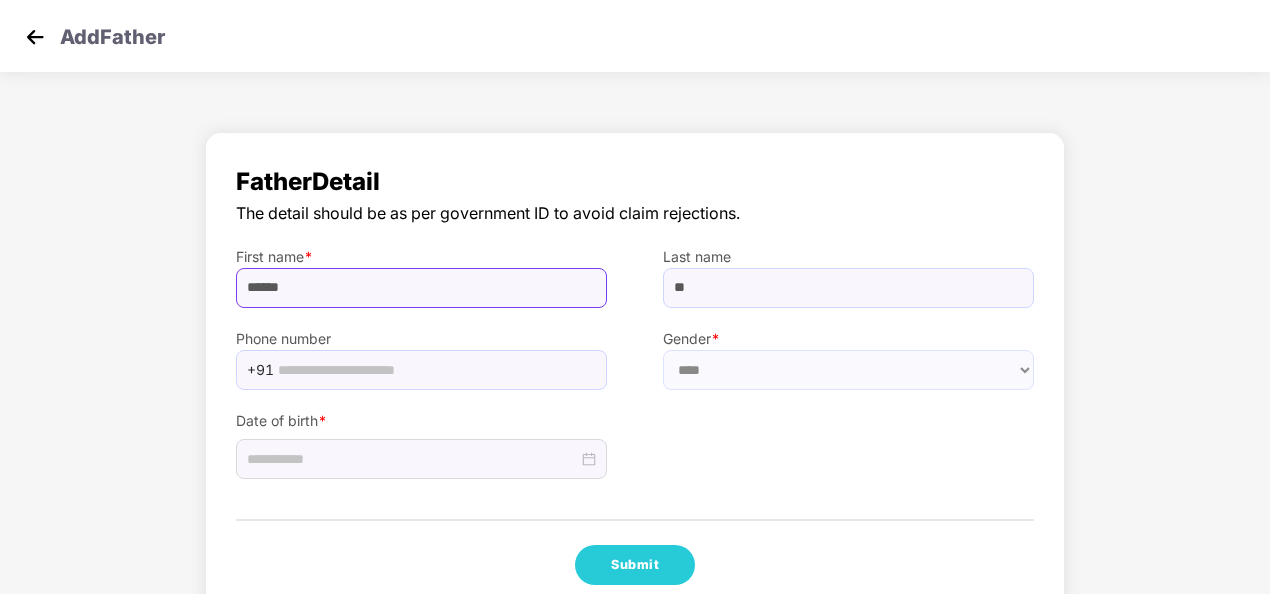 click on "******" at bounding box center (421, 288) 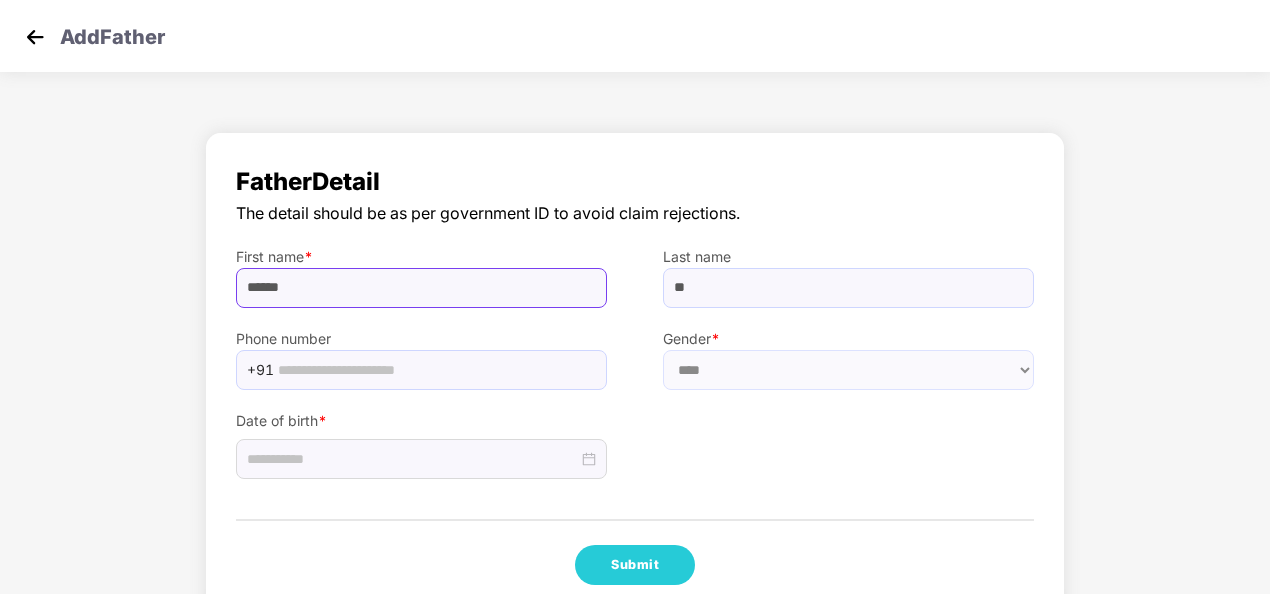 click on "******" at bounding box center (421, 288) 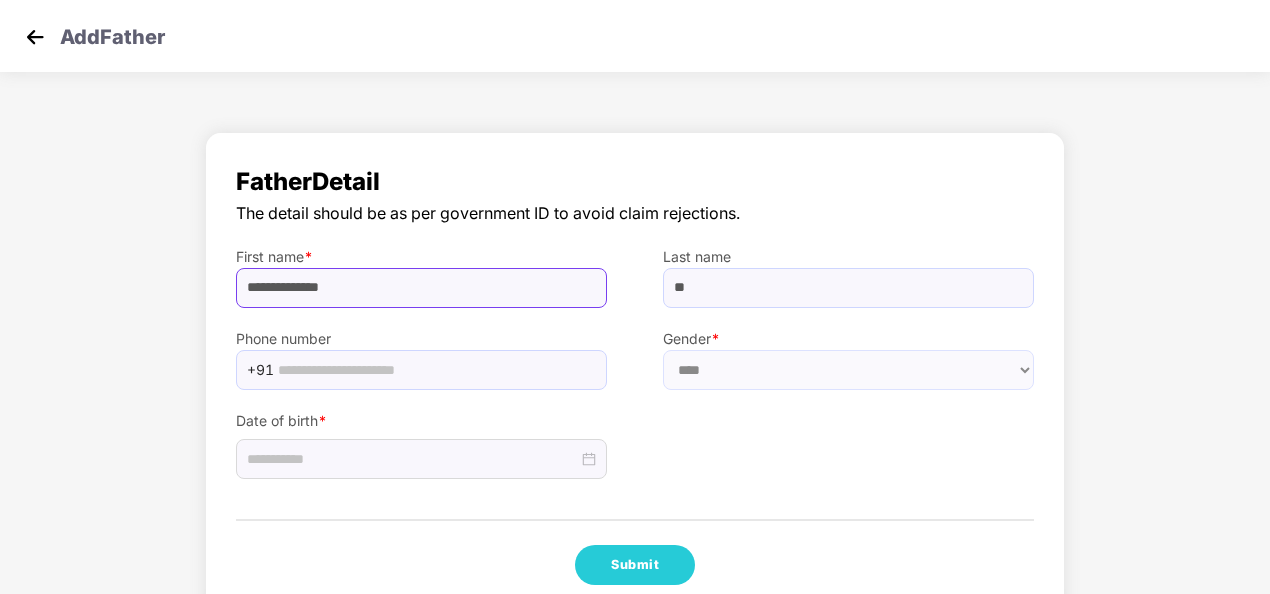 type on "**********" 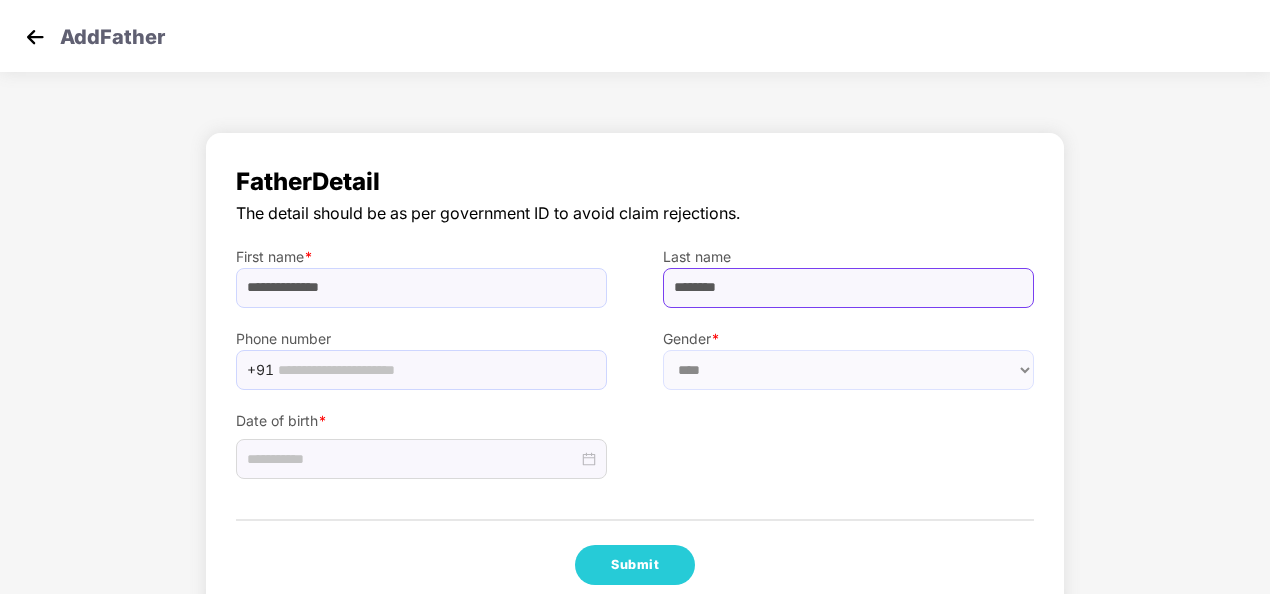type on "********" 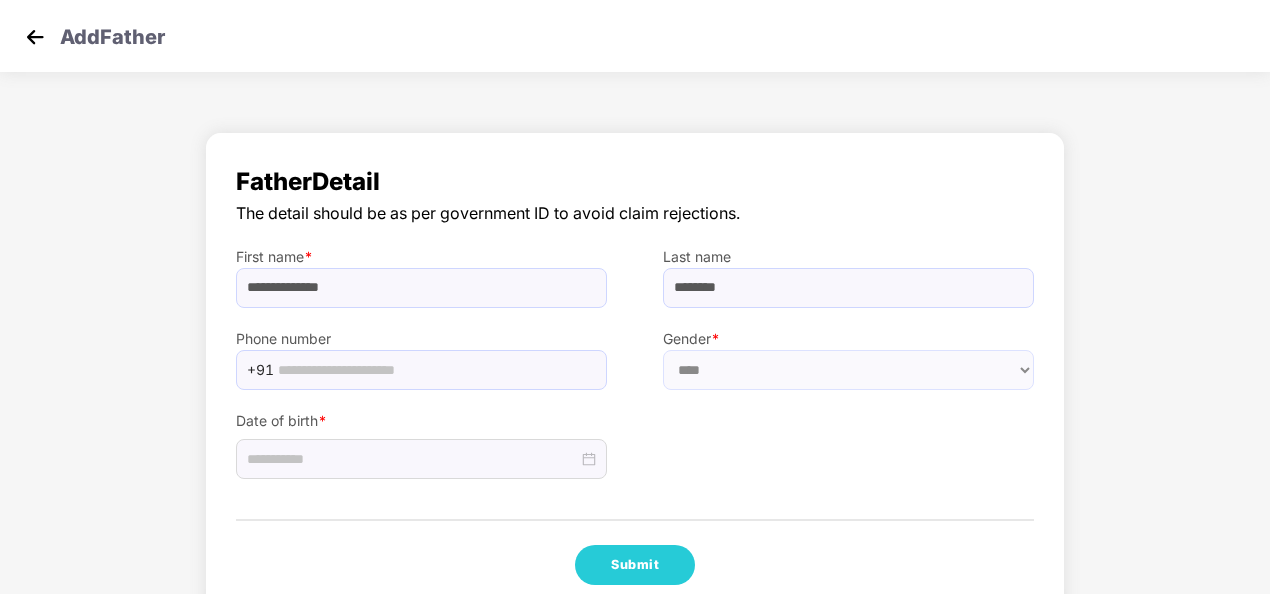 click on "The detail should be as per government ID to avoid claim rejections." at bounding box center (635, 213) 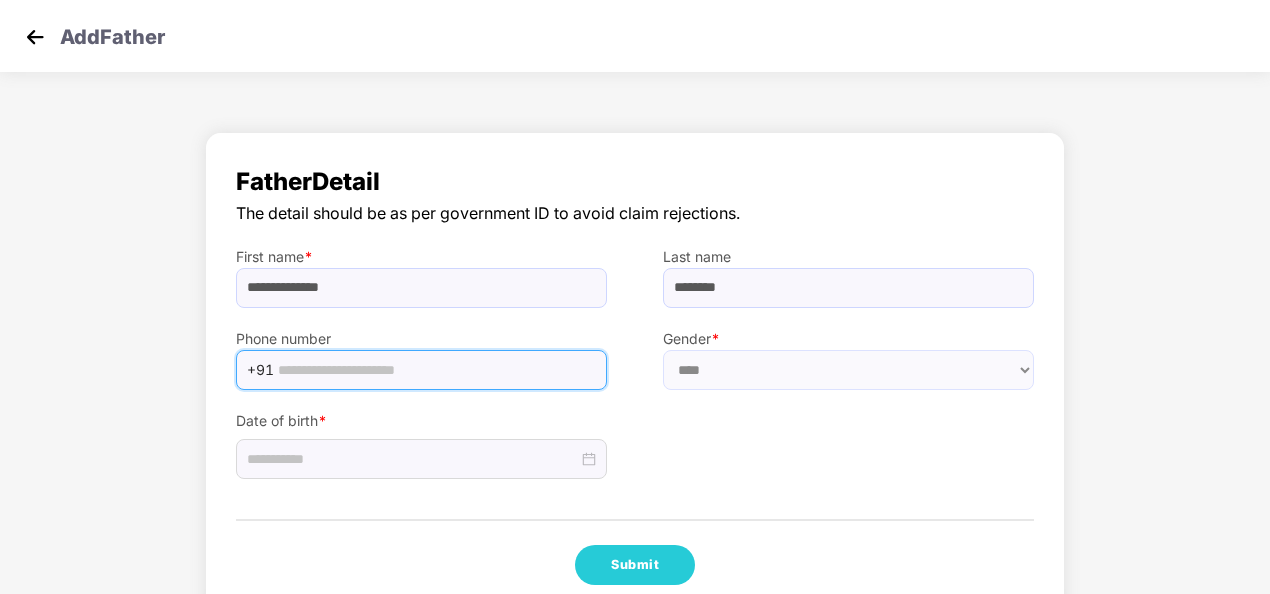 click at bounding box center (436, 370) 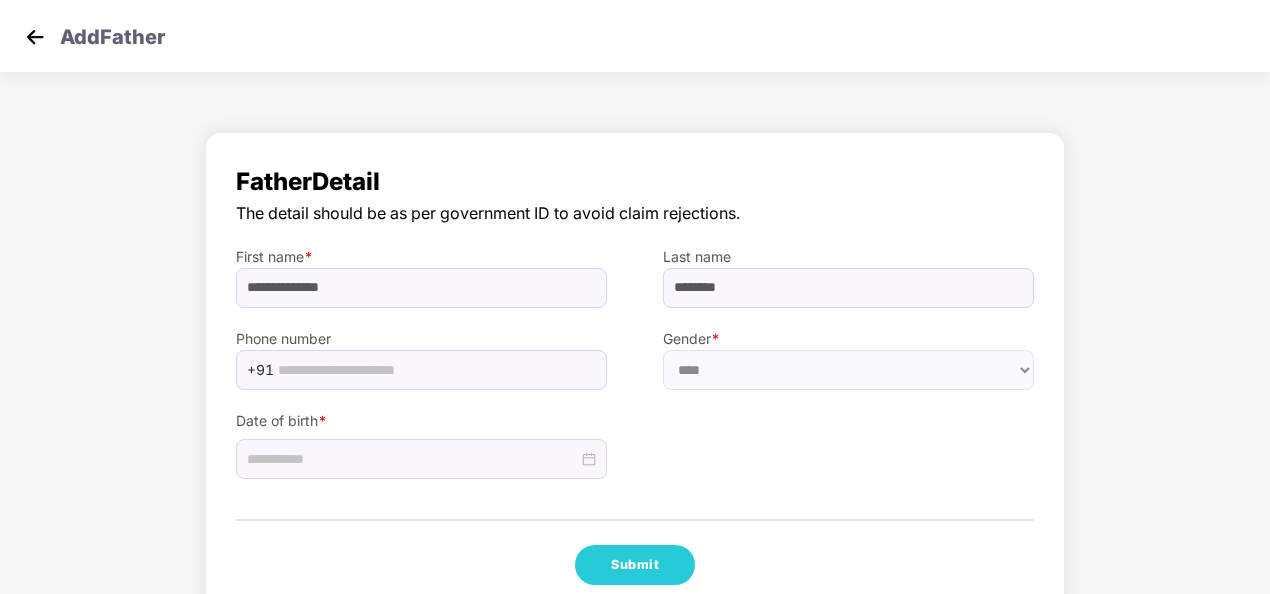 click on "Date of birth  *" at bounding box center (635, 435) 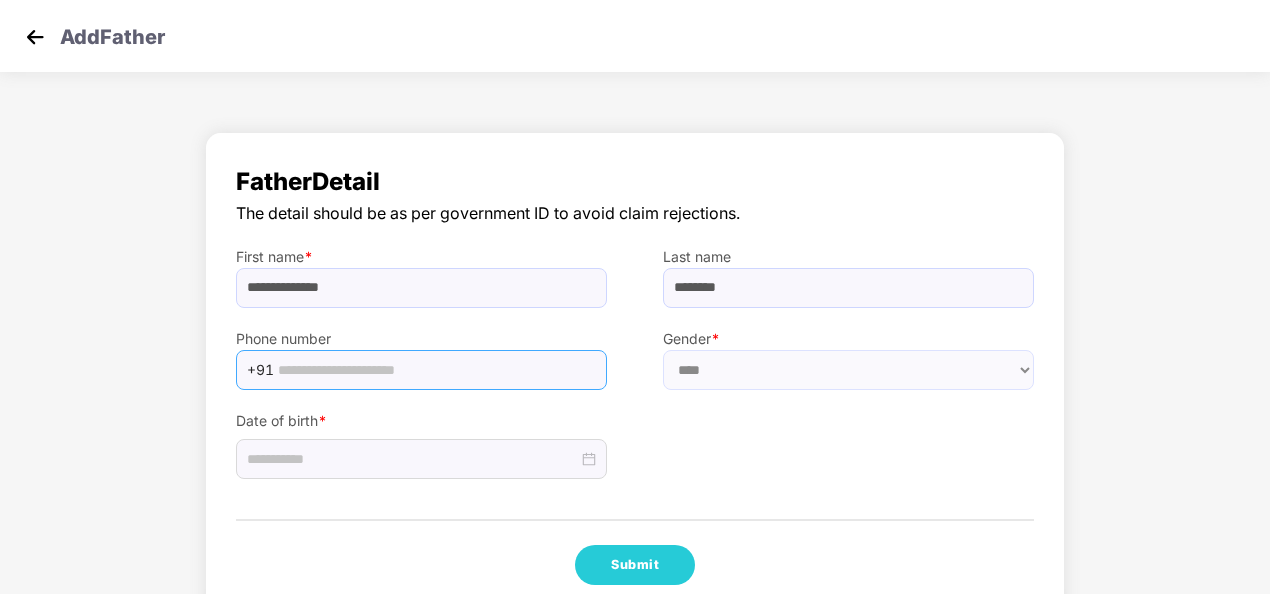 click at bounding box center [436, 370] 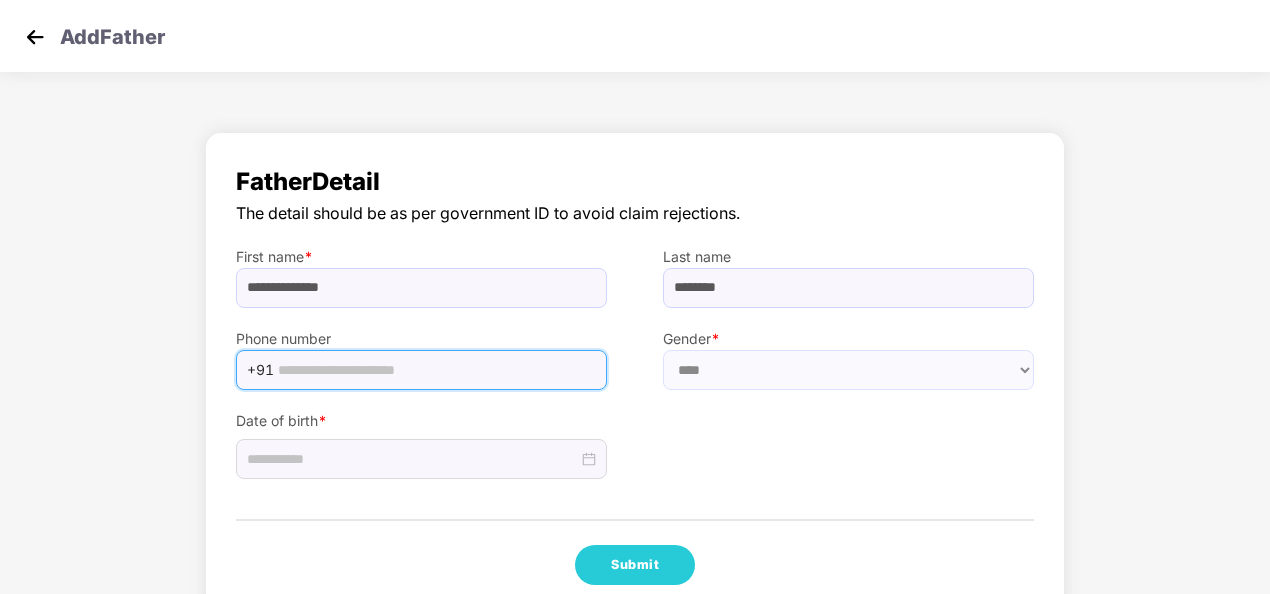 click at bounding box center (436, 370) 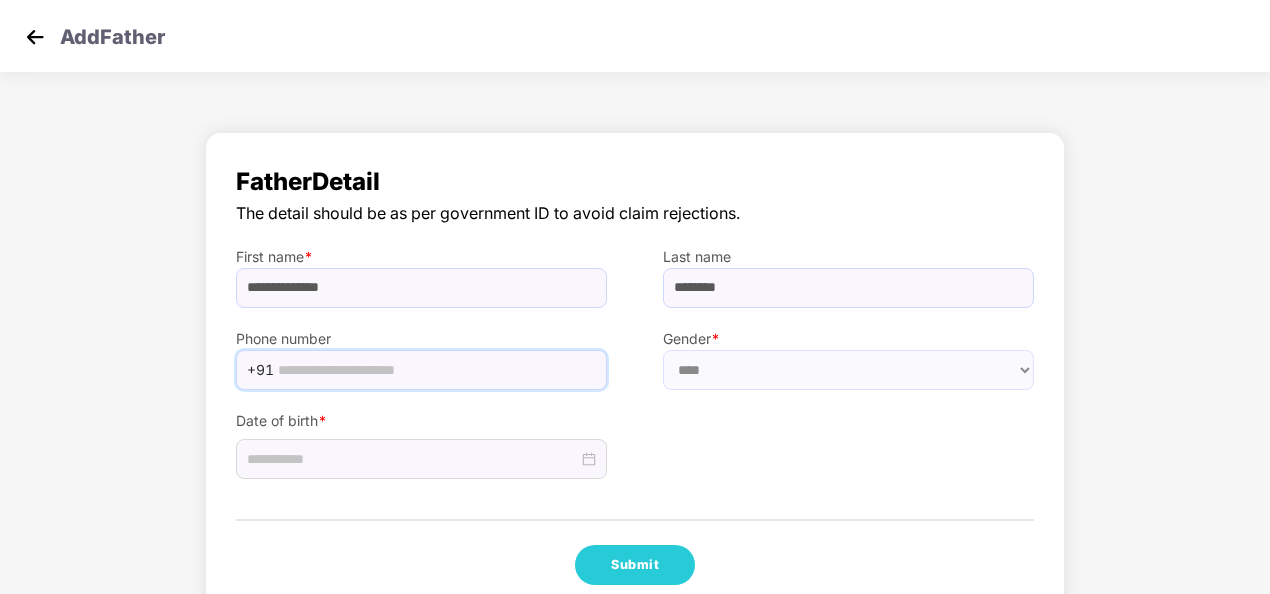 type on "**********" 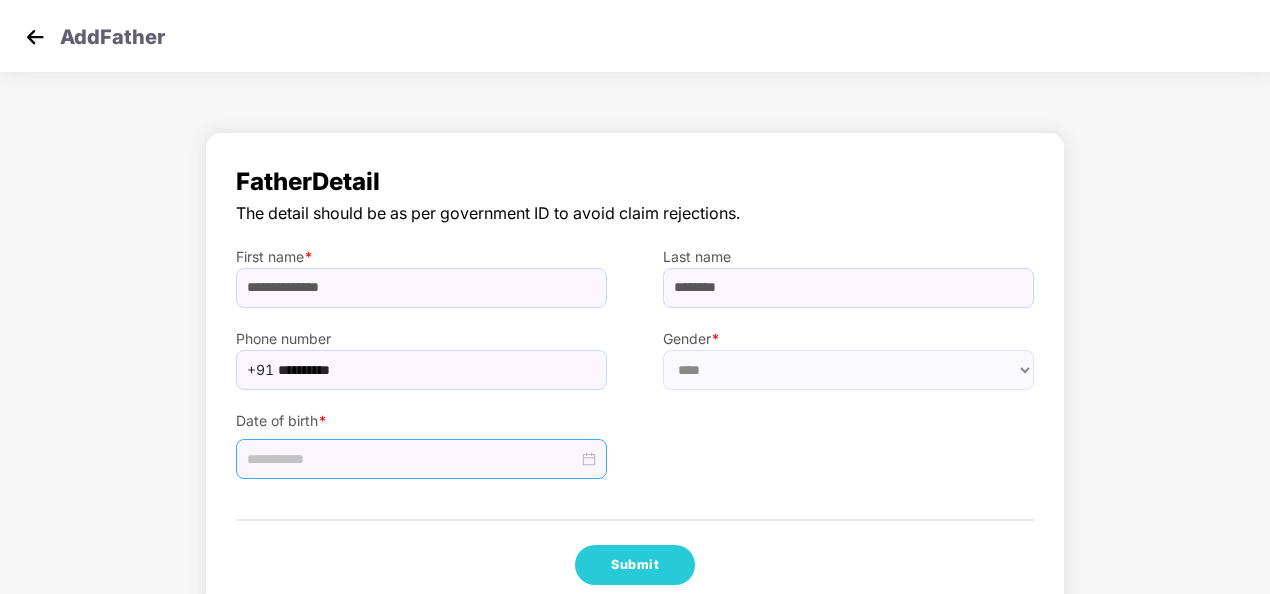 click at bounding box center (421, 459) 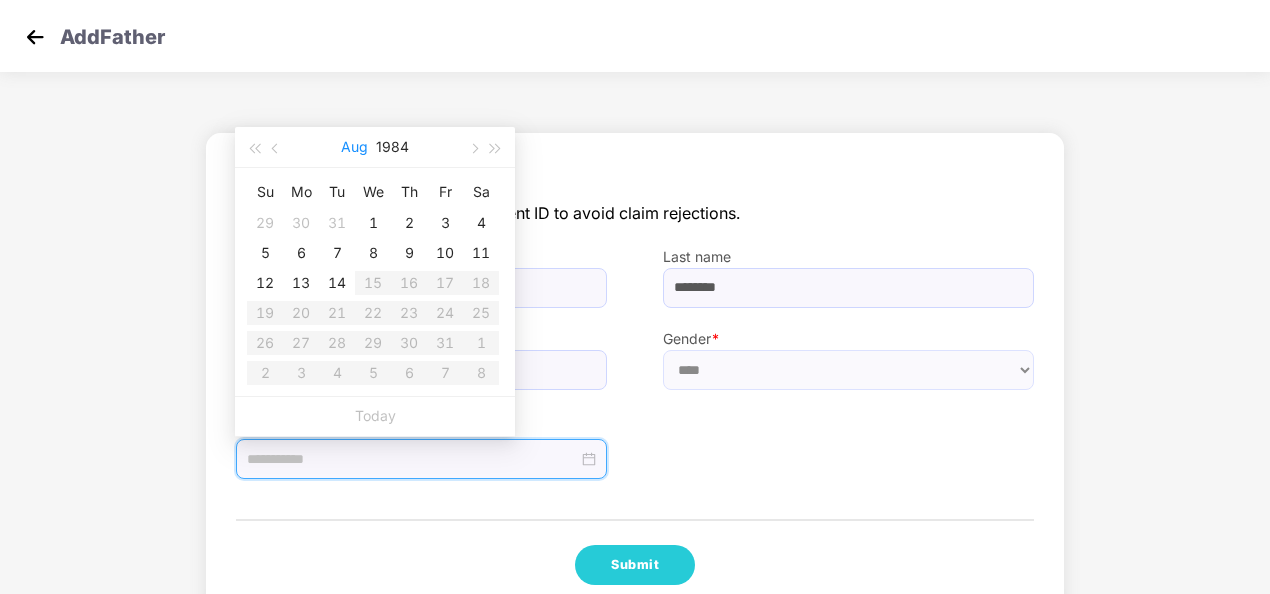 type on "**********" 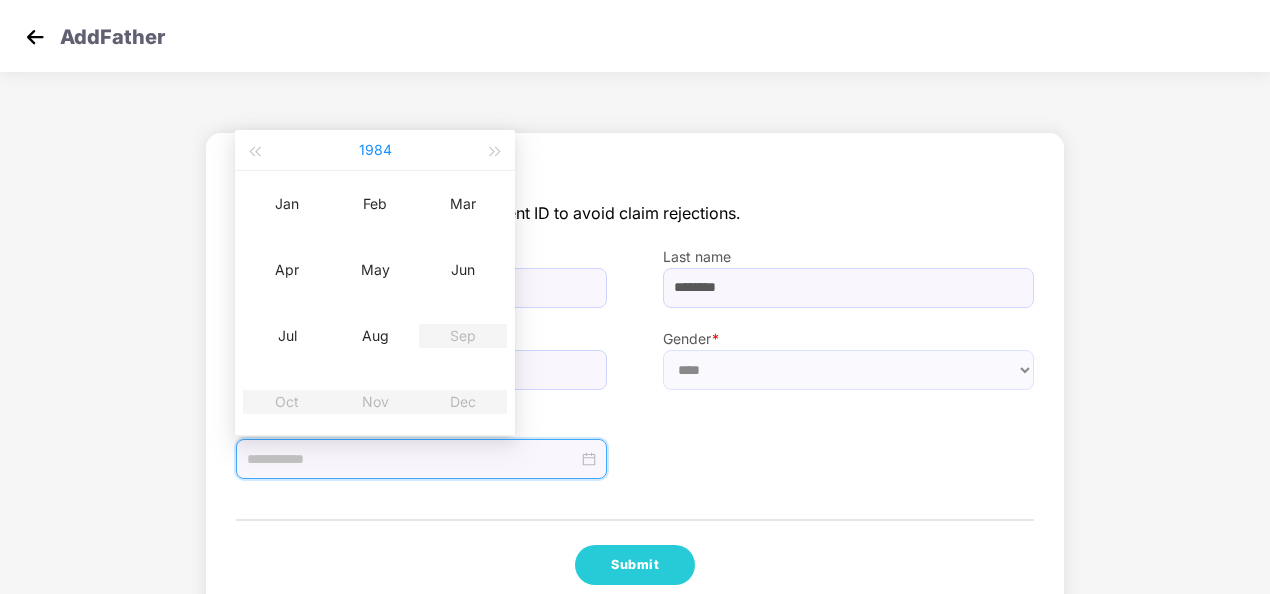 click on "1984" at bounding box center [375, 150] 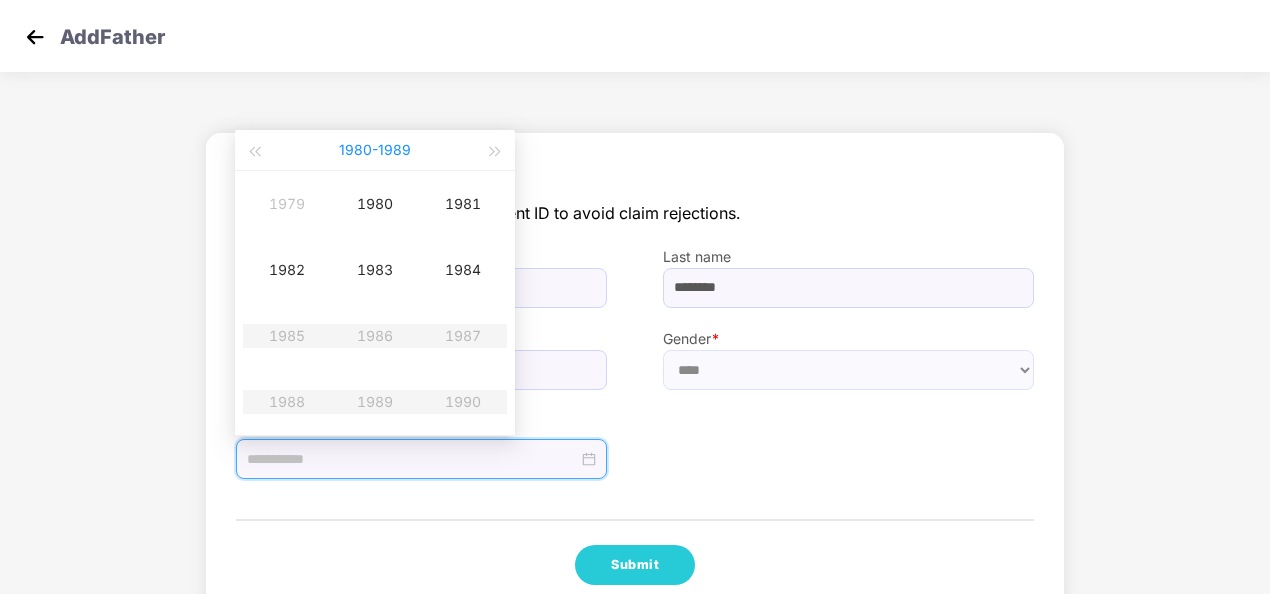 click on "1980 - 1989" at bounding box center (375, 150) 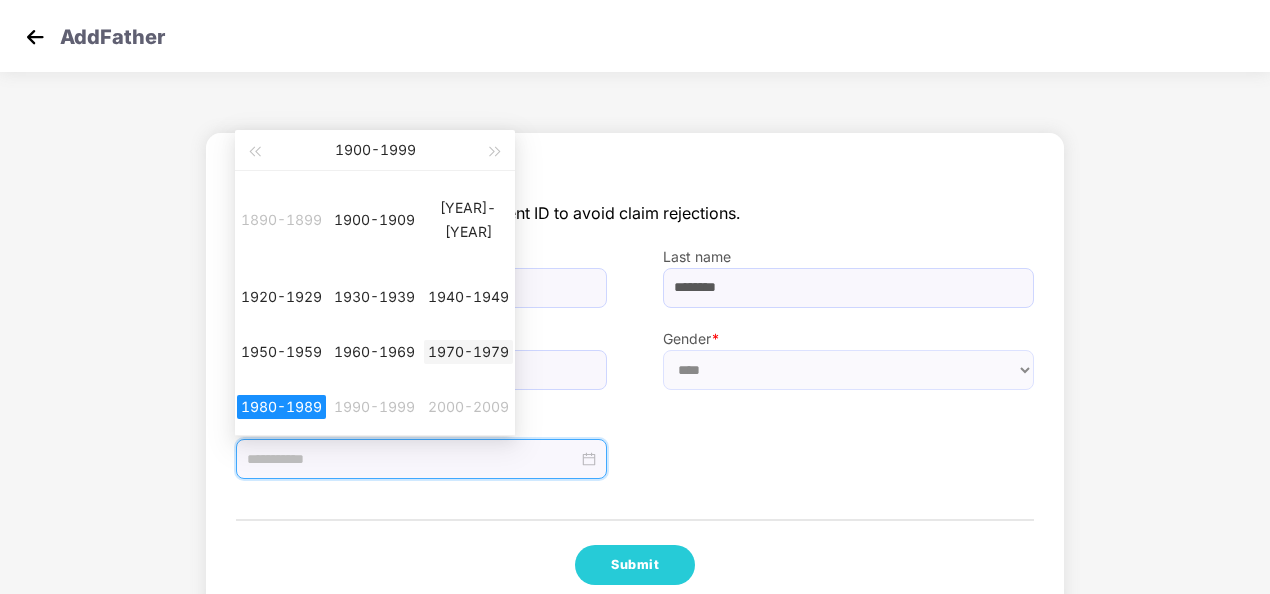 type on "**********" 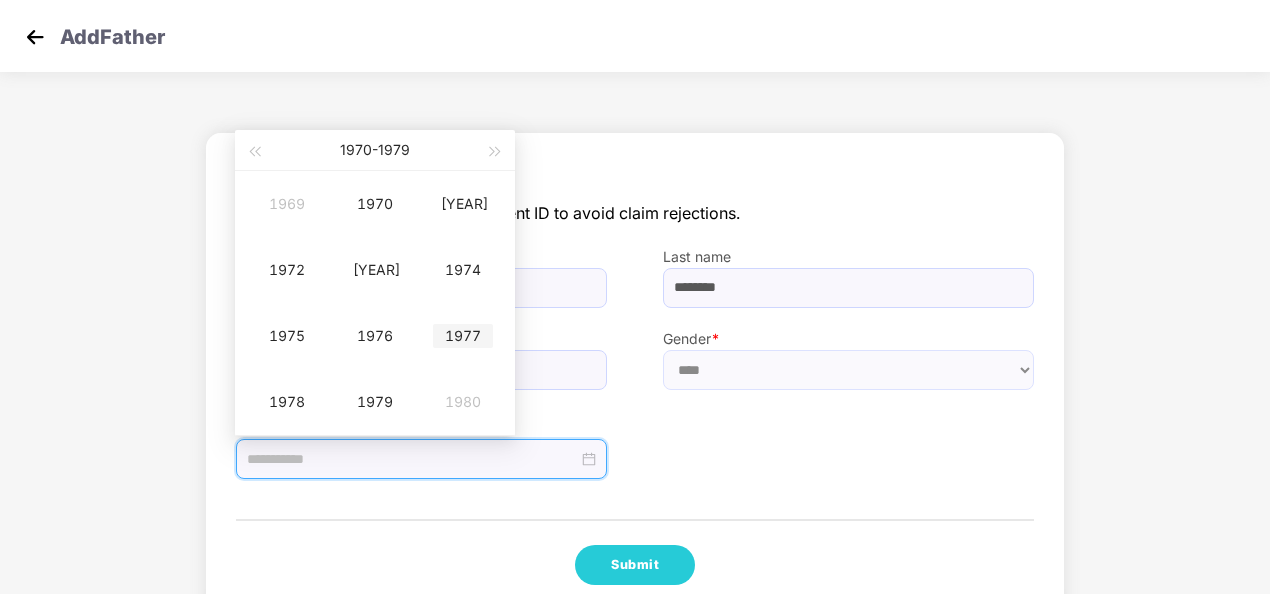 type on "**********" 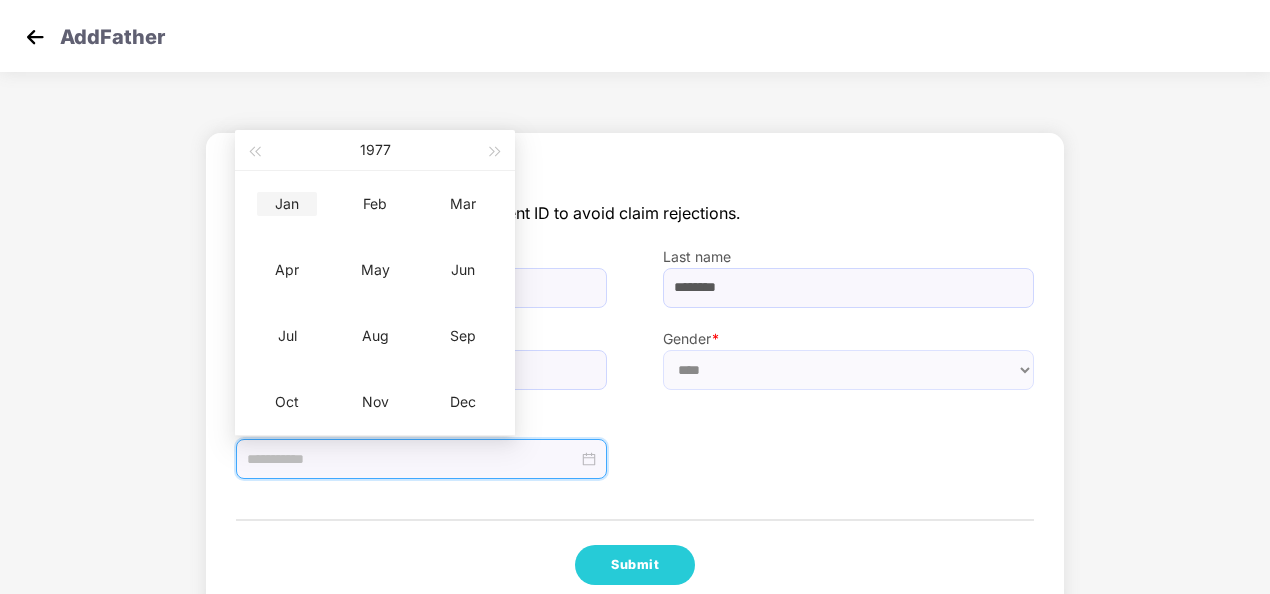 type on "**********" 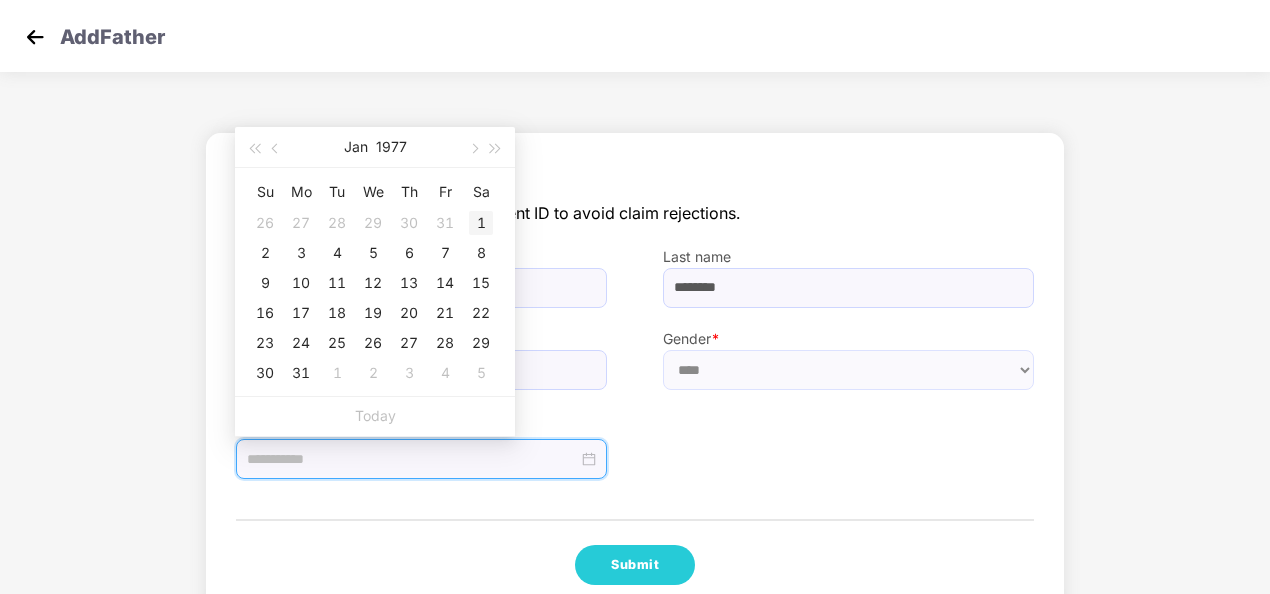 type on "**********" 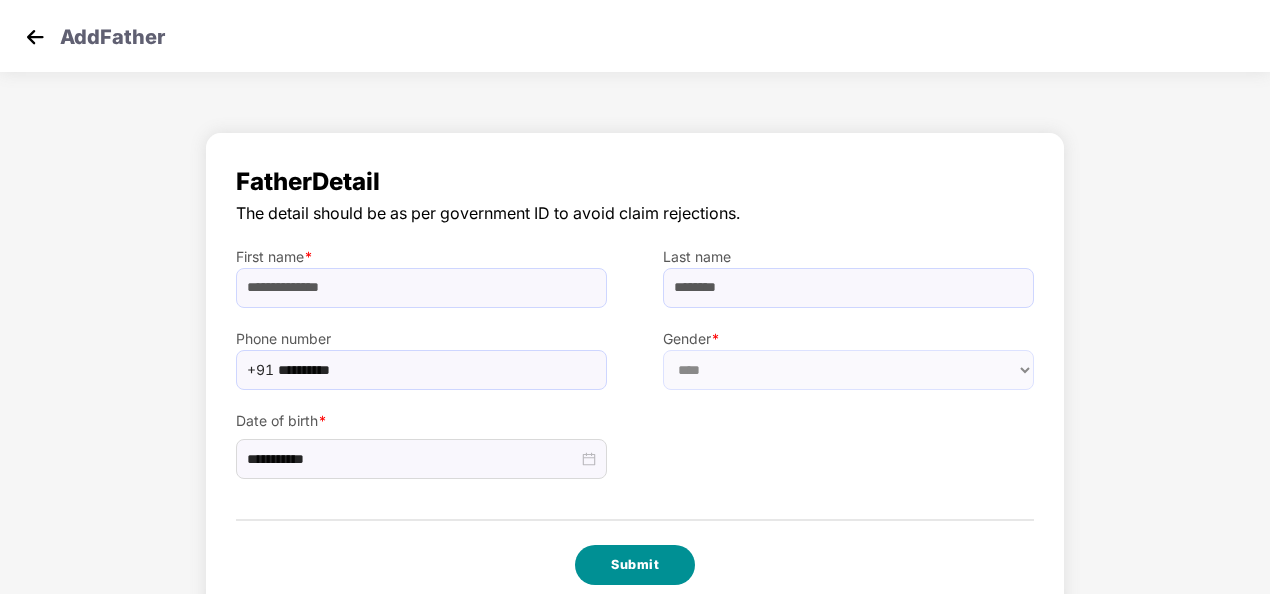 click on "Submit" at bounding box center (635, 565) 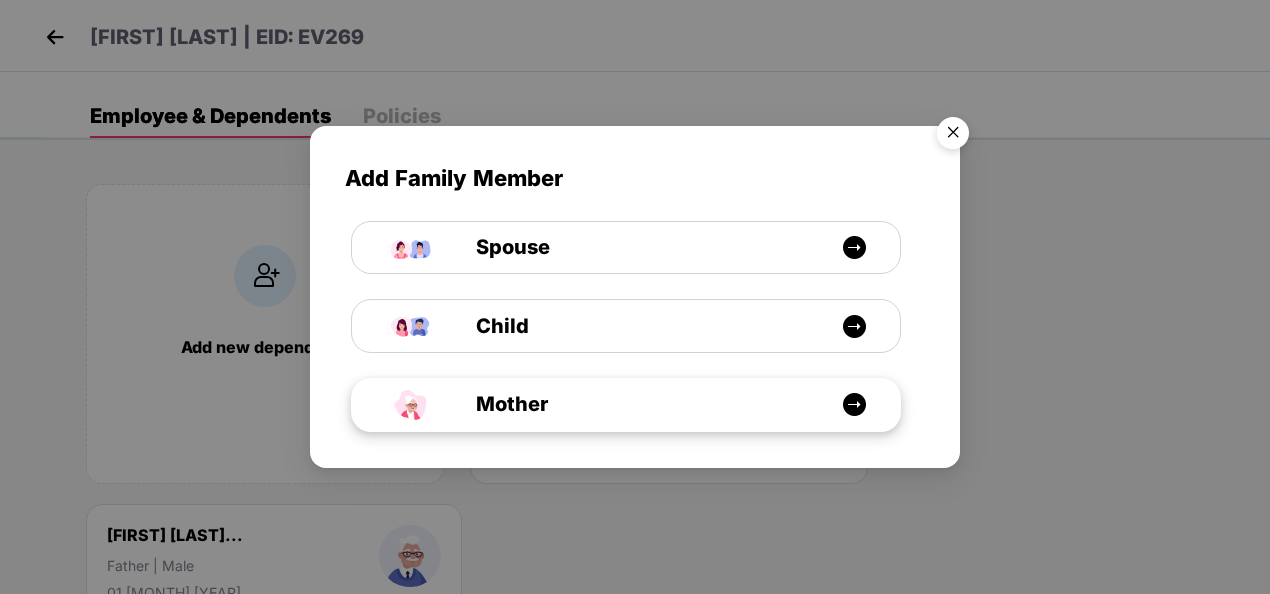 click at bounding box center [854, 404] 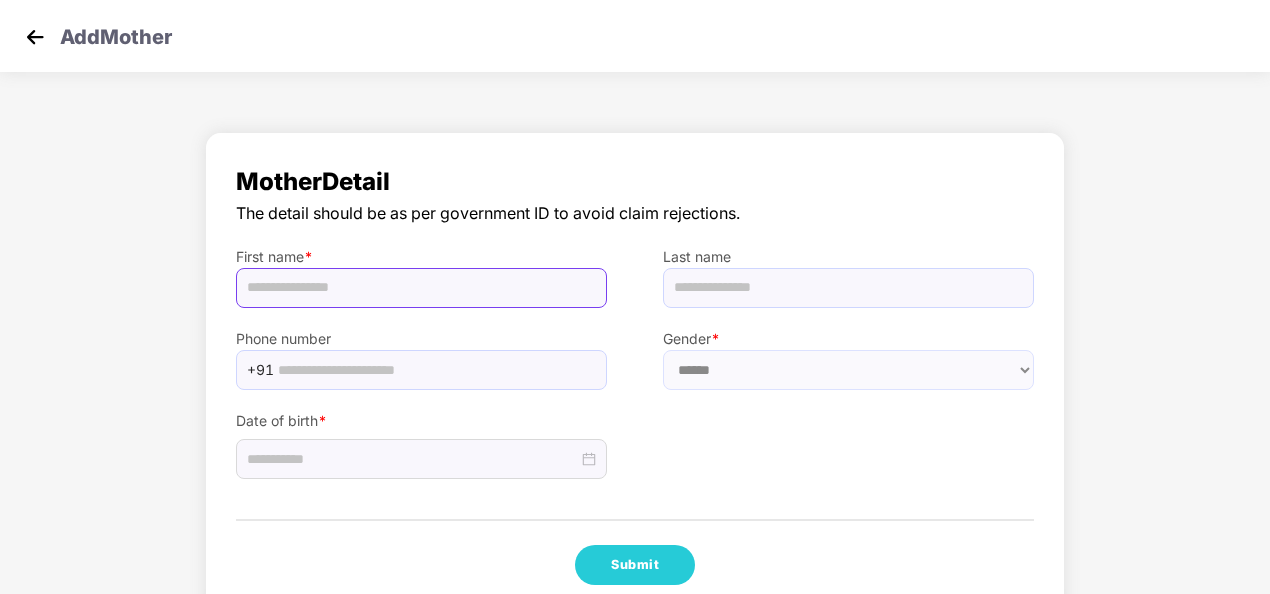 click at bounding box center [421, 288] 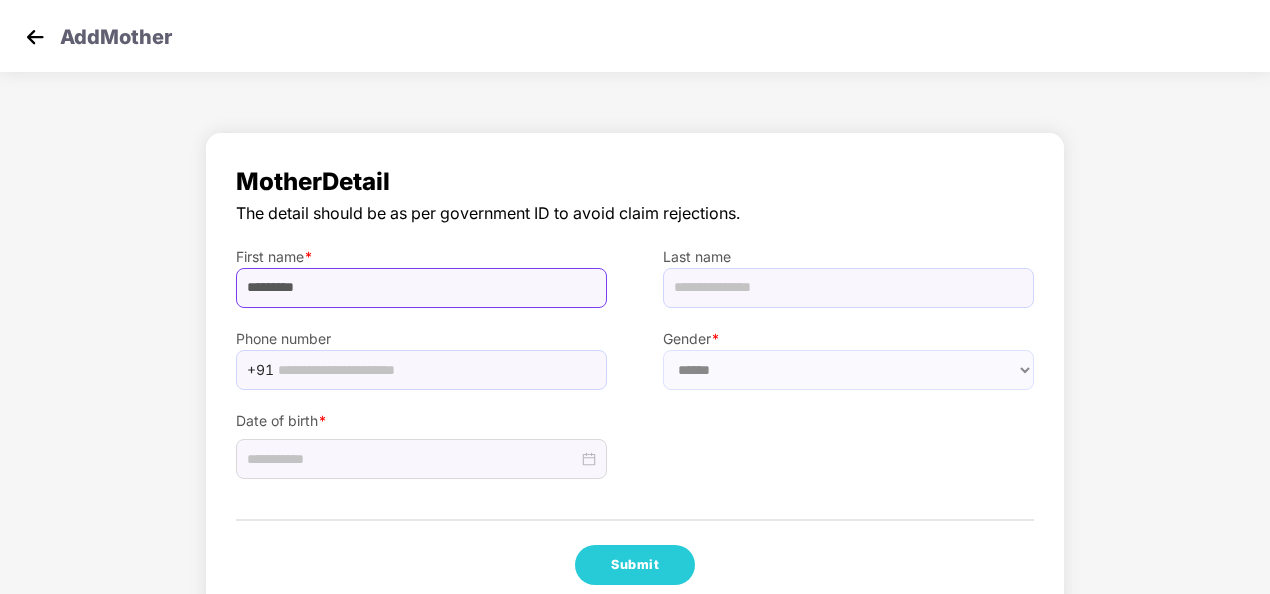type on "*********" 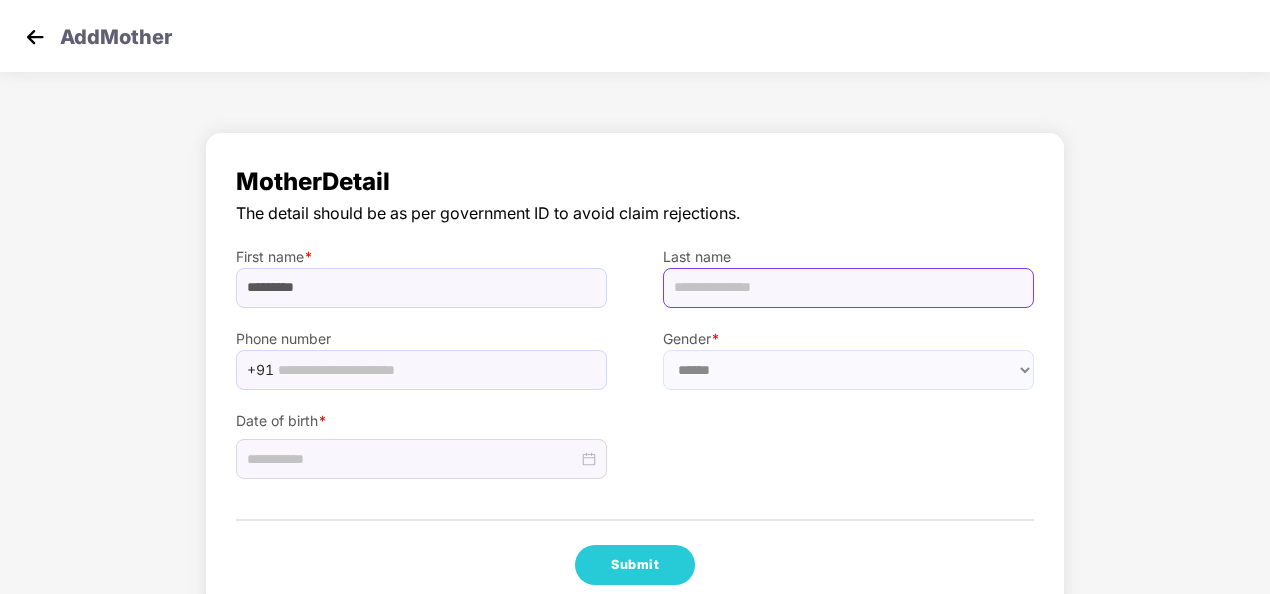 click at bounding box center [848, 288] 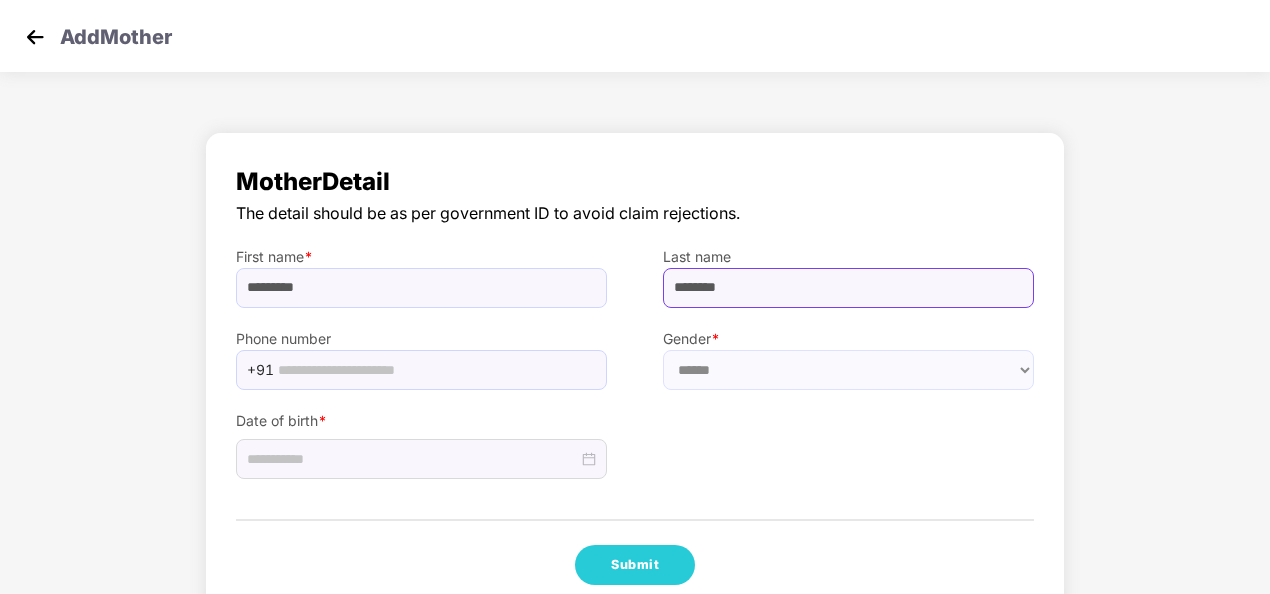 type on "********" 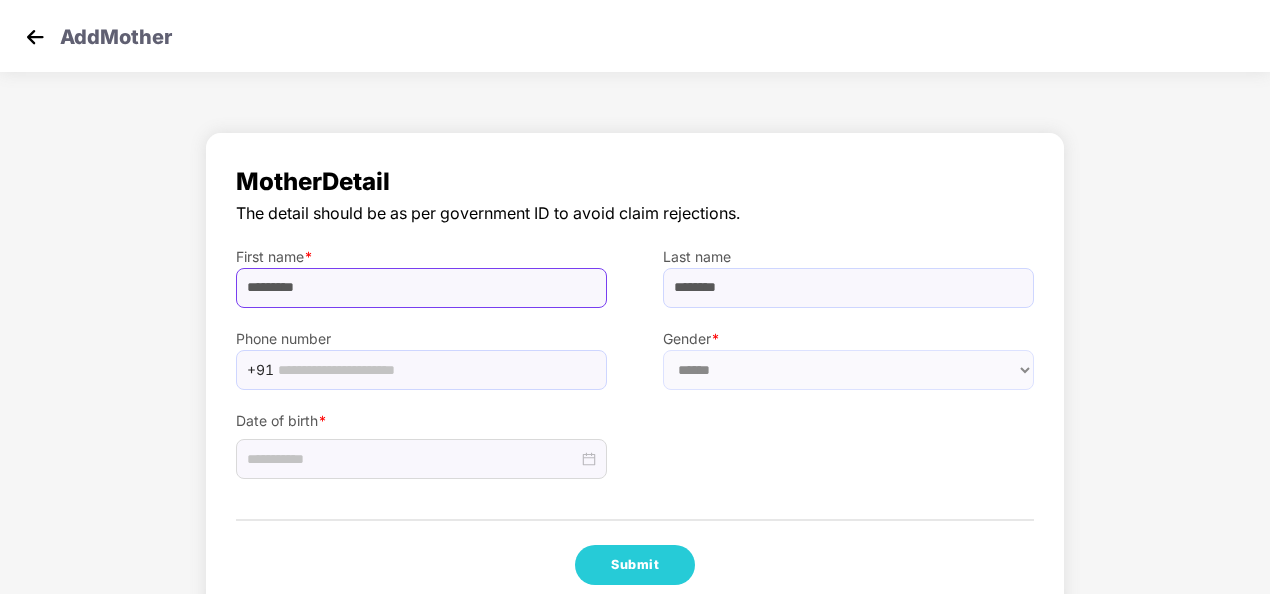 click on "*********" at bounding box center [421, 288] 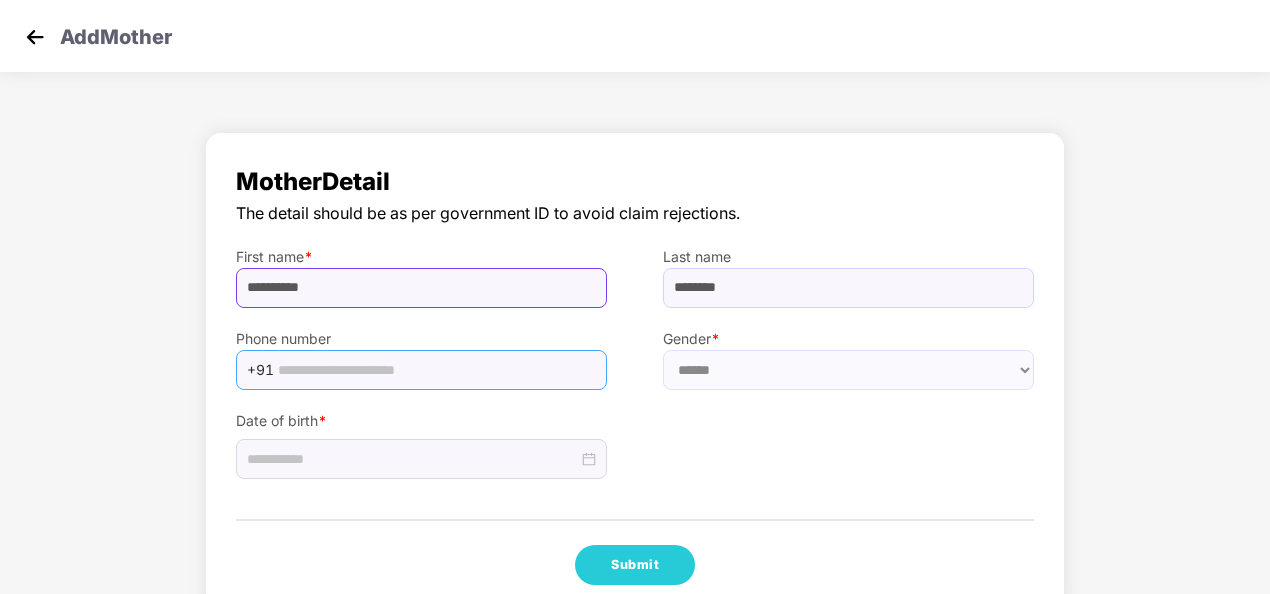 type on "**********" 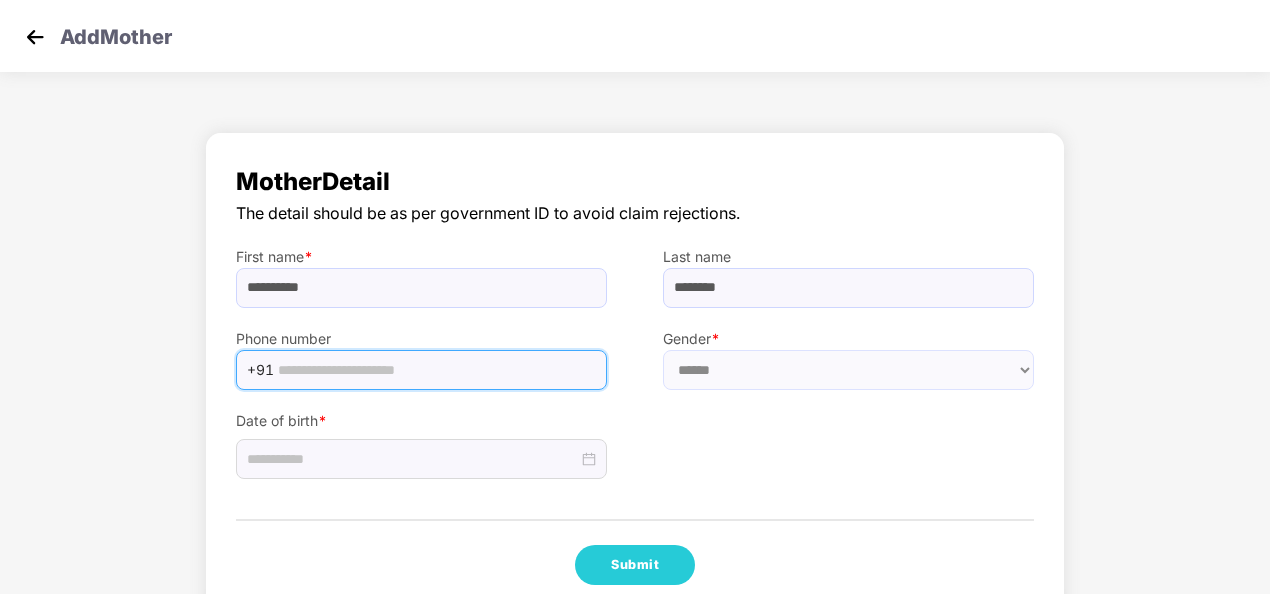 click at bounding box center [436, 370] 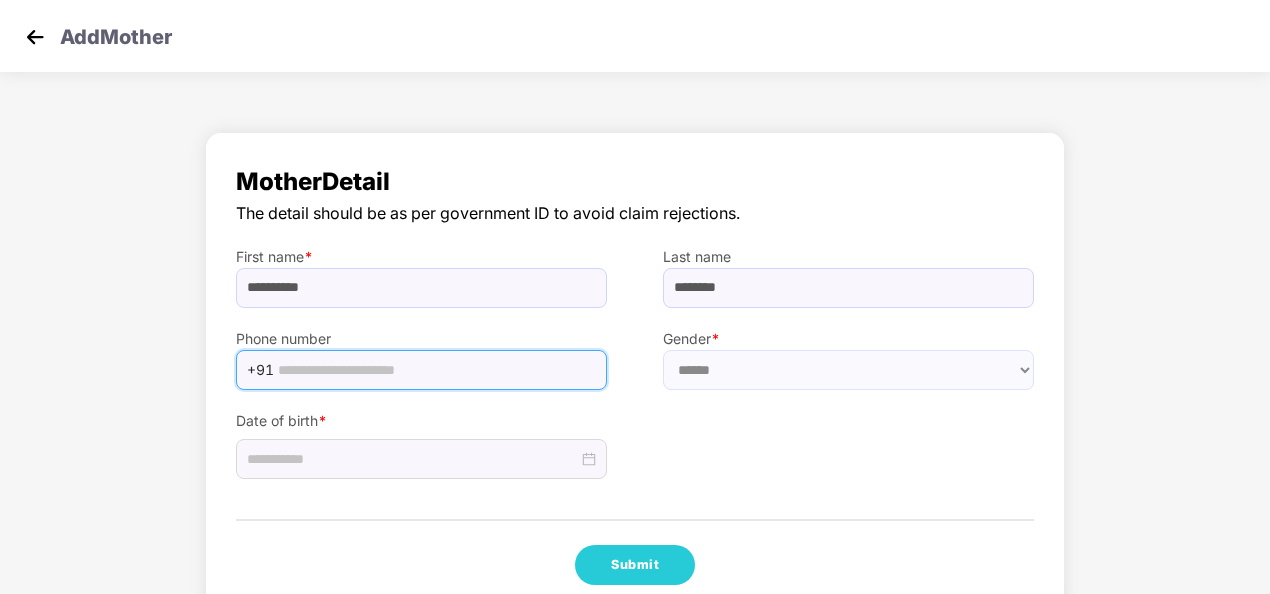 type on "**********" 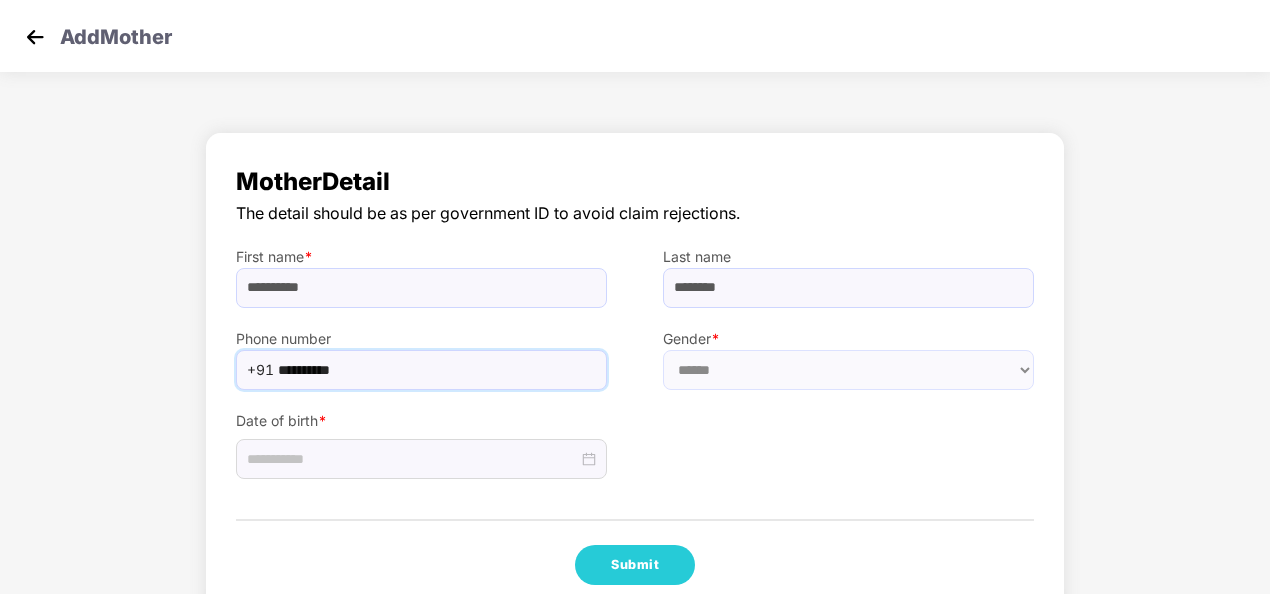 scroll, scrollTop: 41, scrollLeft: 0, axis: vertical 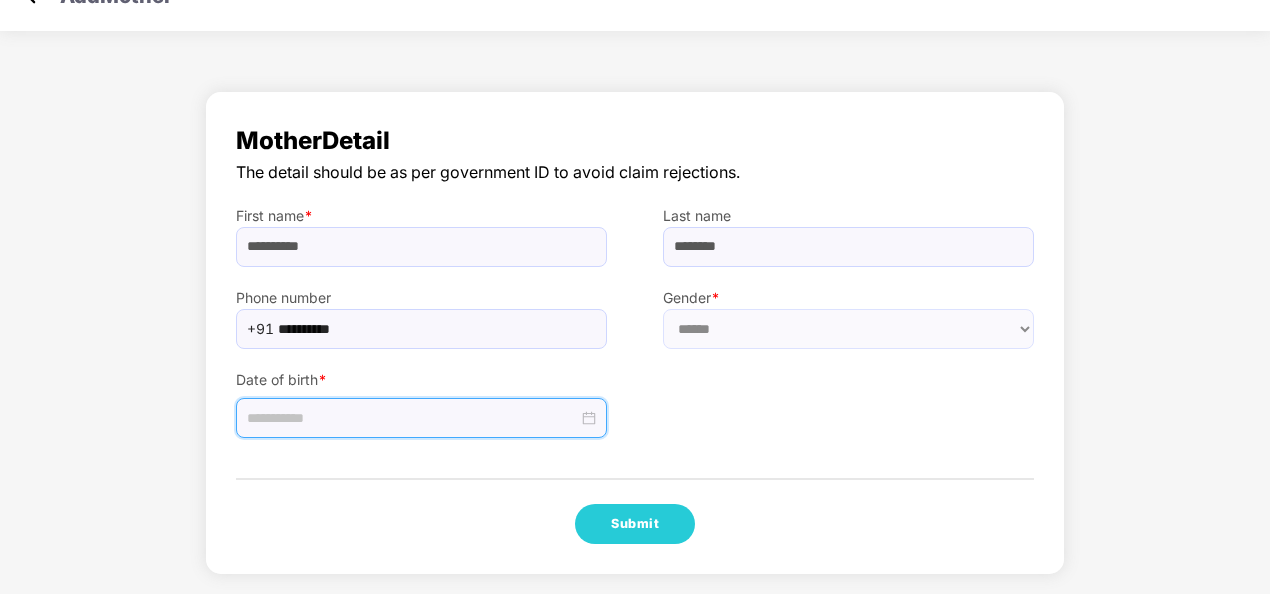click at bounding box center (412, 418) 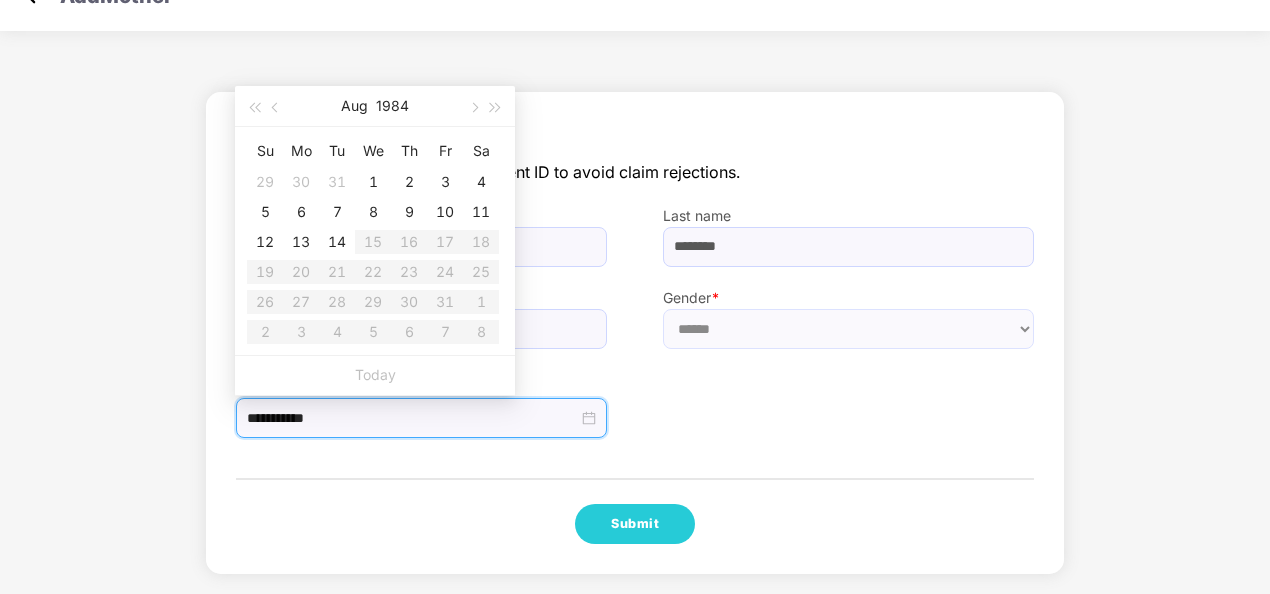 type on "**********" 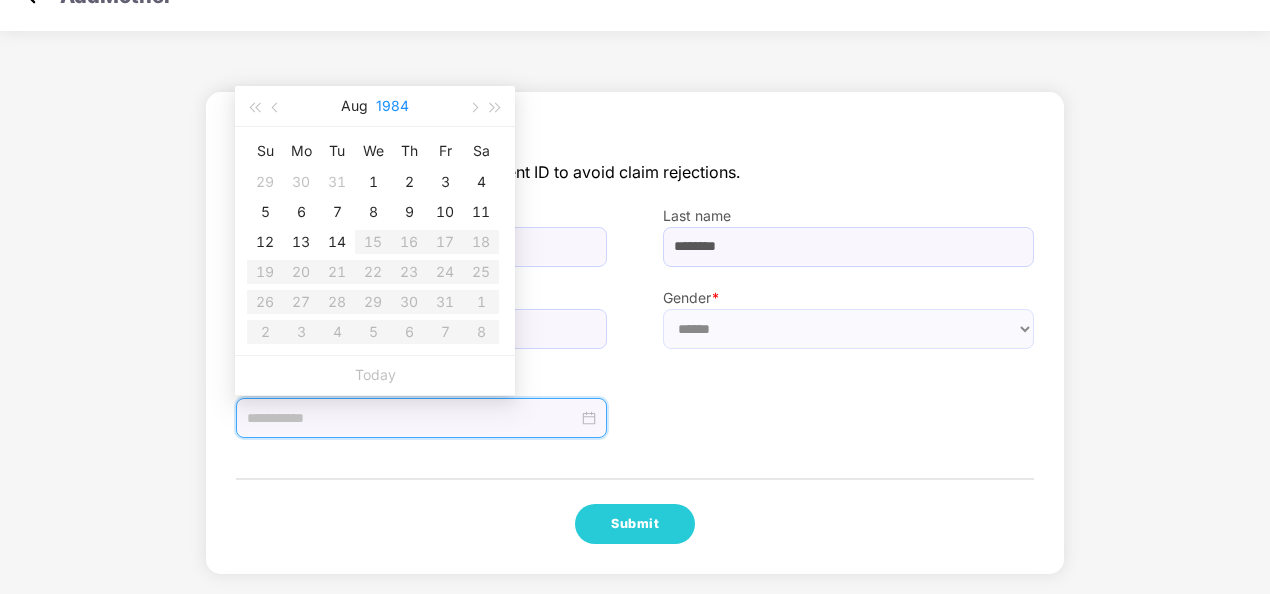 click on "1984" at bounding box center (392, 106) 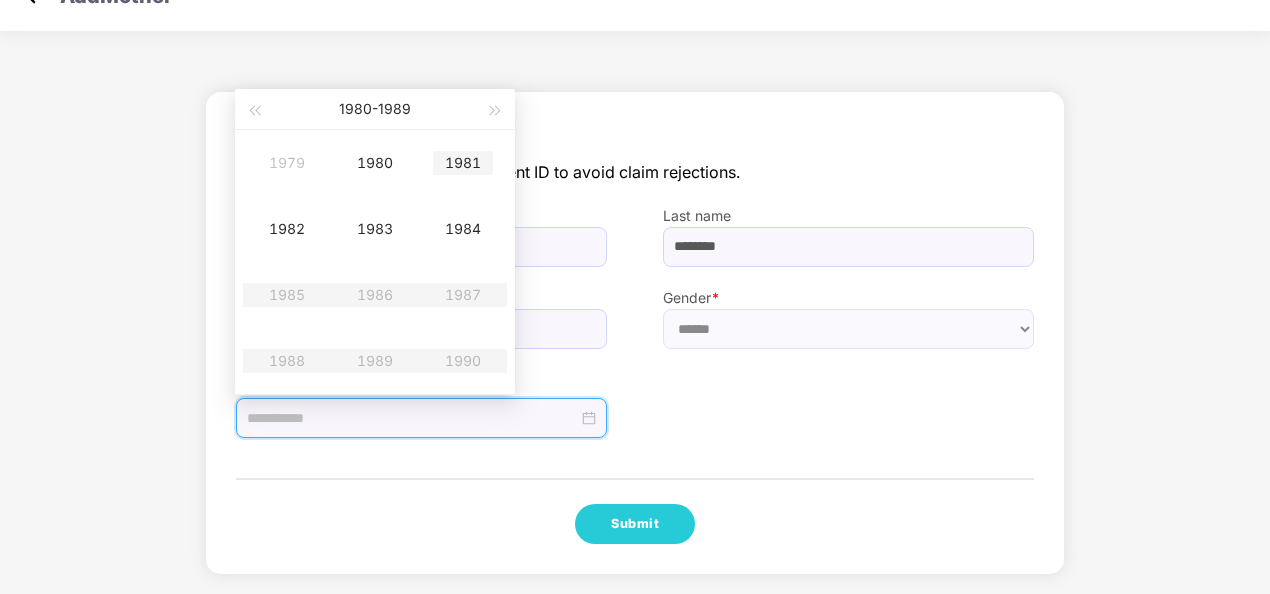 type on "**********" 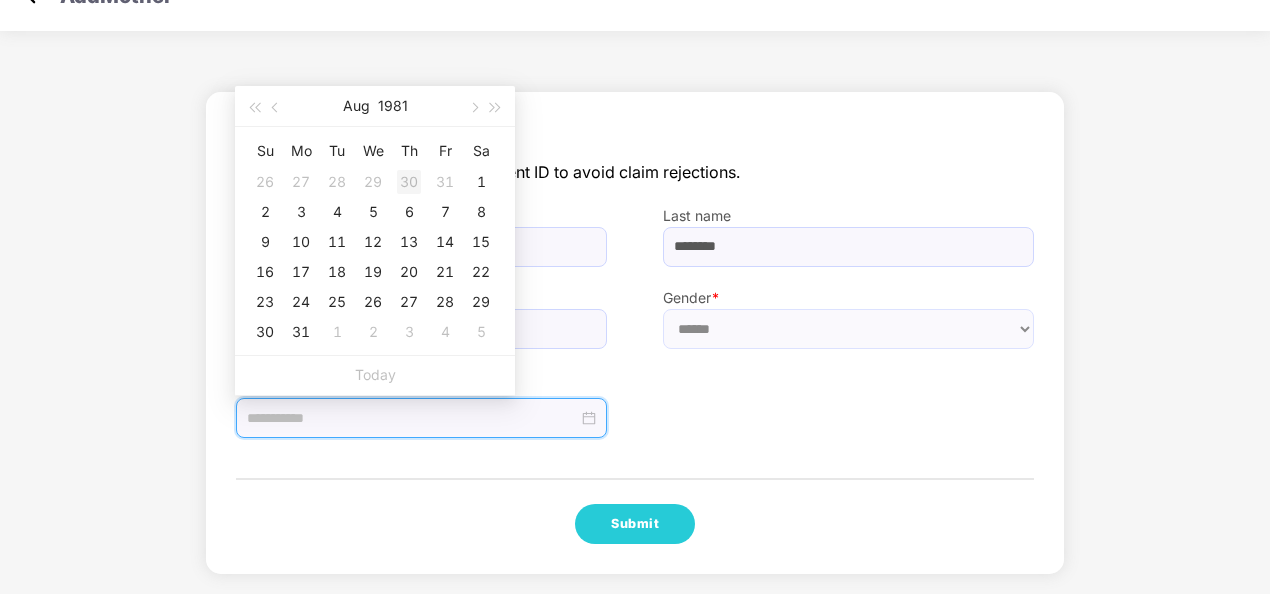 type on "**********" 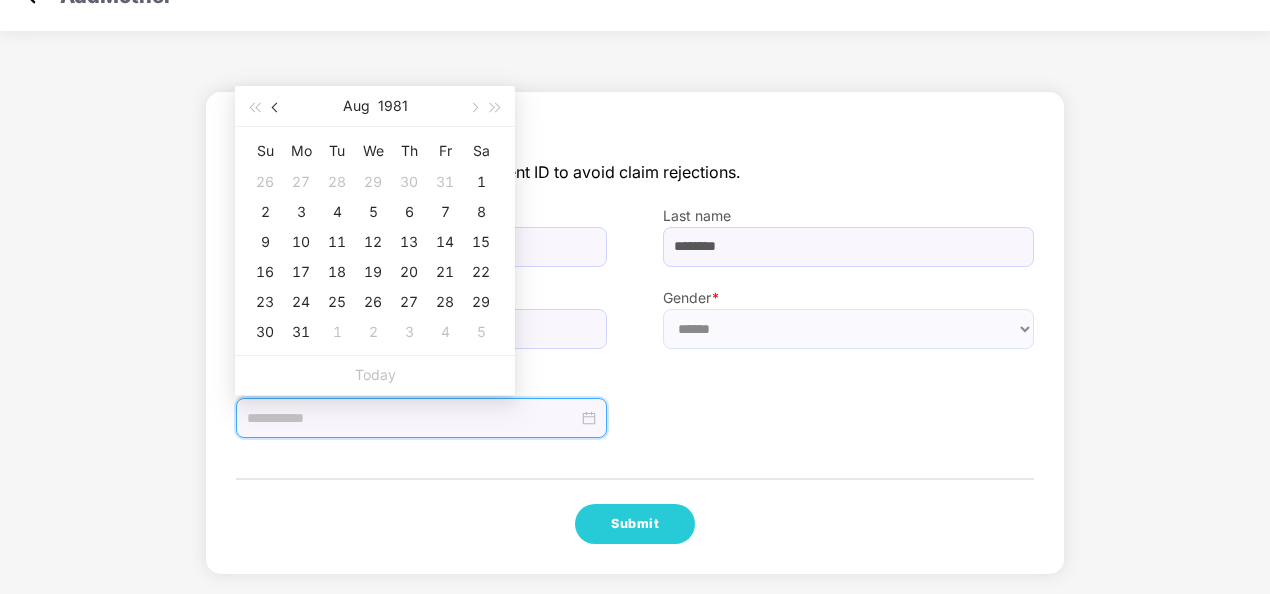 click at bounding box center (277, 107) 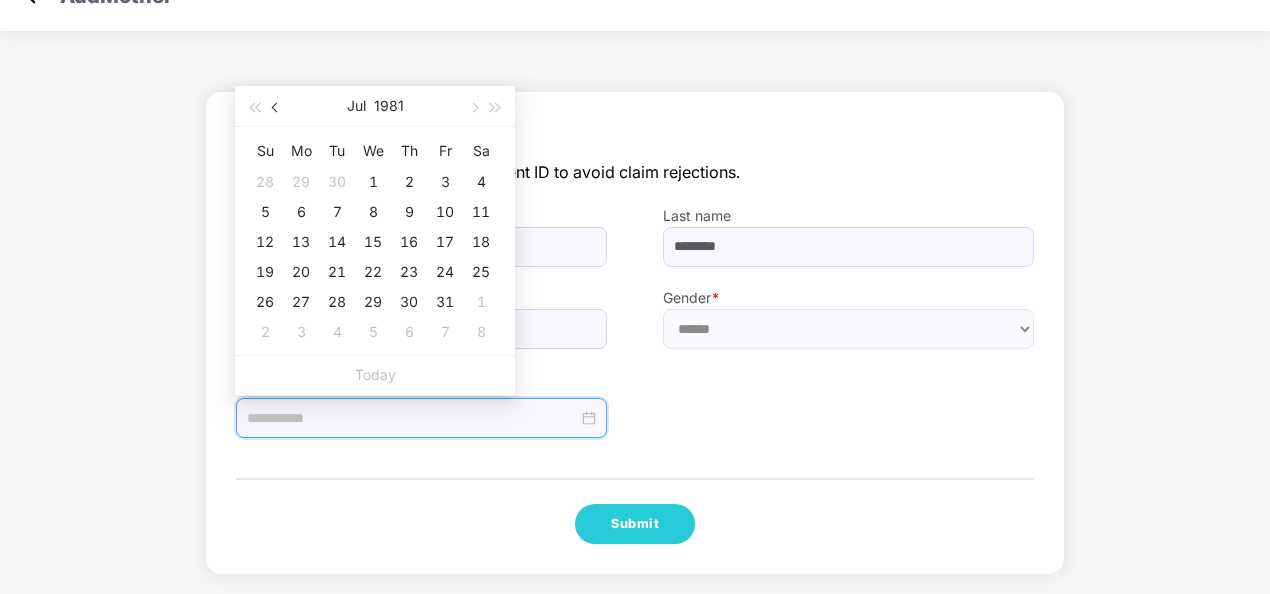 click at bounding box center [277, 107] 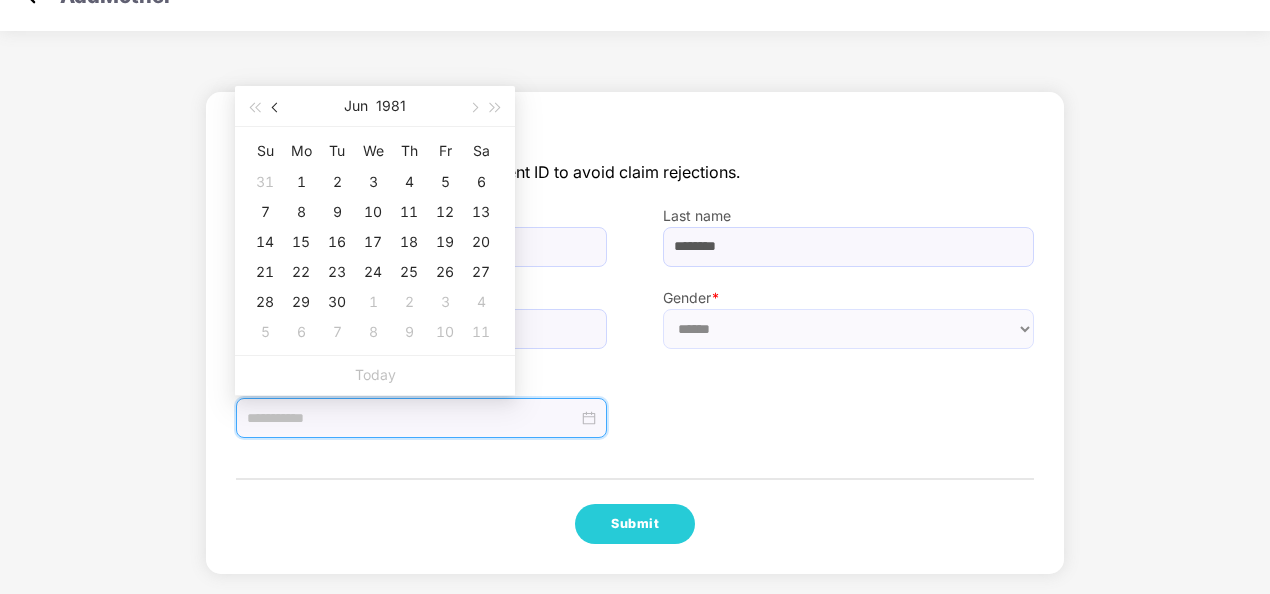 click at bounding box center [277, 107] 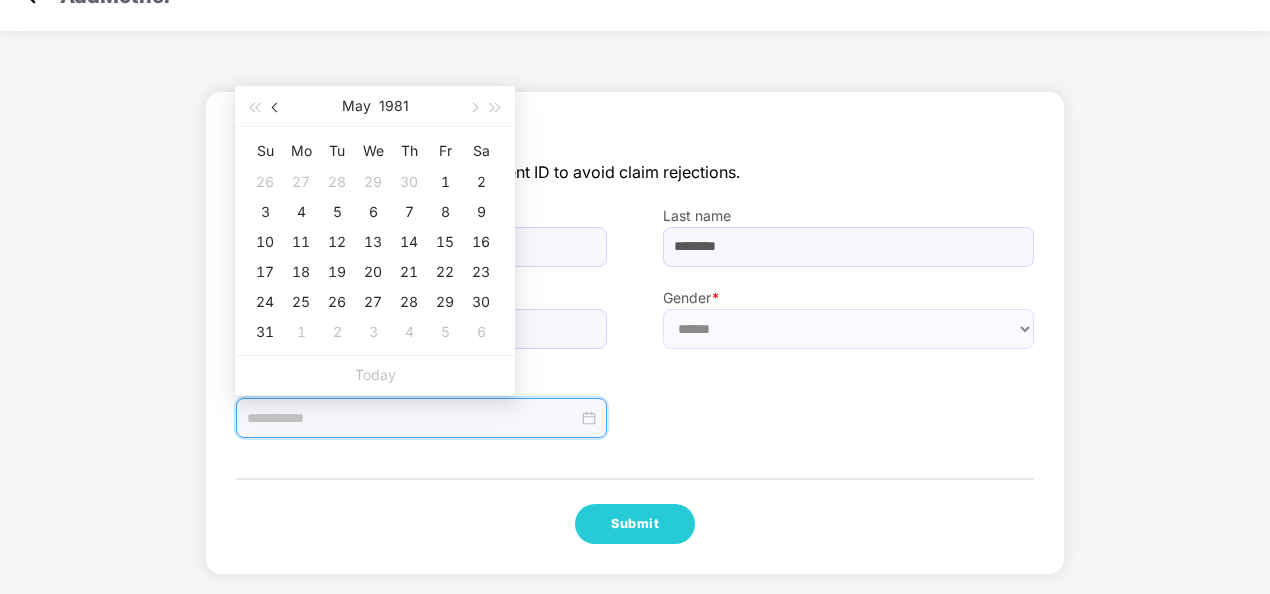 click at bounding box center (277, 107) 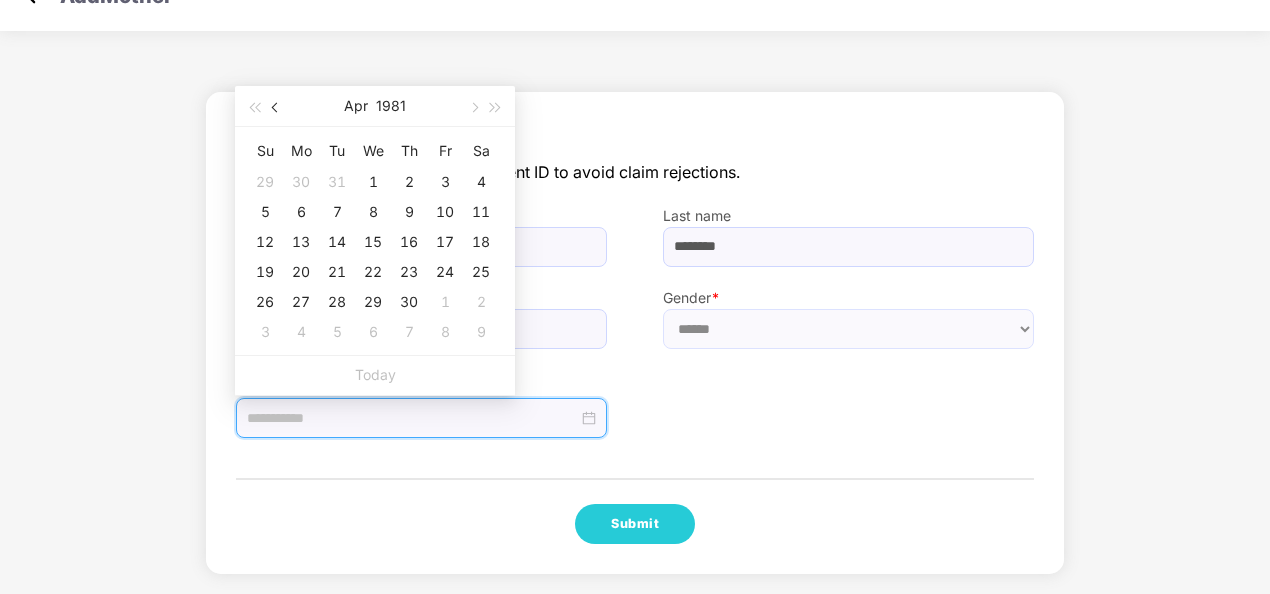 click at bounding box center [277, 107] 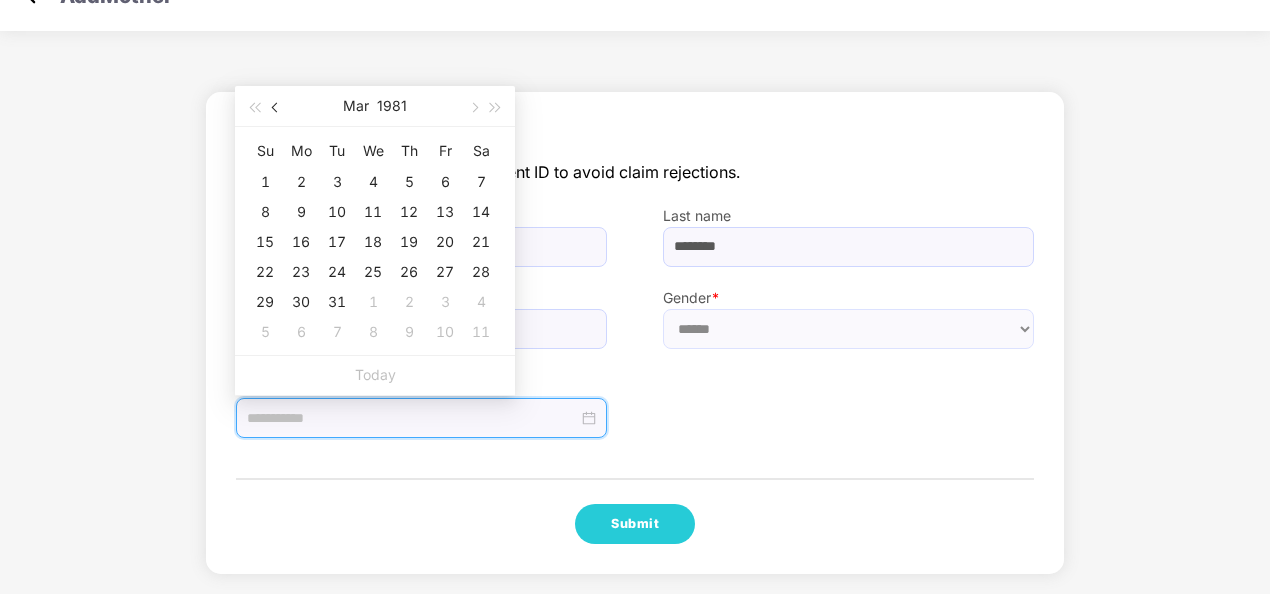 click at bounding box center [277, 107] 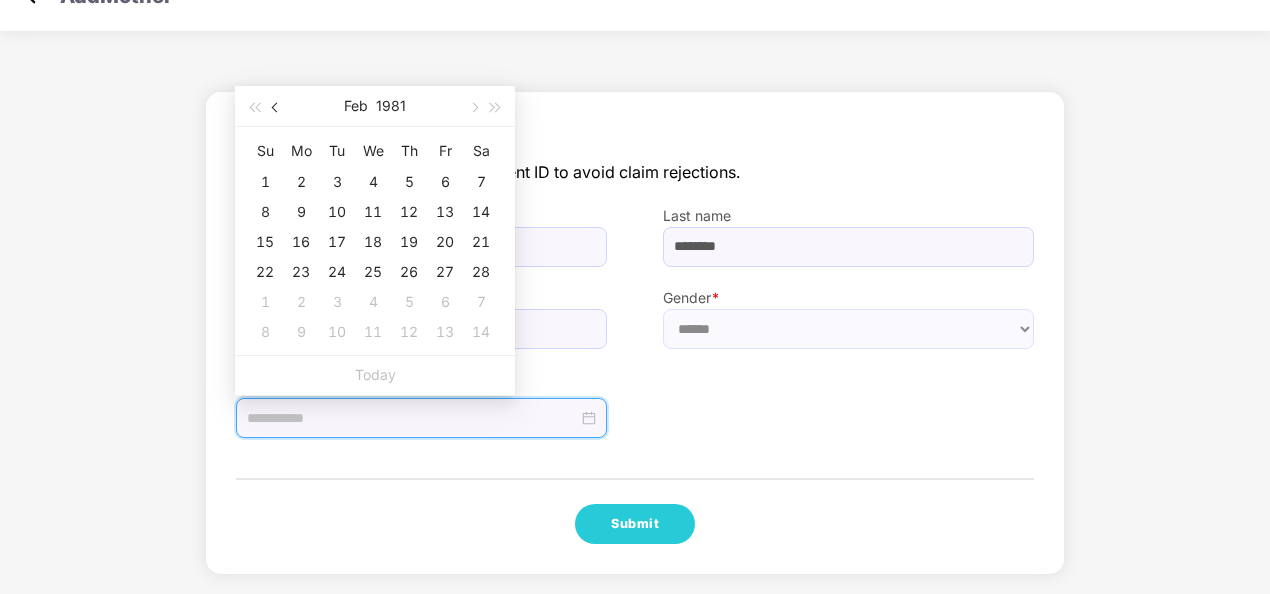 click at bounding box center [277, 107] 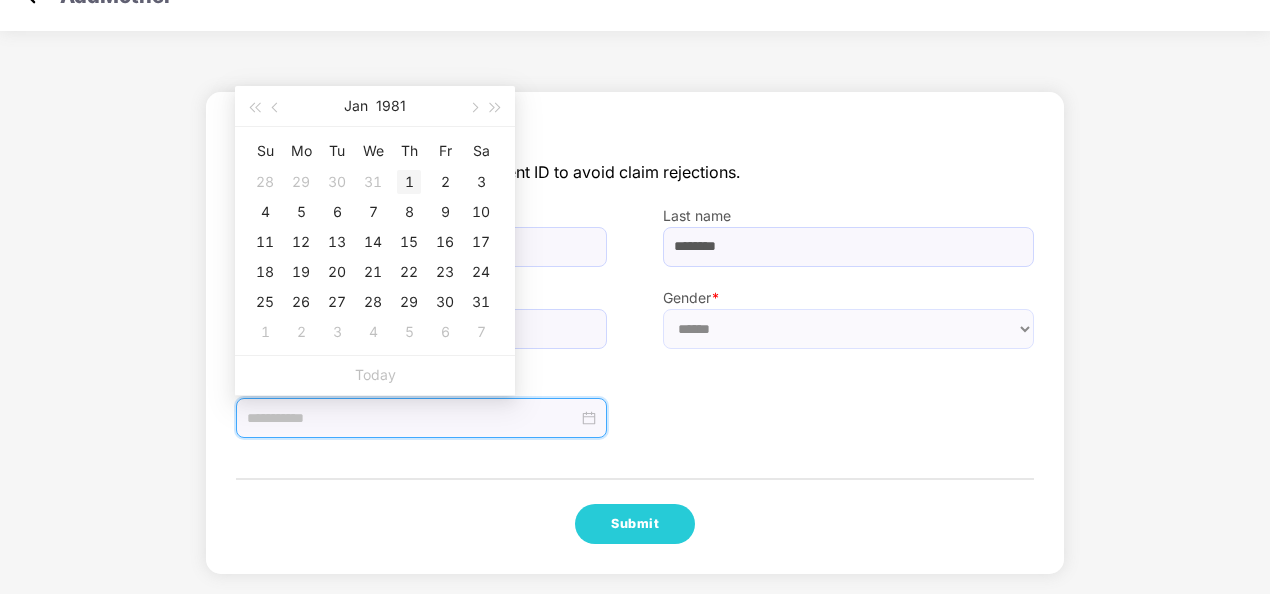 type on "**********" 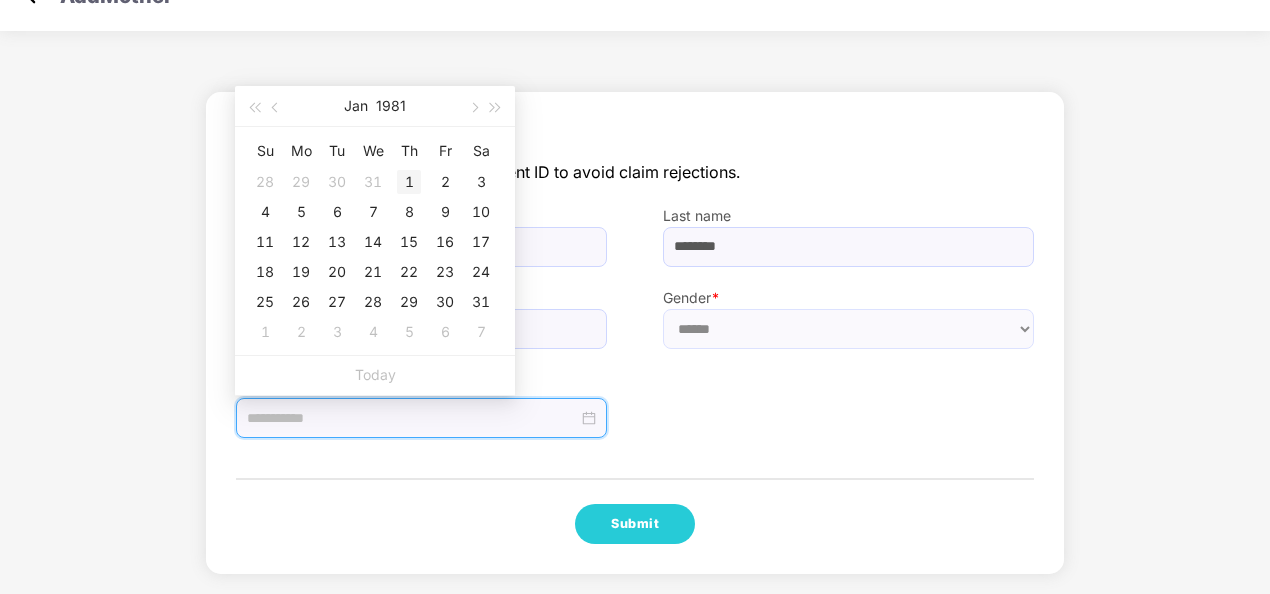 click on "1" at bounding box center (409, 182) 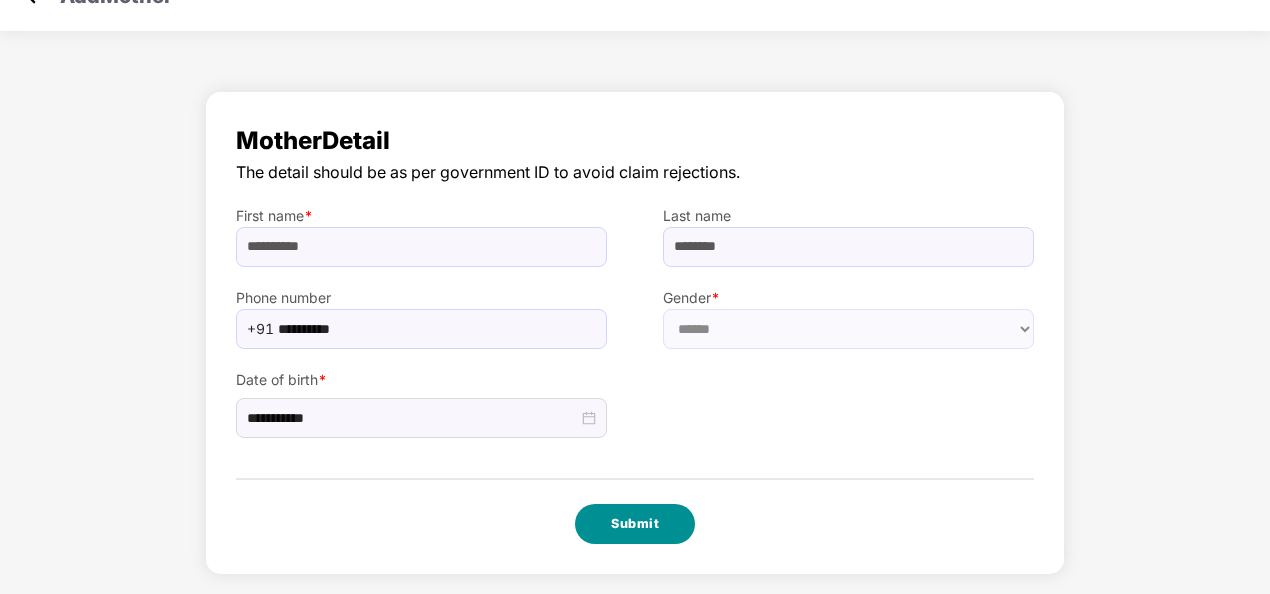 click on "Submit" at bounding box center [635, 524] 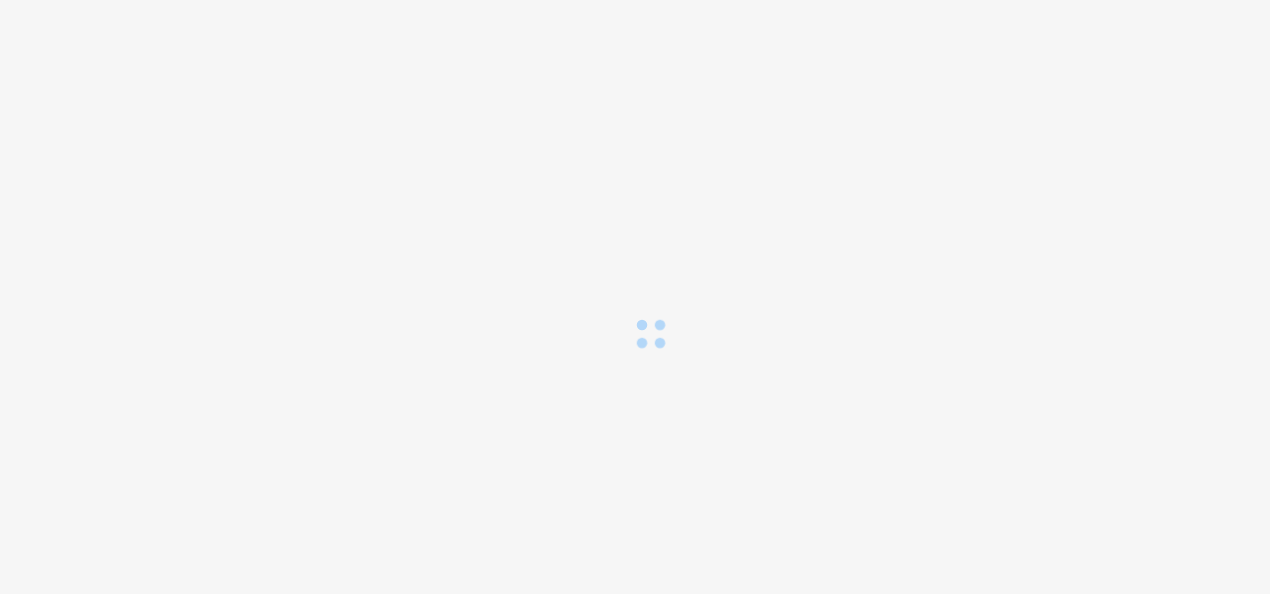scroll, scrollTop: 0, scrollLeft: 0, axis: both 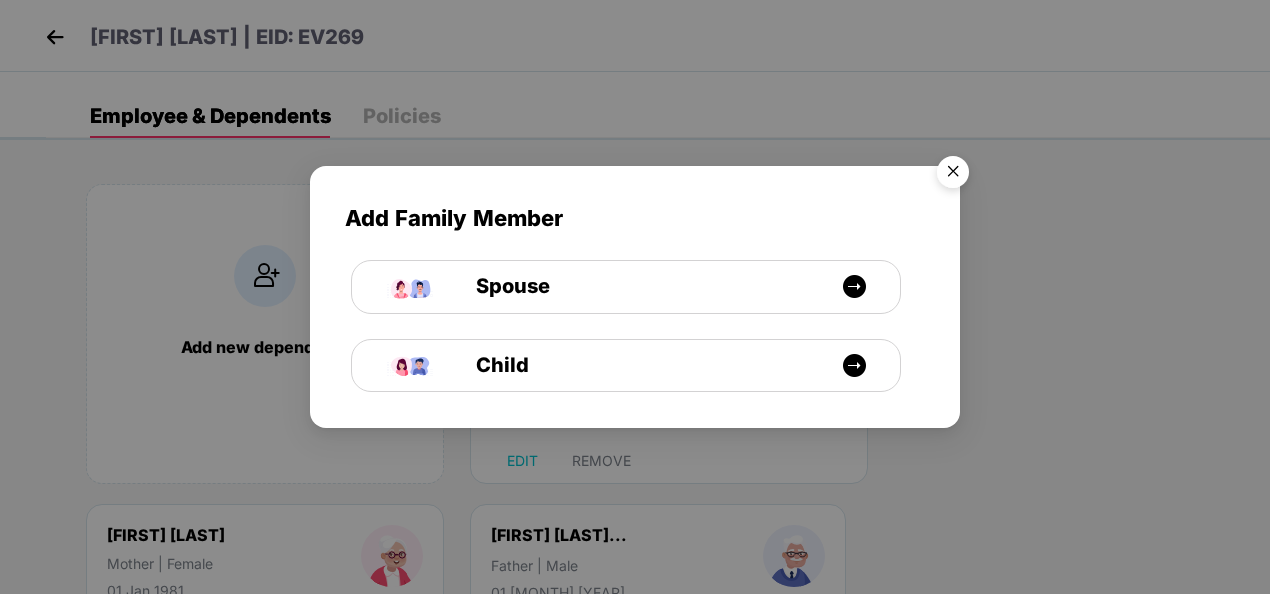 click at bounding box center [953, 175] 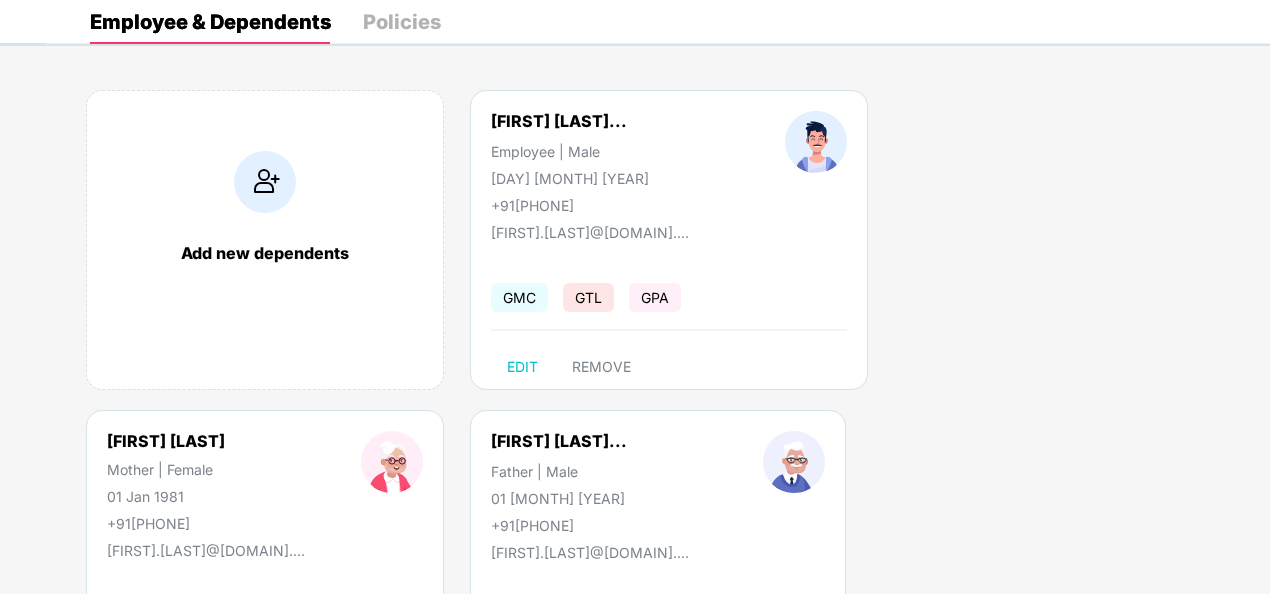 scroll, scrollTop: 0, scrollLeft: 0, axis: both 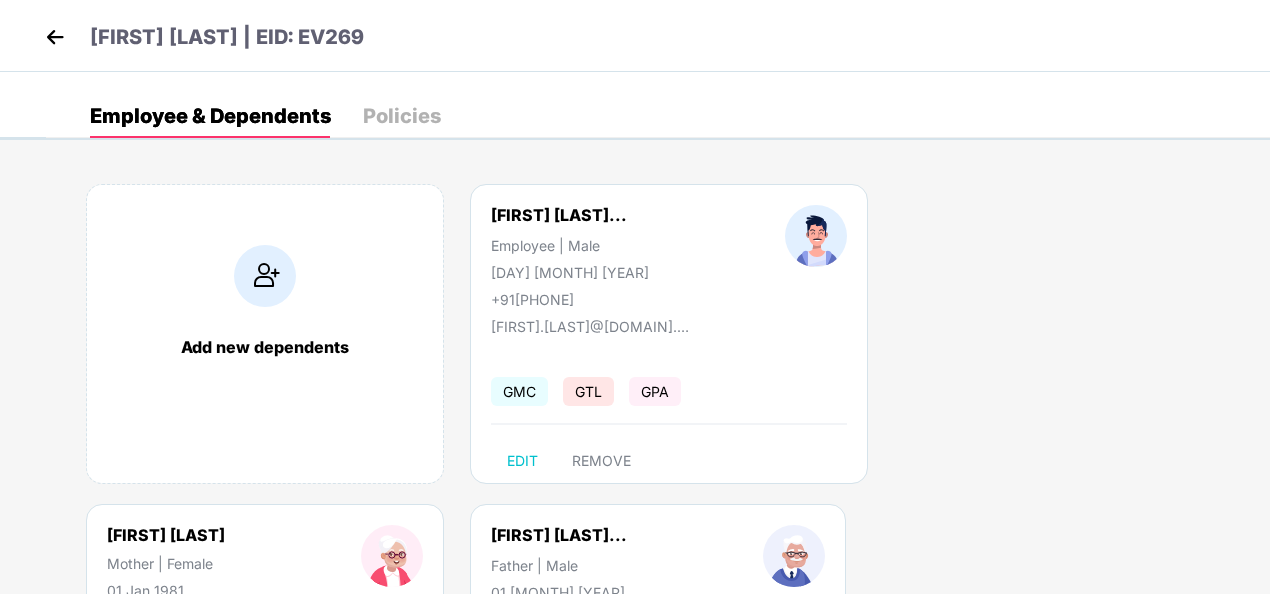 click at bounding box center [55, 37] 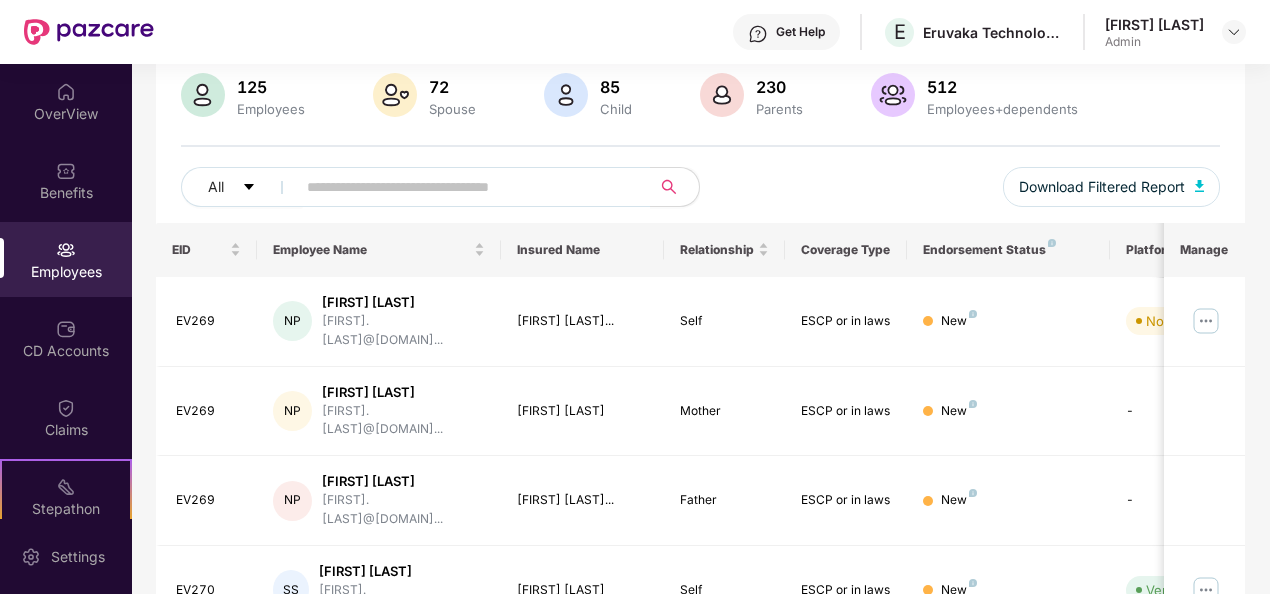 scroll, scrollTop: 147, scrollLeft: 0, axis: vertical 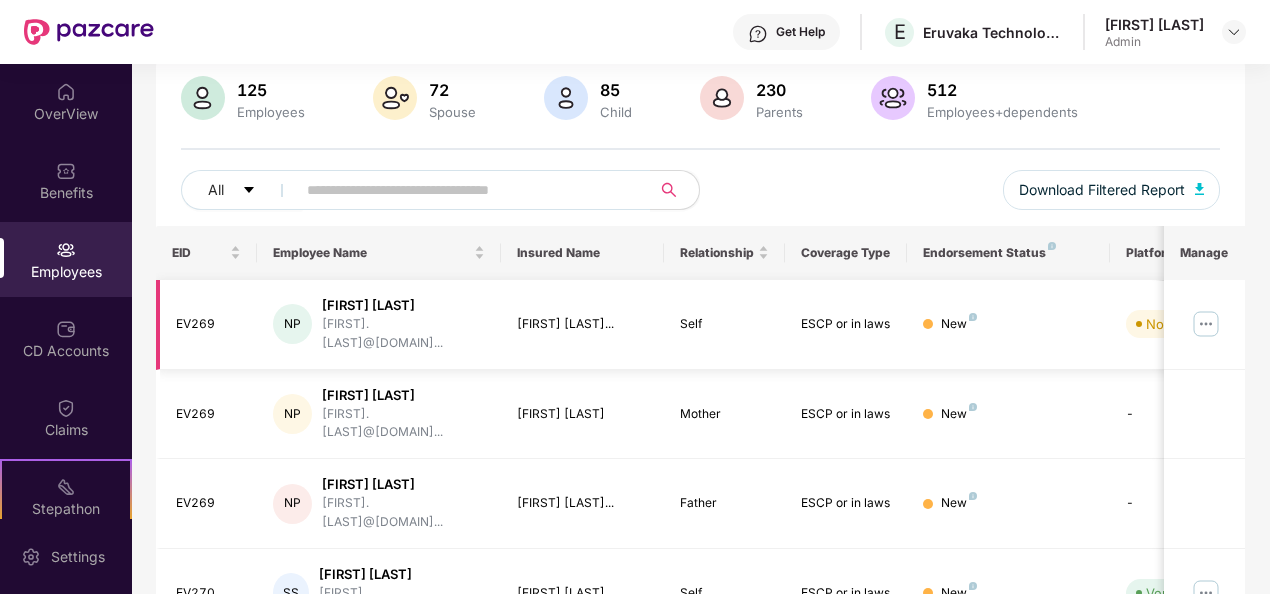 click at bounding box center (1206, 324) 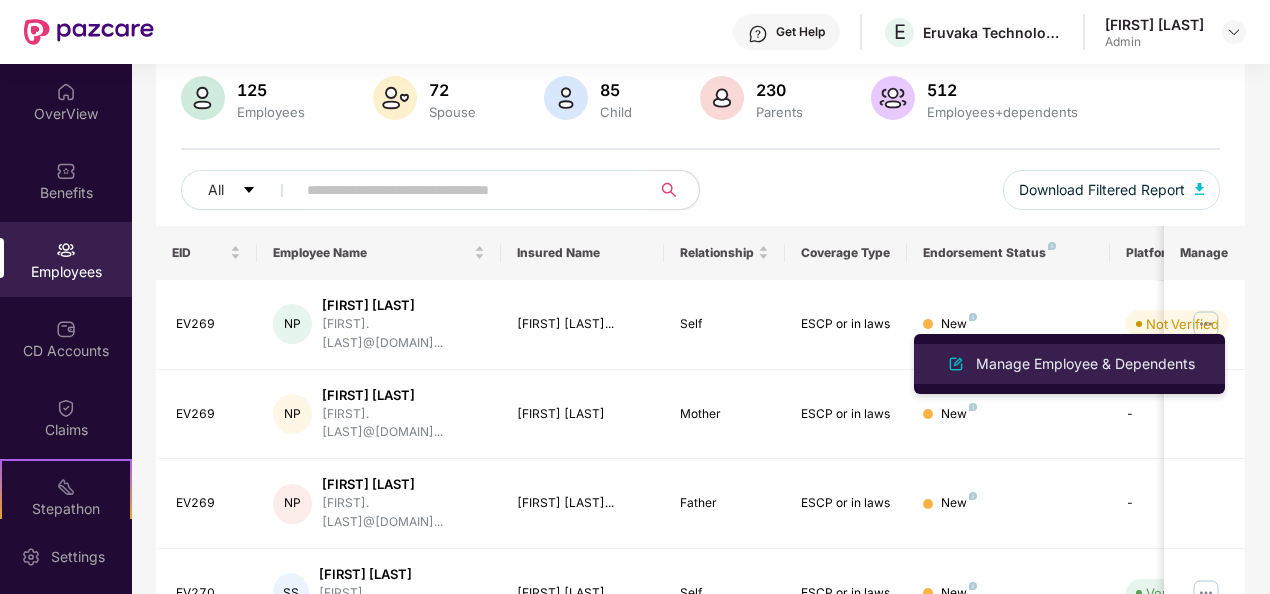 click on "Manage Employee & Dependents" at bounding box center (1069, 364) 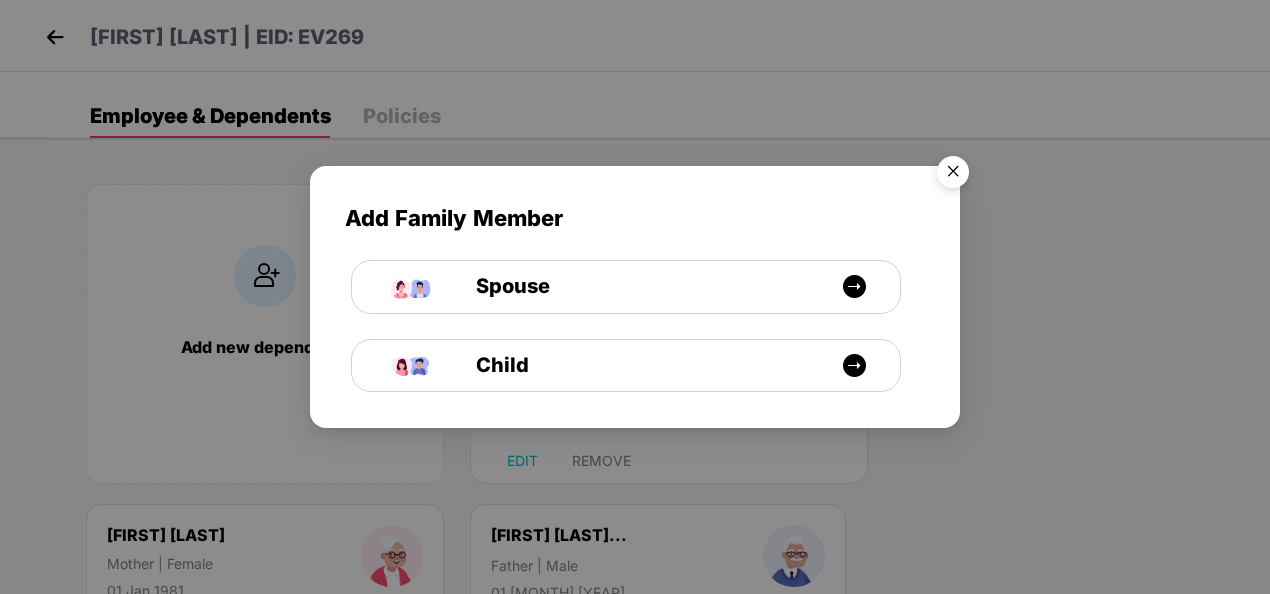 click at bounding box center (953, 175) 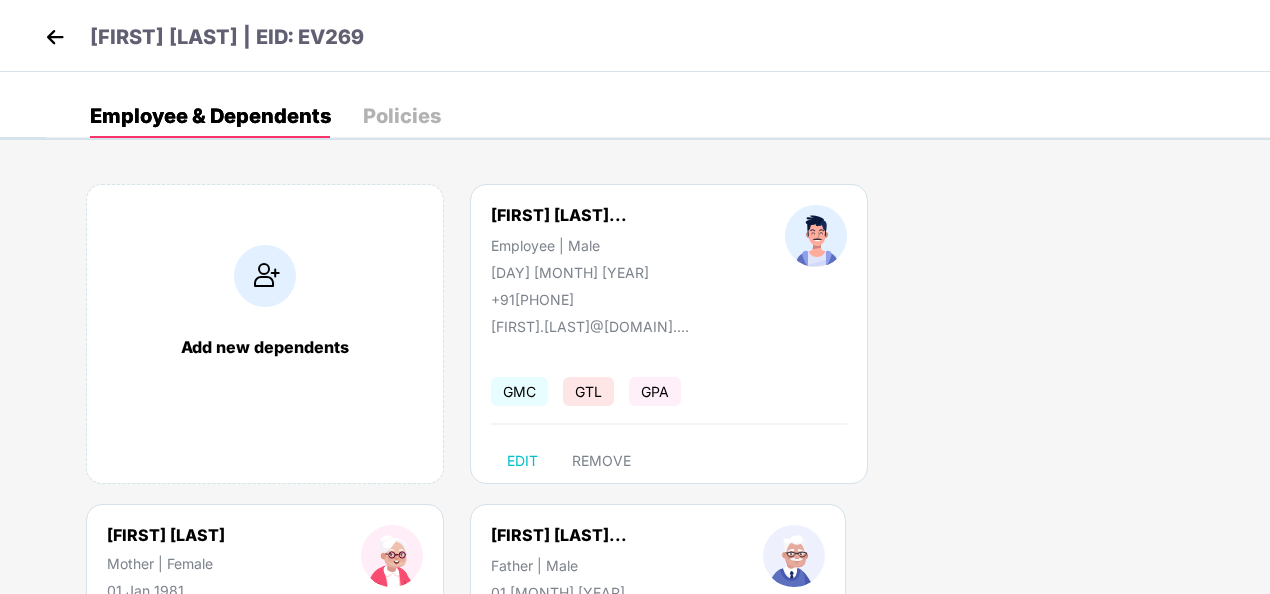 click at bounding box center (55, 37) 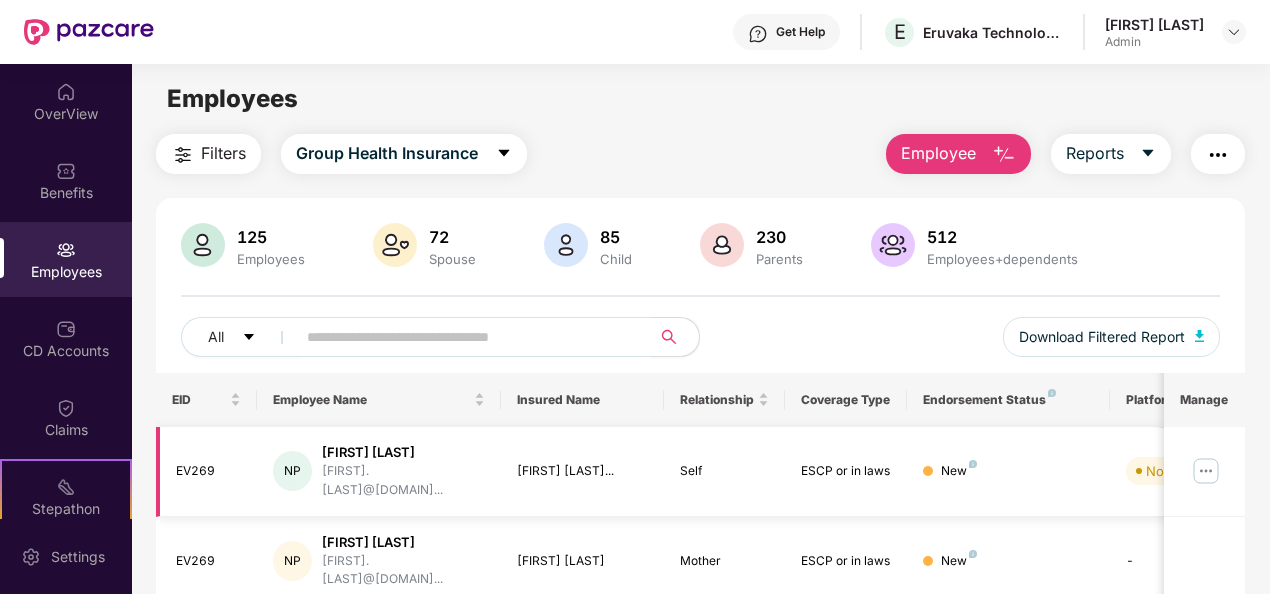 click on "[FIRST] [LAST]" at bounding box center (403, 452) 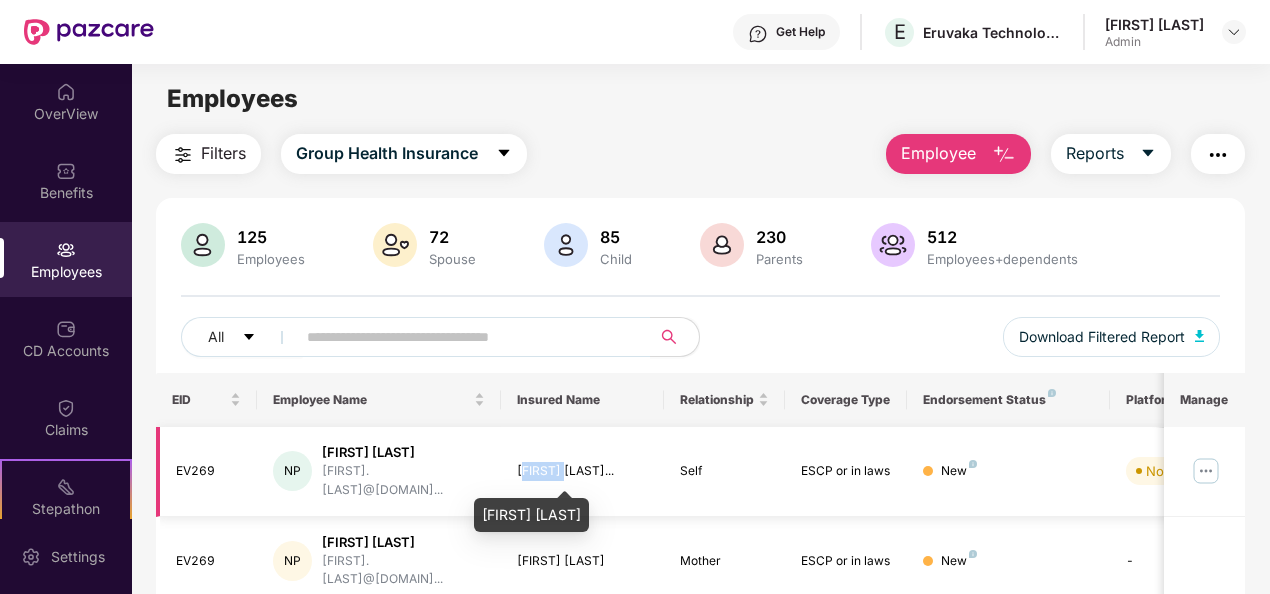 drag, startPoint x: 523, startPoint y: 446, endPoint x: 568, endPoint y: 454, distance: 45.705578 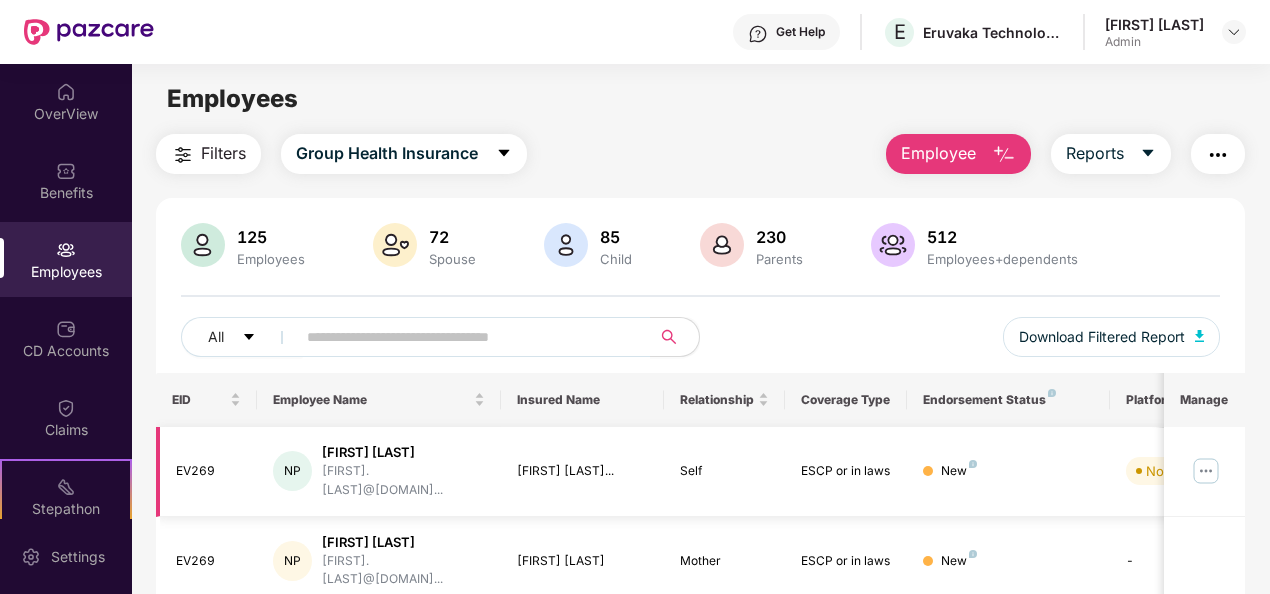 click on "Self" at bounding box center [725, 471] 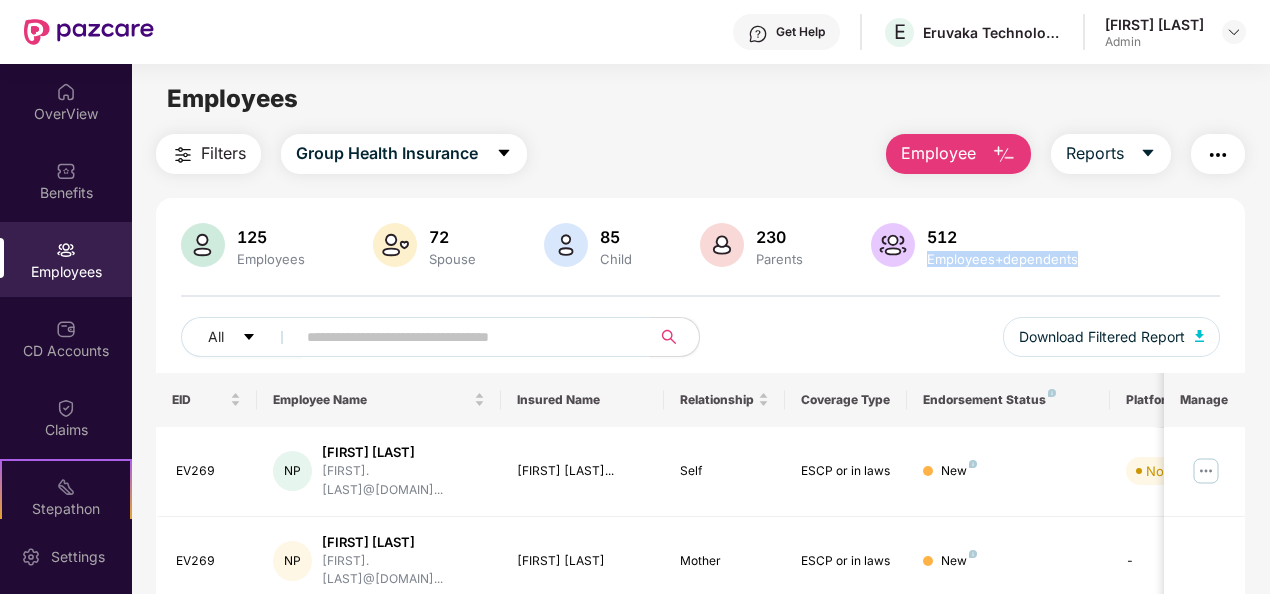 drag, startPoint x: 1266, startPoint y: 209, endPoint x: 1272, endPoint y: 270, distance: 61.294373 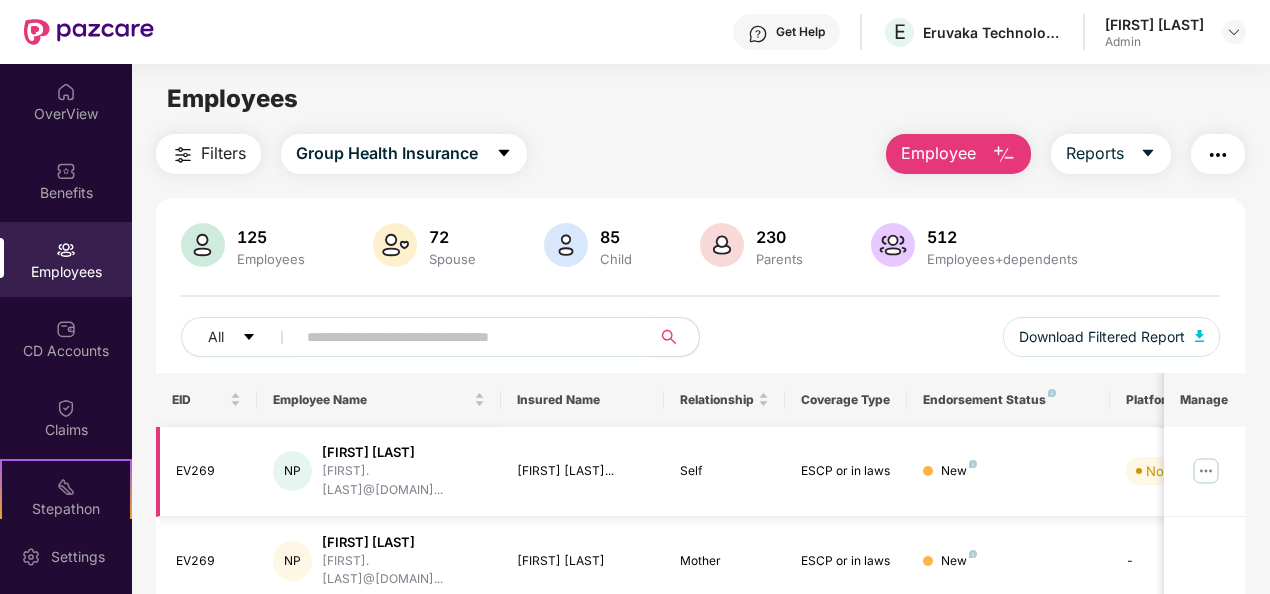 click on "EV269" at bounding box center [209, 471] 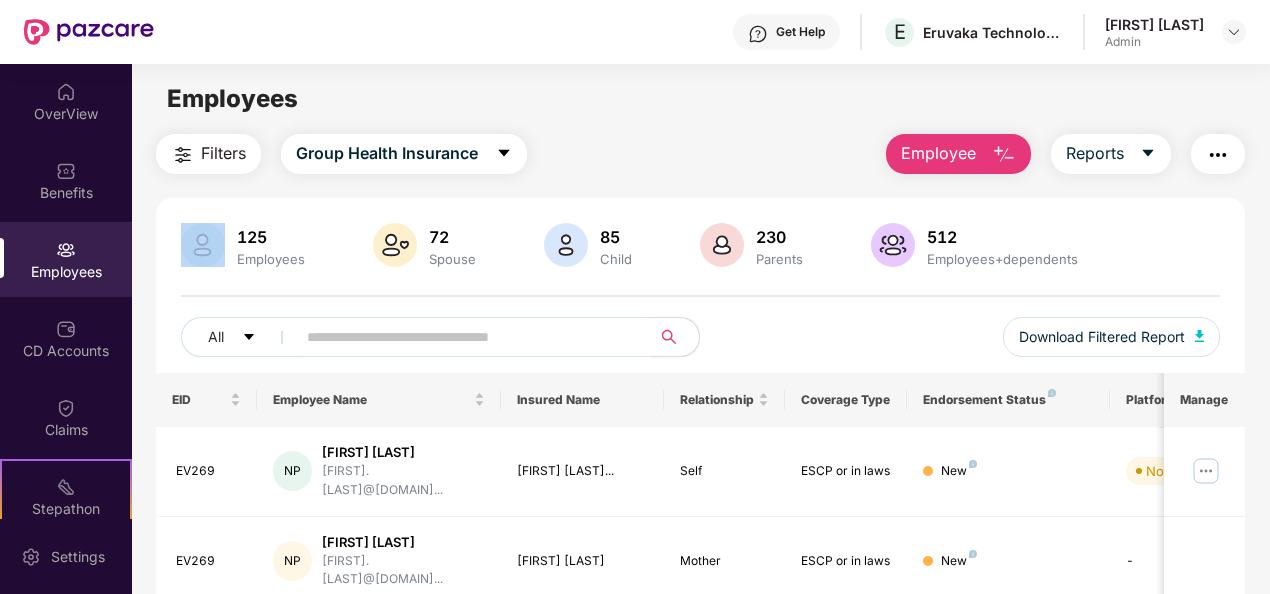 drag, startPoint x: 1267, startPoint y: 104, endPoint x: 1267, endPoint y: 172, distance: 68 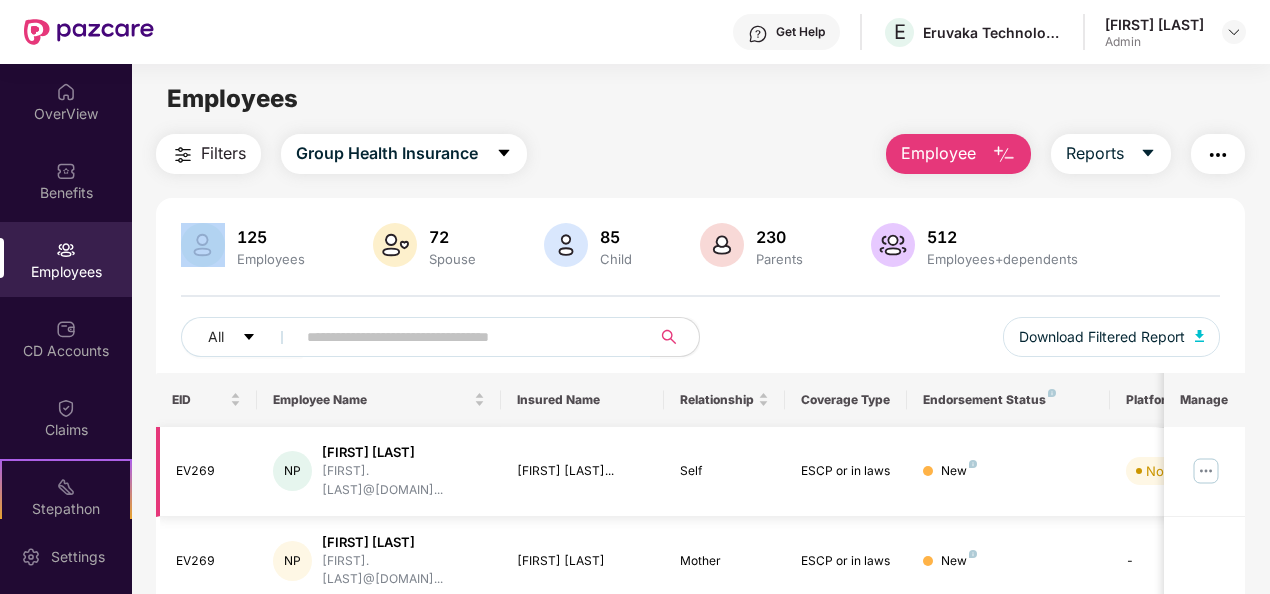 click at bounding box center (1206, 471) 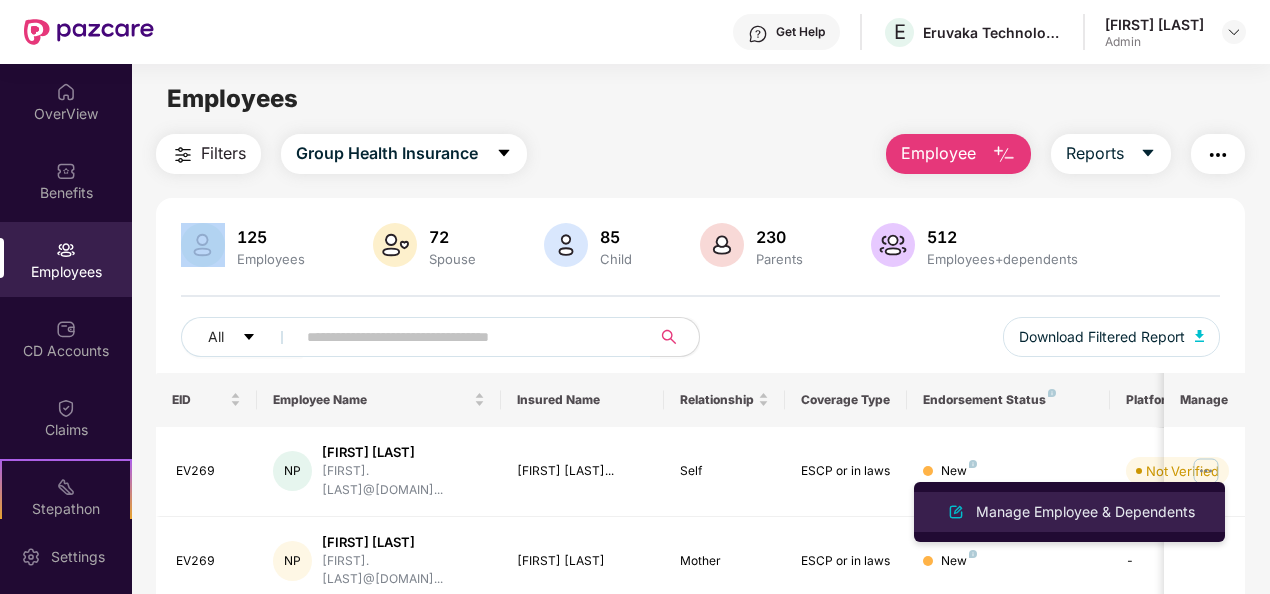click at bounding box center [956, 512] 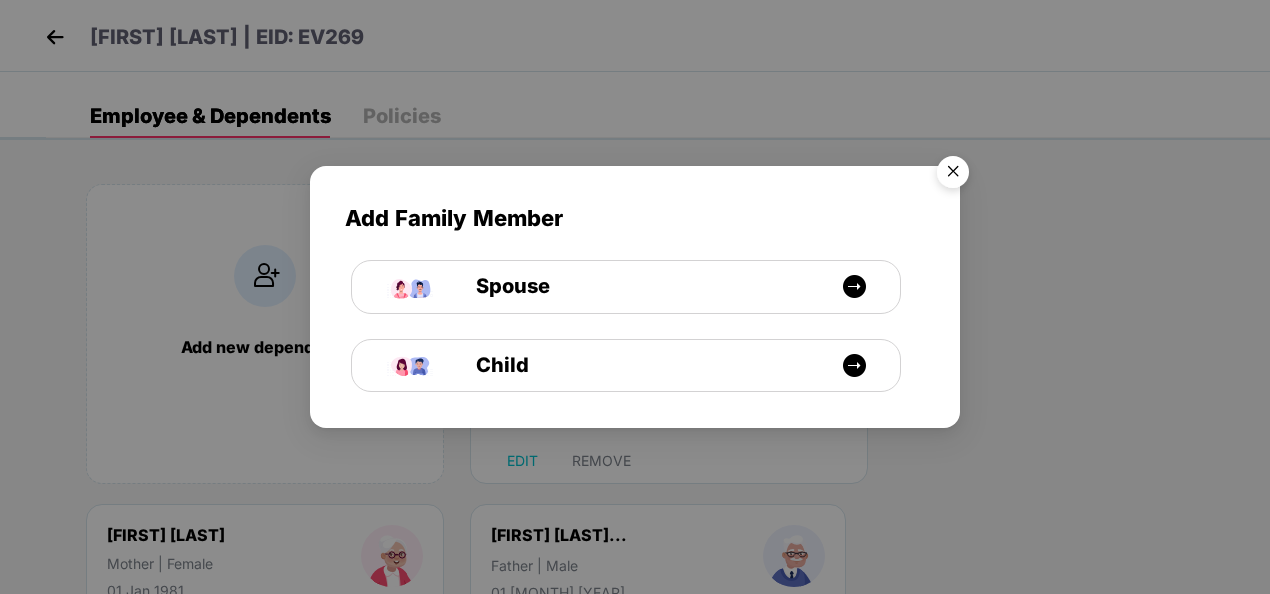 click at bounding box center (953, 175) 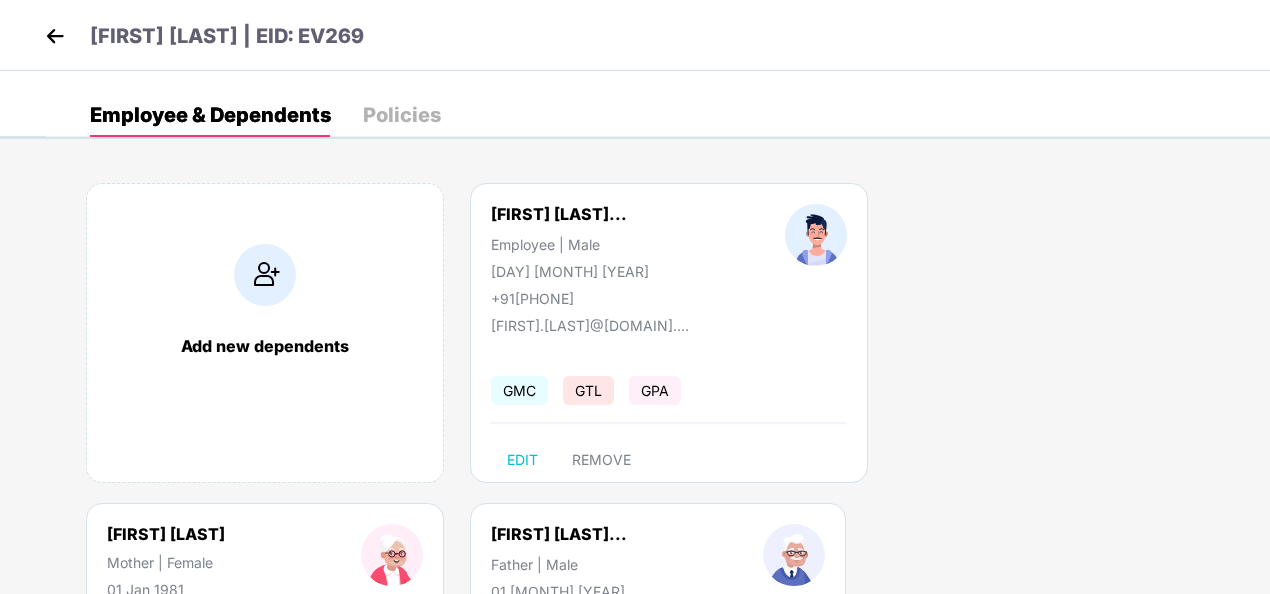 scroll, scrollTop: 0, scrollLeft: 0, axis: both 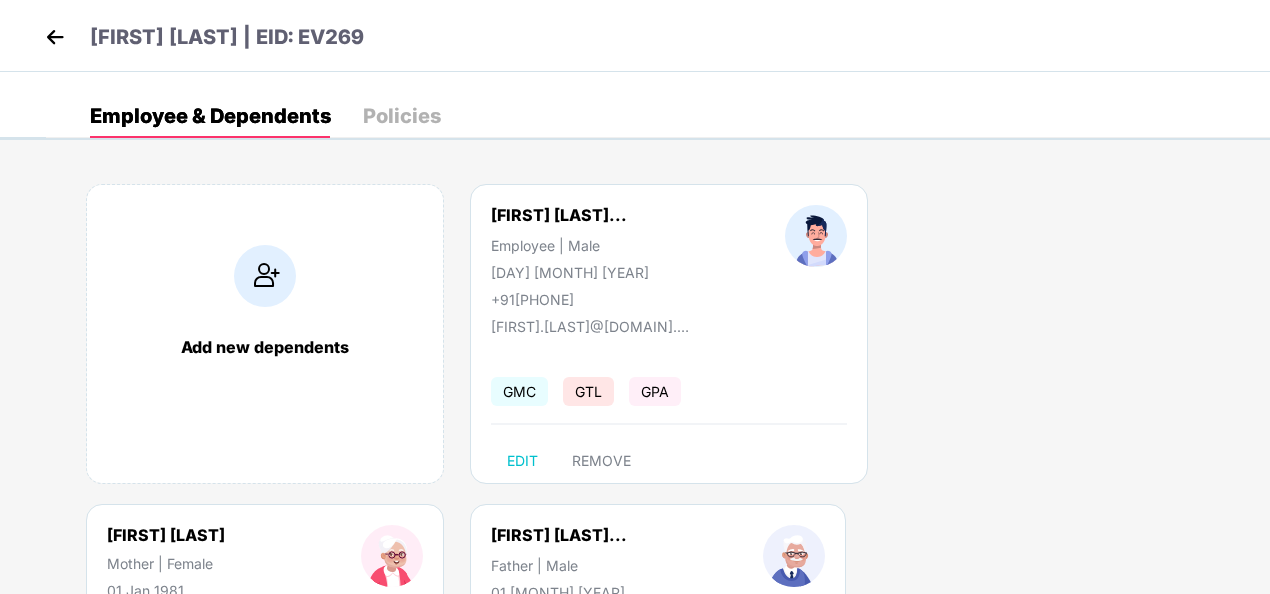 click on "Policies" at bounding box center [402, 116] 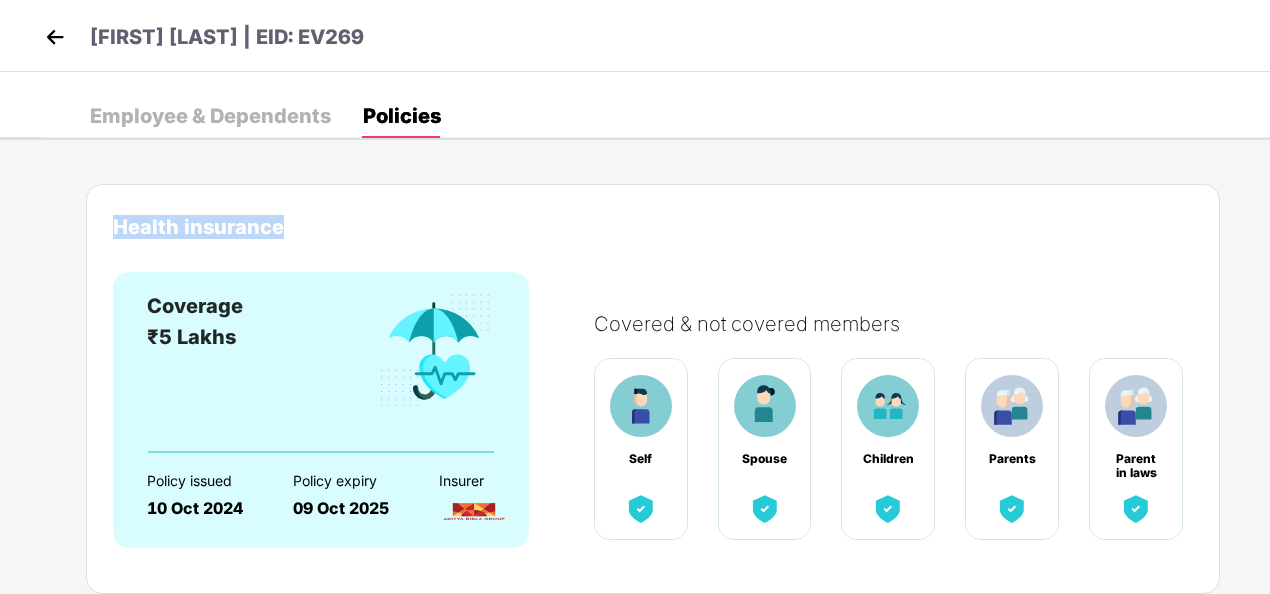 drag, startPoint x: 1268, startPoint y: 102, endPoint x: 1258, endPoint y: 238, distance: 136.36716 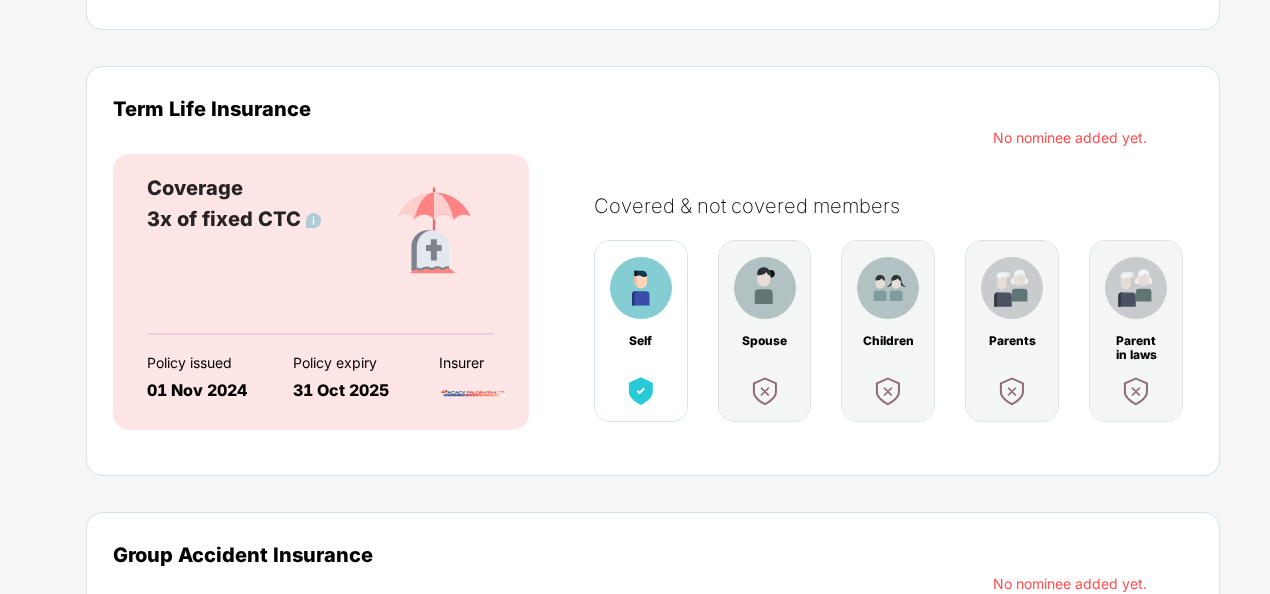 scroll, scrollTop: 562, scrollLeft: 0, axis: vertical 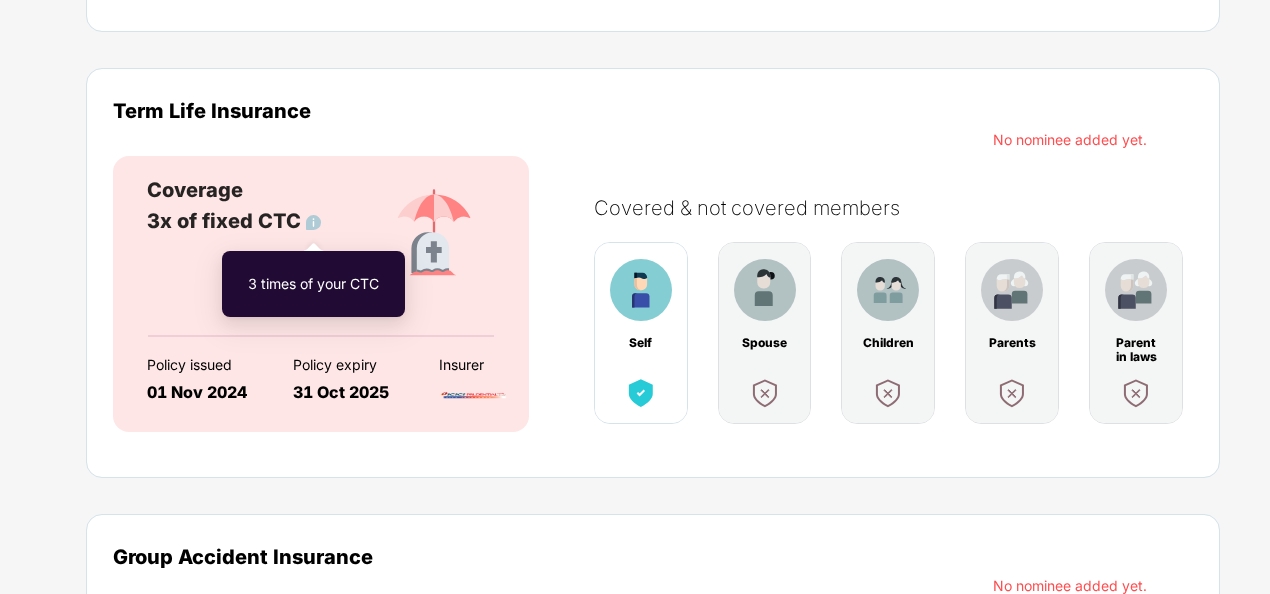 click at bounding box center [313, 222] 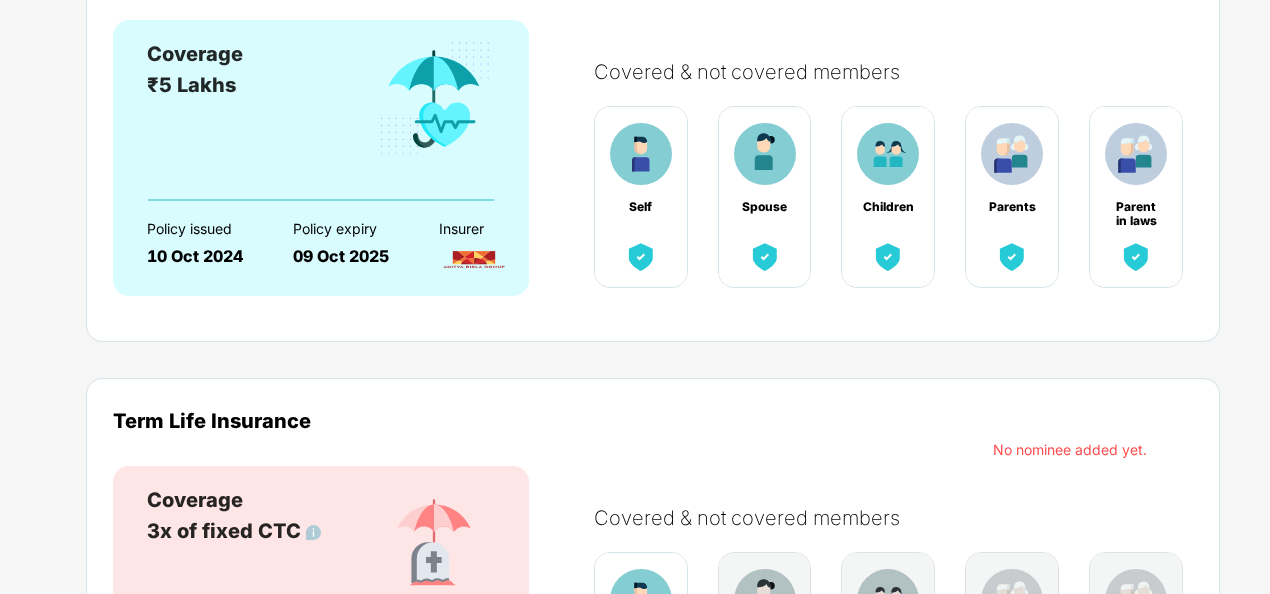 scroll, scrollTop: 250, scrollLeft: 0, axis: vertical 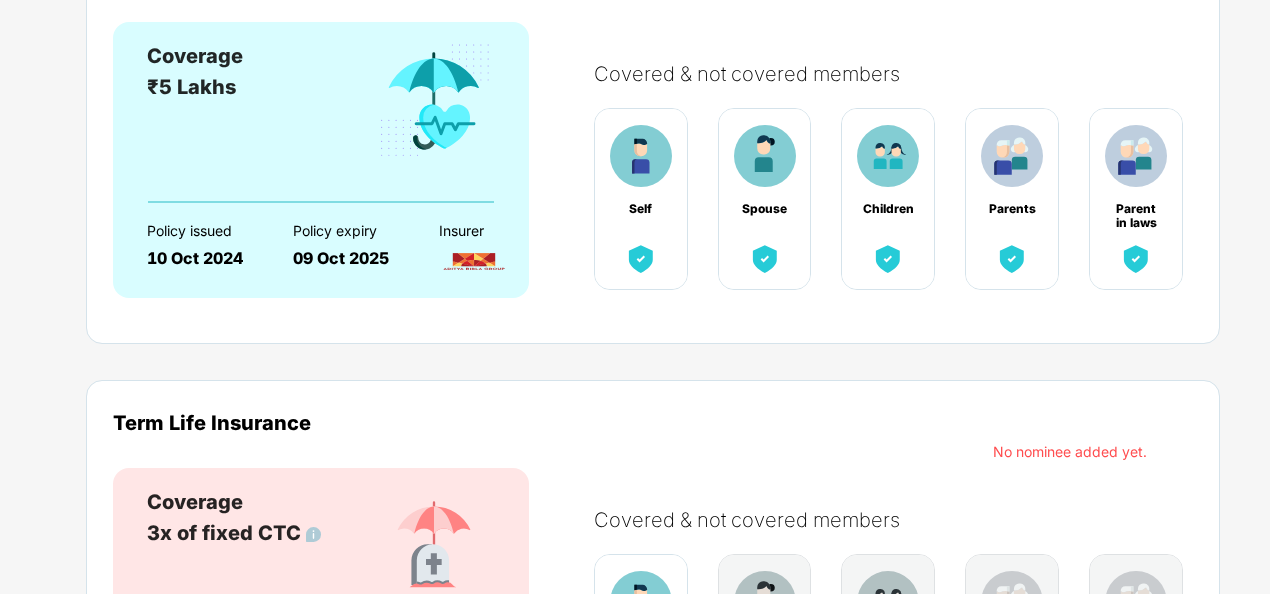 click on "Health insurance Coverage ₹5 Lakhs   Policy issued 10 Oct 2024 Policy expiry 09 Oct 2025 Insurer Covered & not covered members Self Spouse Children Parents Parent in laws Term Life Insurance No nominee added yet. Coverage 3x of fixed CTC   Policy issued 01 Nov 2024 Policy expiry 31 Oct 2025 Insurer Covered & not covered members Self Spouse Children Parents Parent in laws Group Accident Insurance No nominee added yet. Coverage ₹50 Lakhs   Policy issued 30 Apr 2025 Policy expiry 29 Apr 2026 Insurer Covered & not covered members Self Spouse Children Parents Parent in laws" at bounding box center (658, 603) 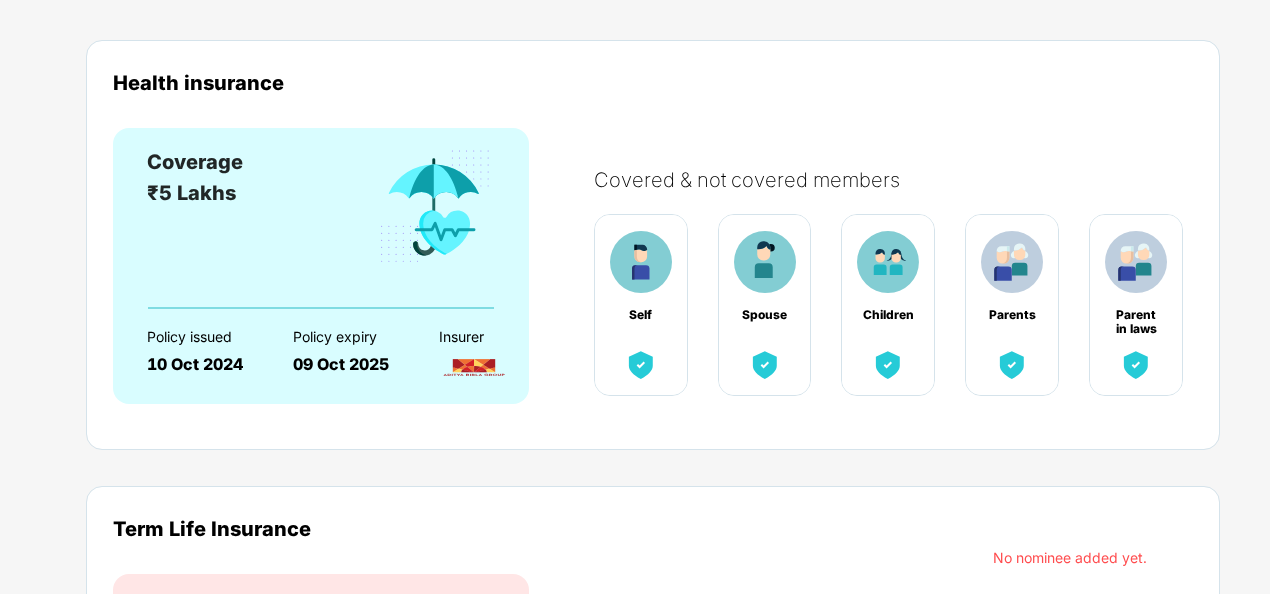 scroll, scrollTop: 134, scrollLeft: 0, axis: vertical 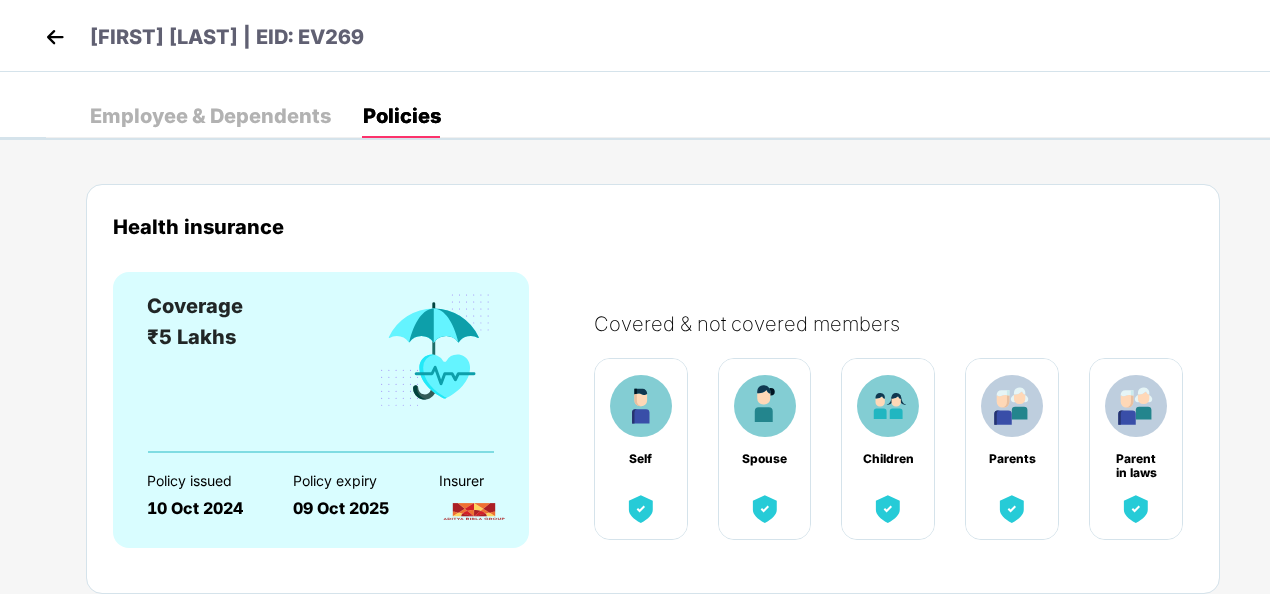 click at bounding box center [55, 37] 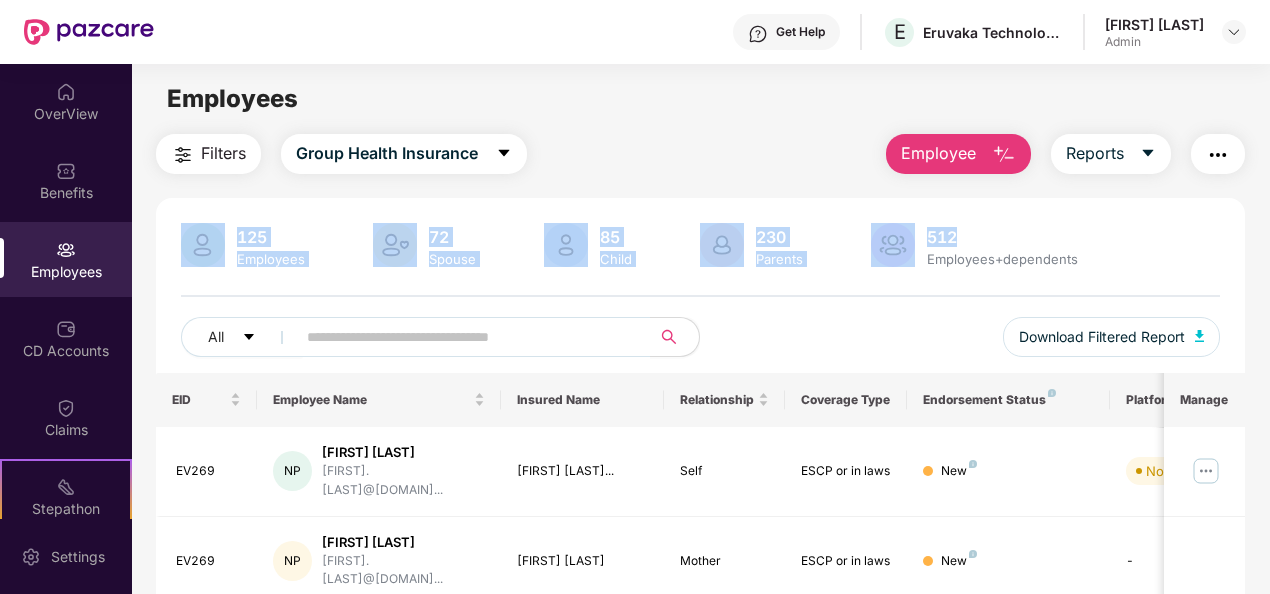 drag, startPoint x: 1266, startPoint y: 171, endPoint x: 1266, endPoint y: 213, distance: 42 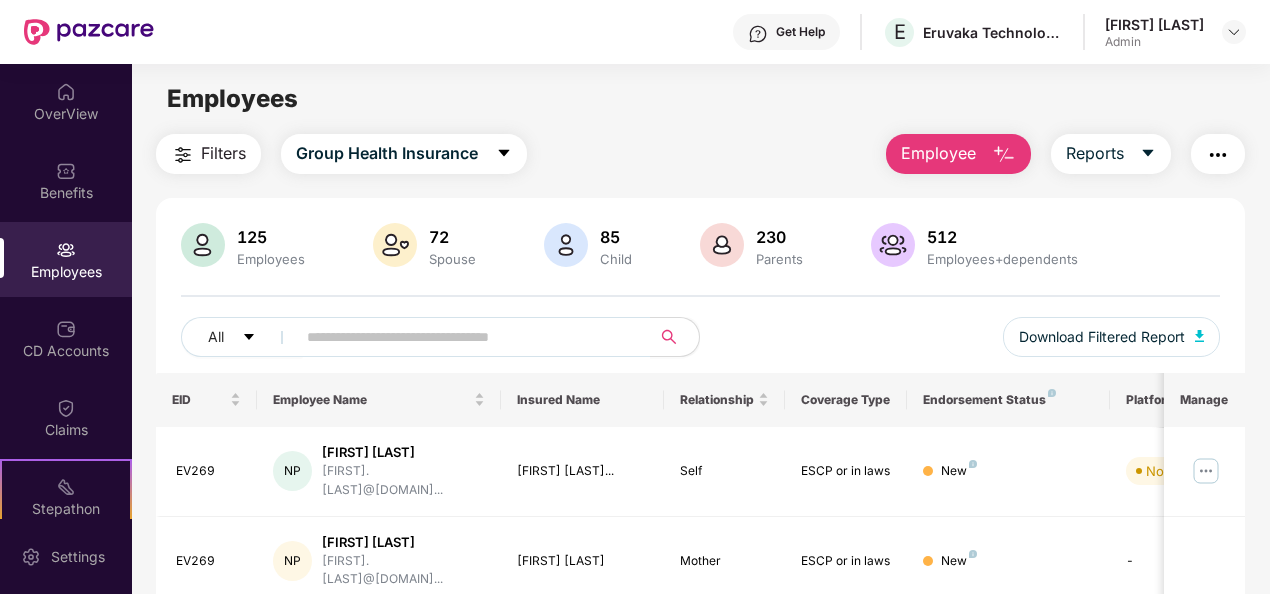 click on "Filters Group Health Insurance Employee  Reports" at bounding box center (701, 154) 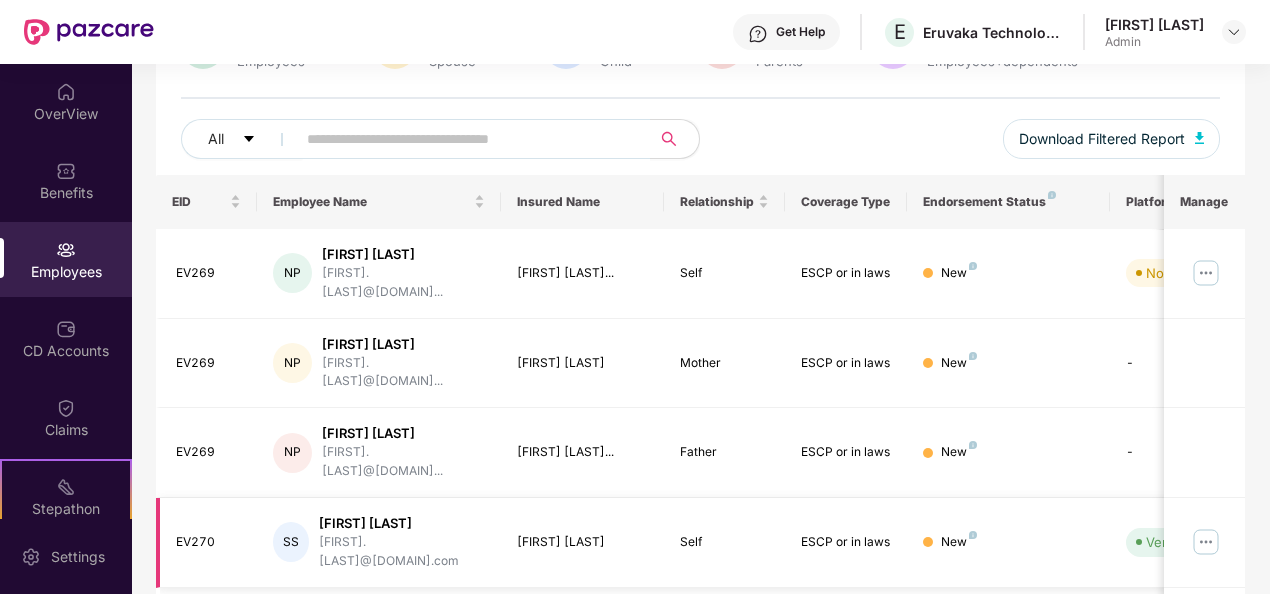 scroll, scrollTop: 200, scrollLeft: 0, axis: vertical 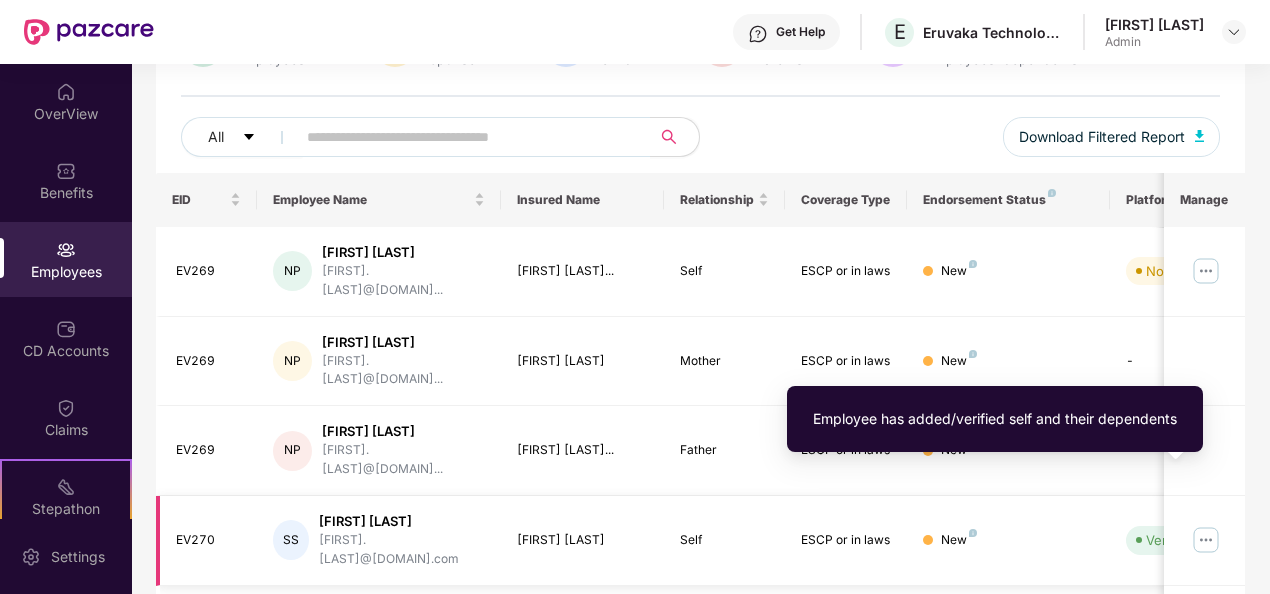 click on "Verified" at bounding box center (1170, 540) 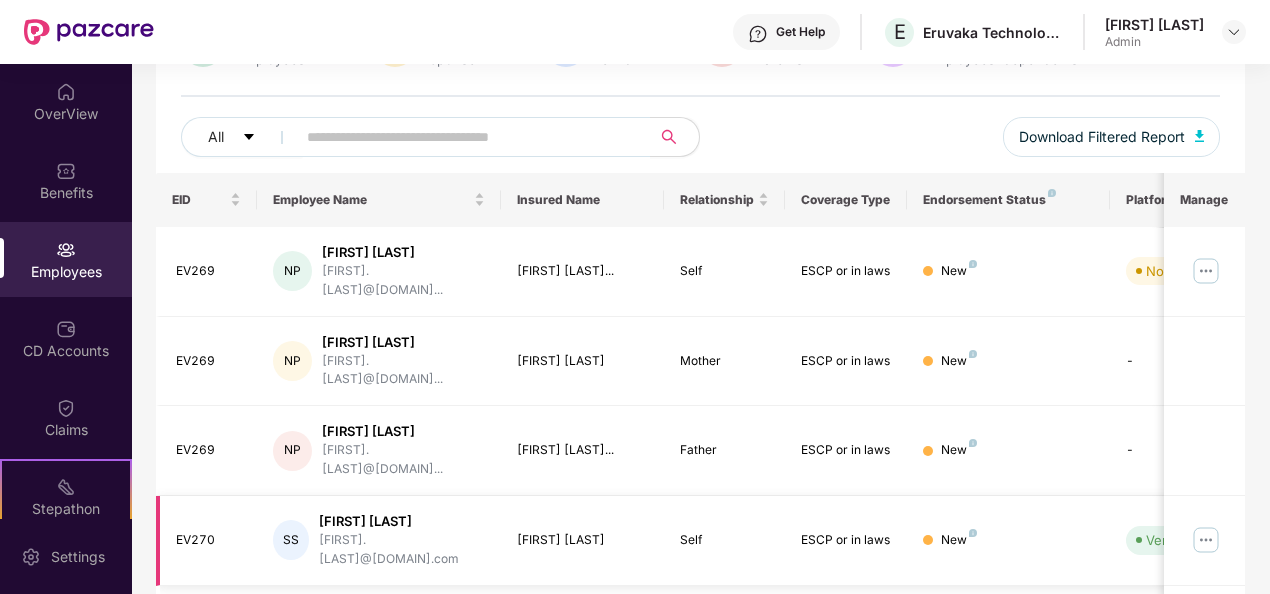 click at bounding box center (1206, 540) 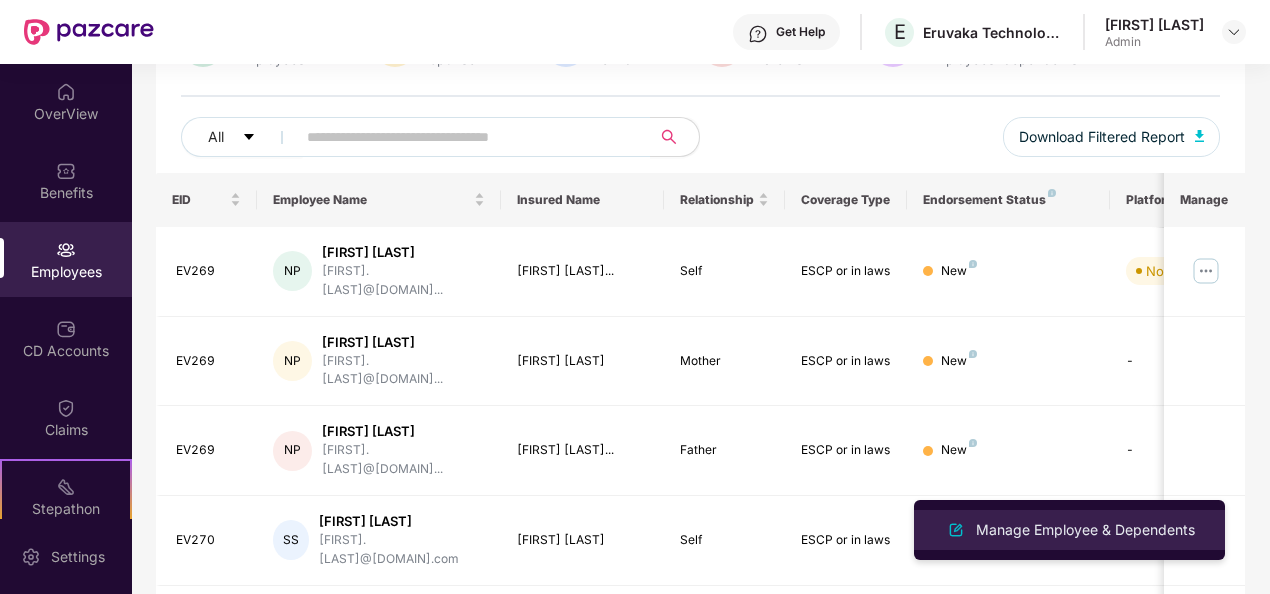 click at bounding box center (956, 530) 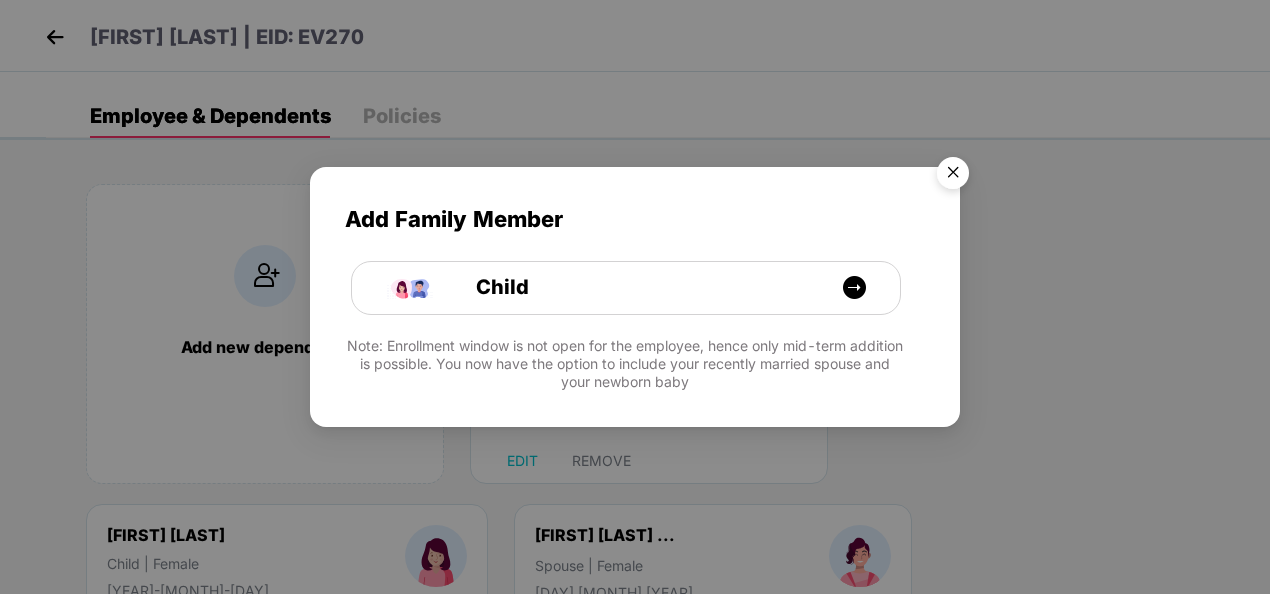 click at bounding box center [953, 176] 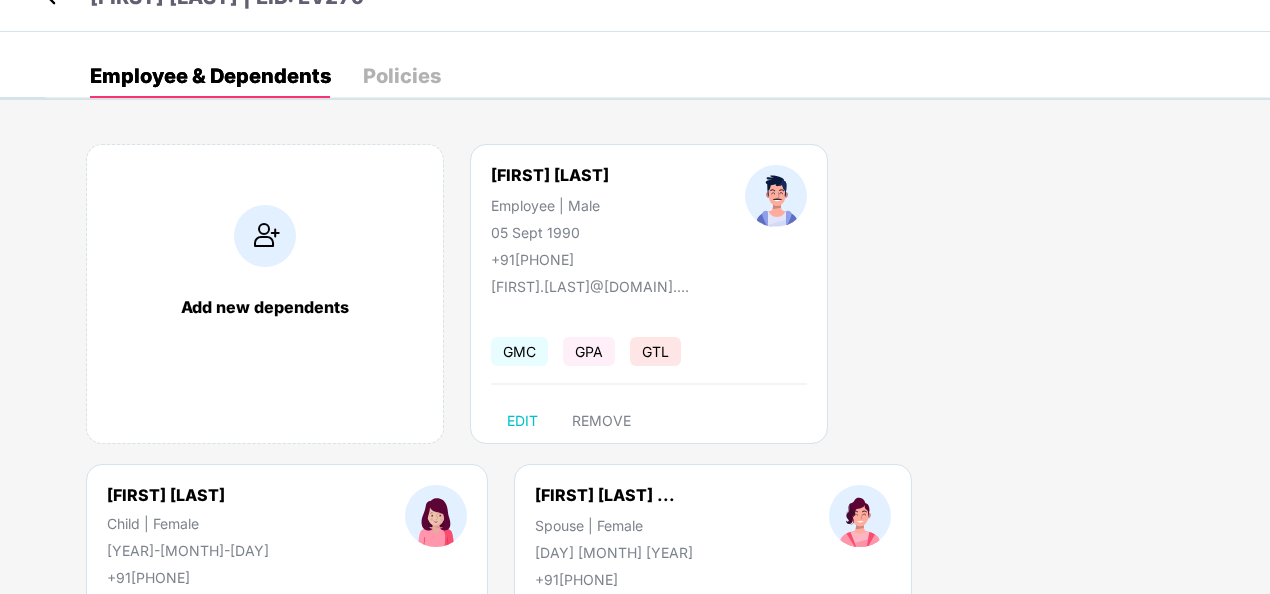 scroll, scrollTop: 0, scrollLeft: 0, axis: both 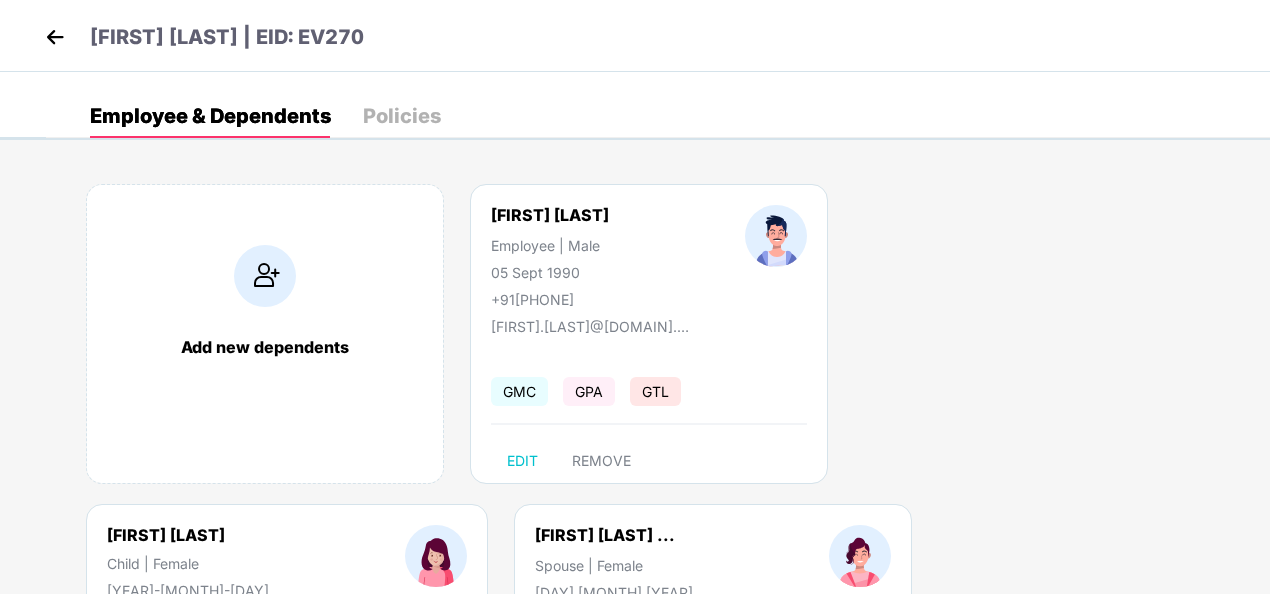 click on "Policies" at bounding box center [402, 116] 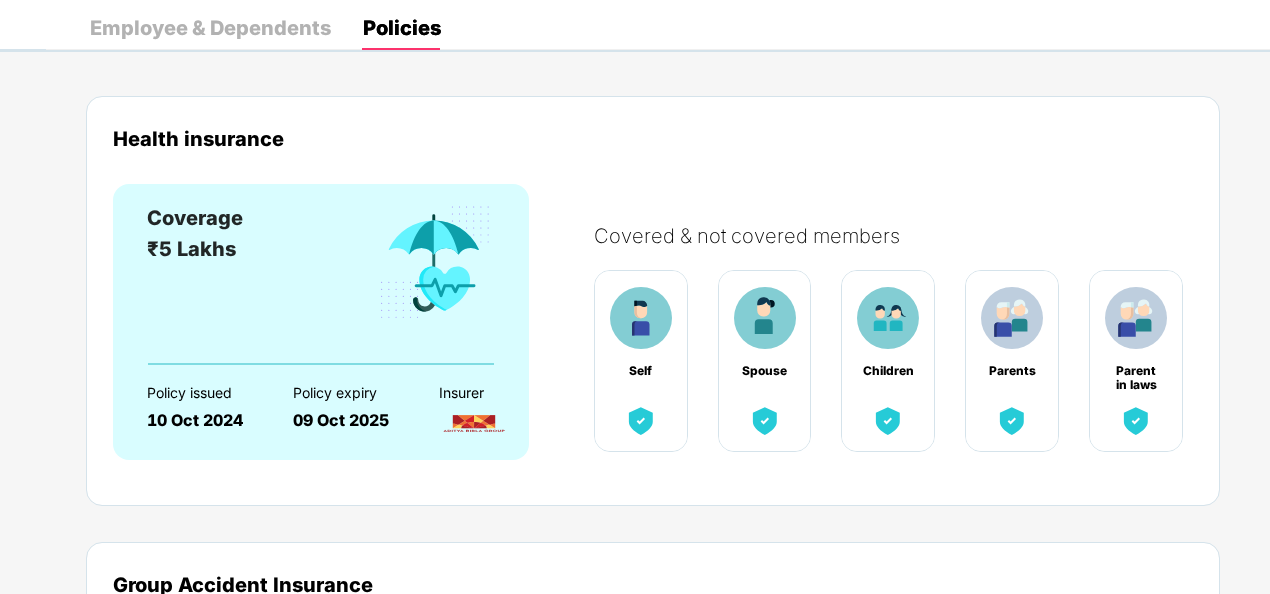 scroll, scrollTop: 0, scrollLeft: 0, axis: both 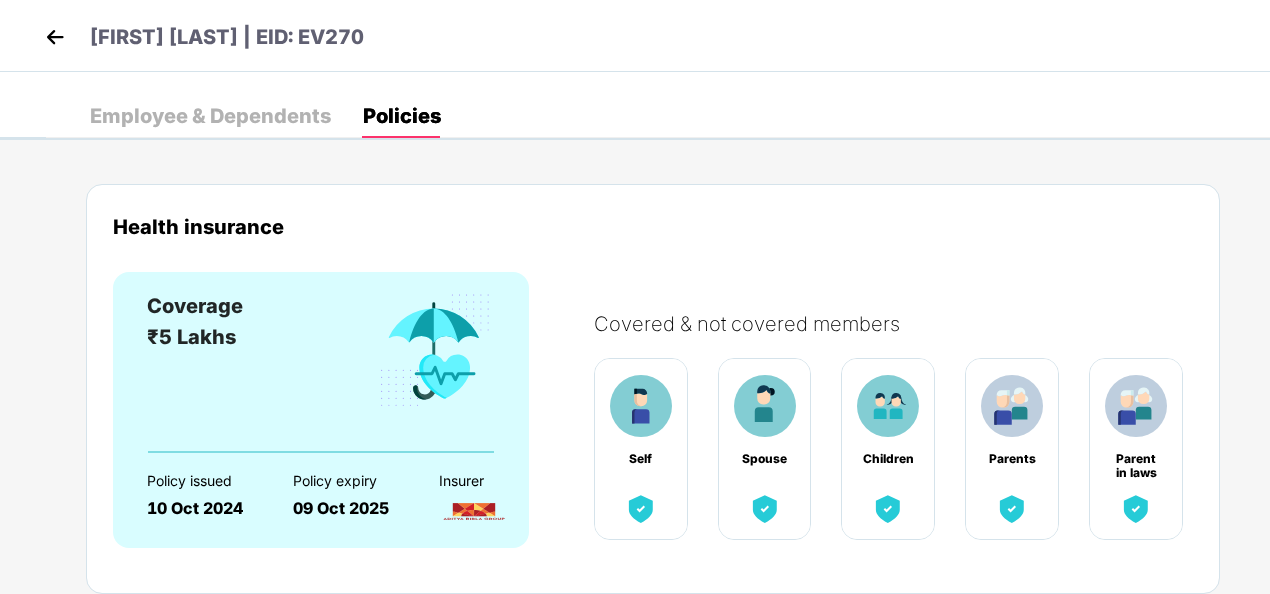 click at bounding box center [55, 37] 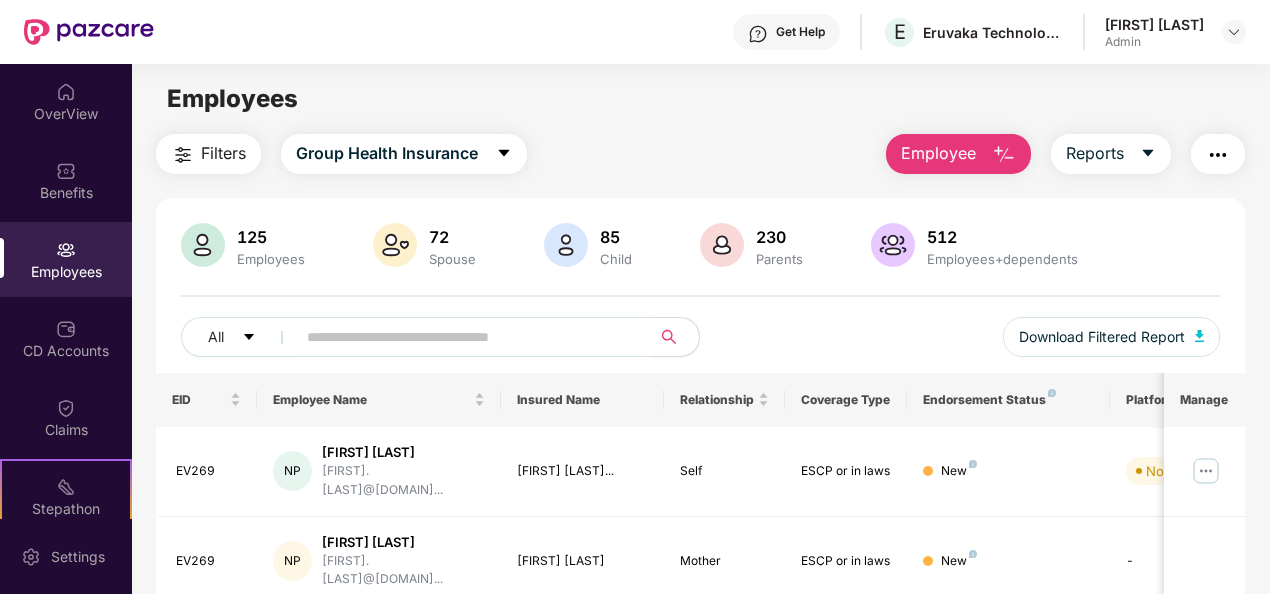 drag, startPoint x: 1265, startPoint y: 250, endPoint x: 1262, endPoint y: 370, distance: 120.03749 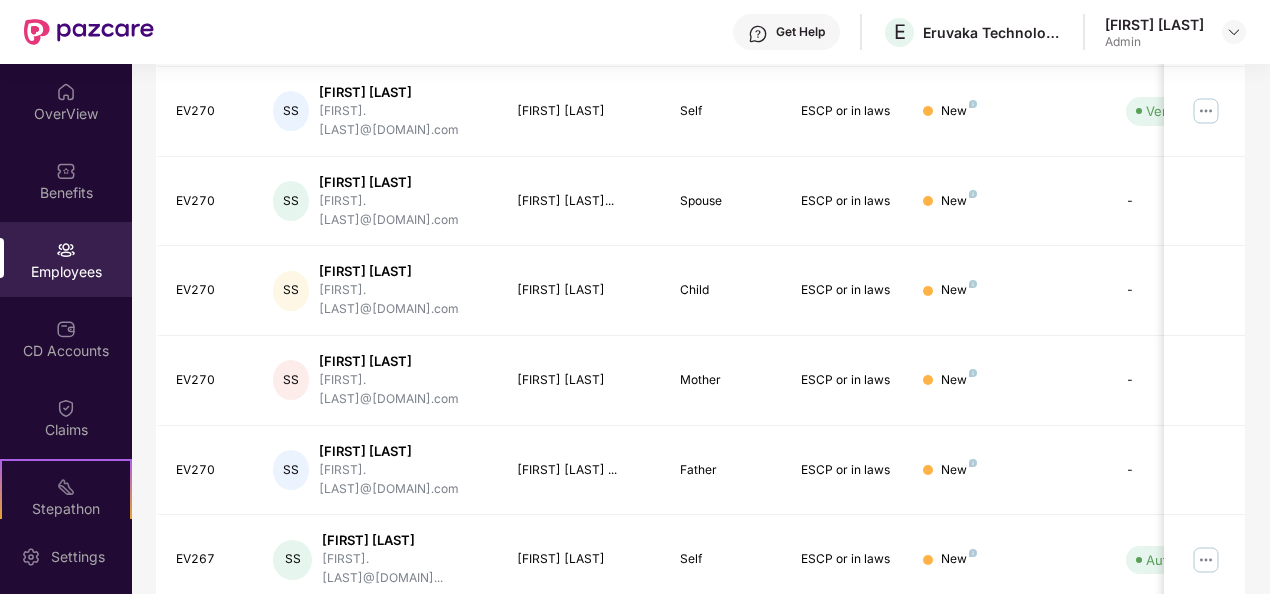 scroll, scrollTop: 630, scrollLeft: 0, axis: vertical 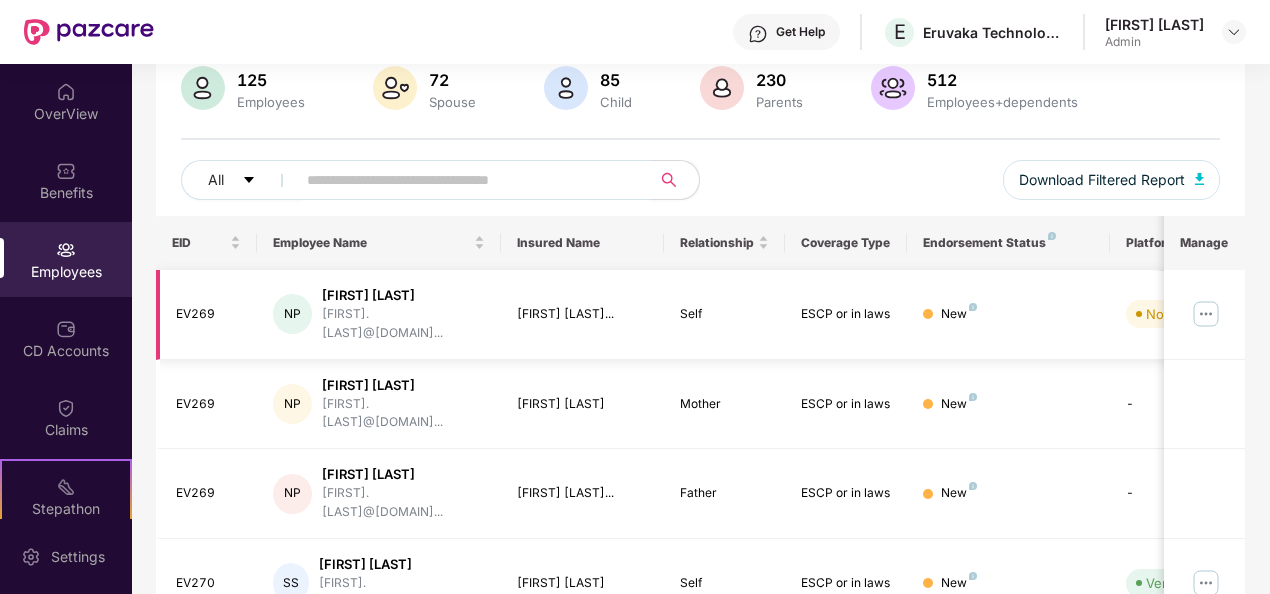 click at bounding box center [1206, 314] 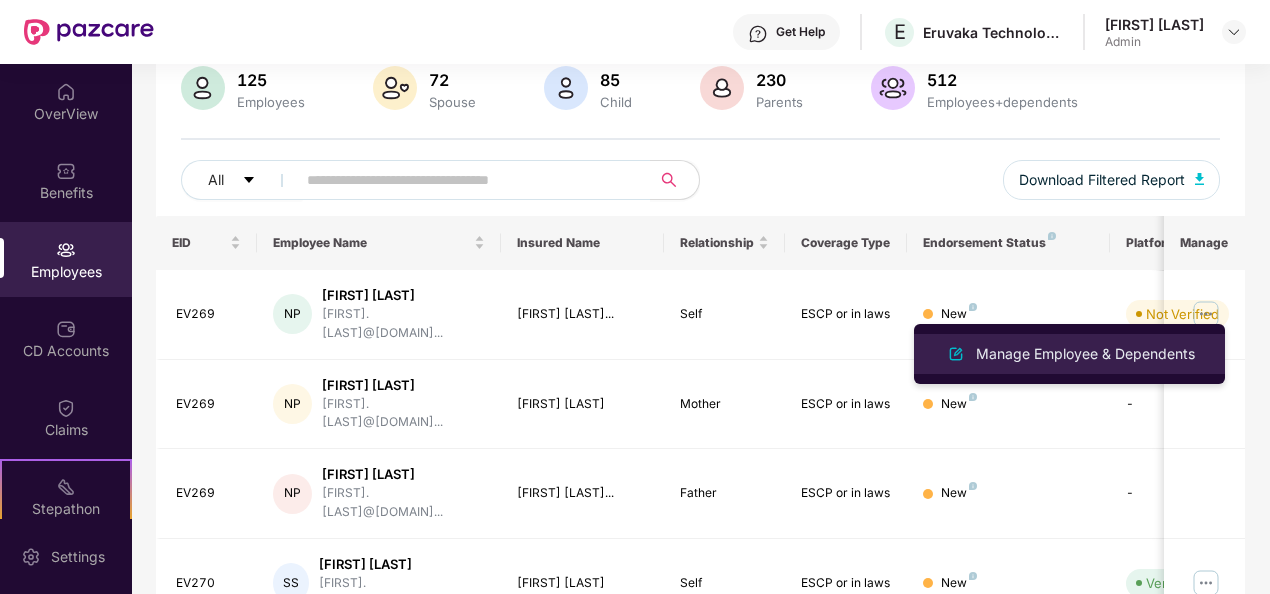 click on "Manage Employee & Dependents" at bounding box center (1085, 354) 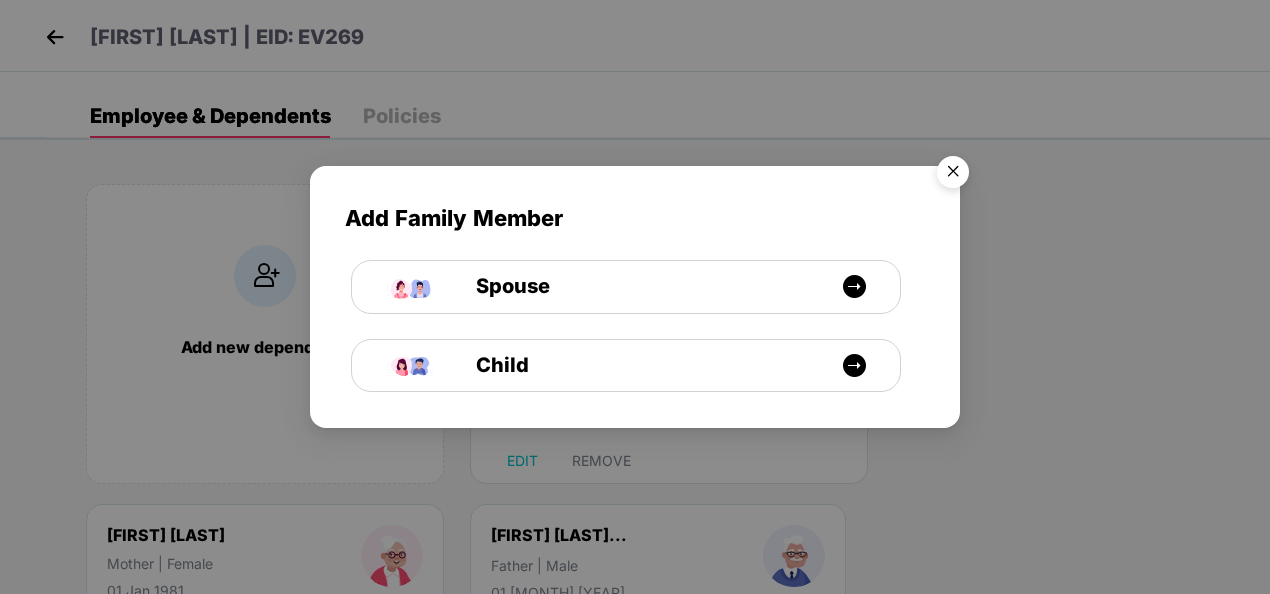 click at bounding box center [953, 175] 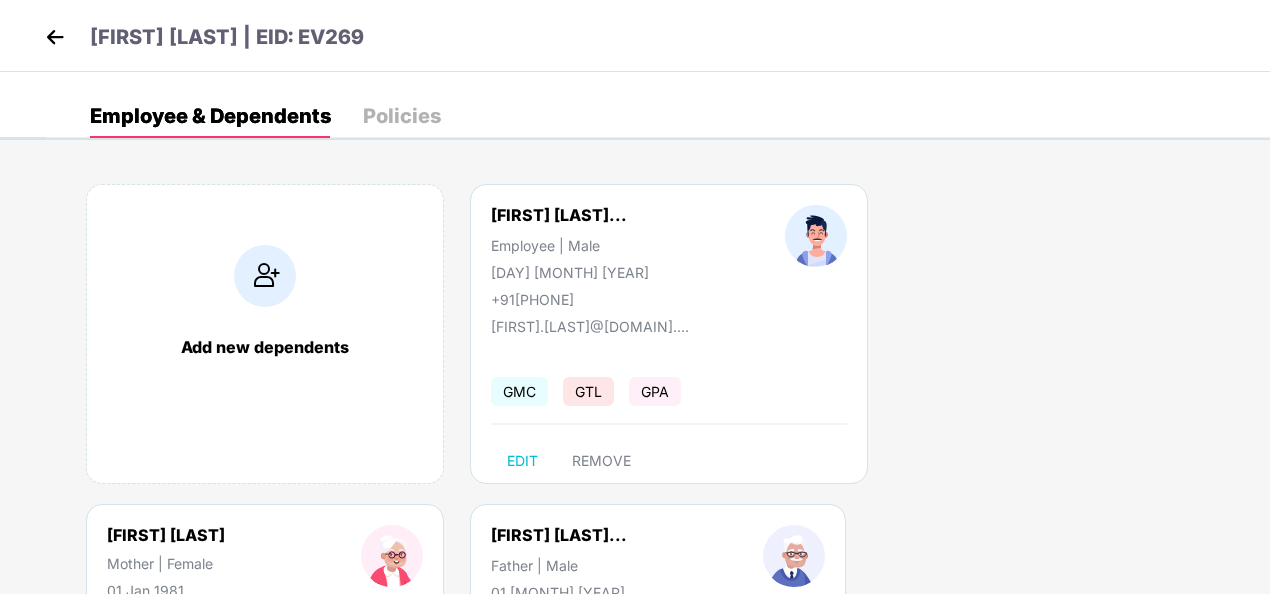 click on "Policies" at bounding box center [402, 116] 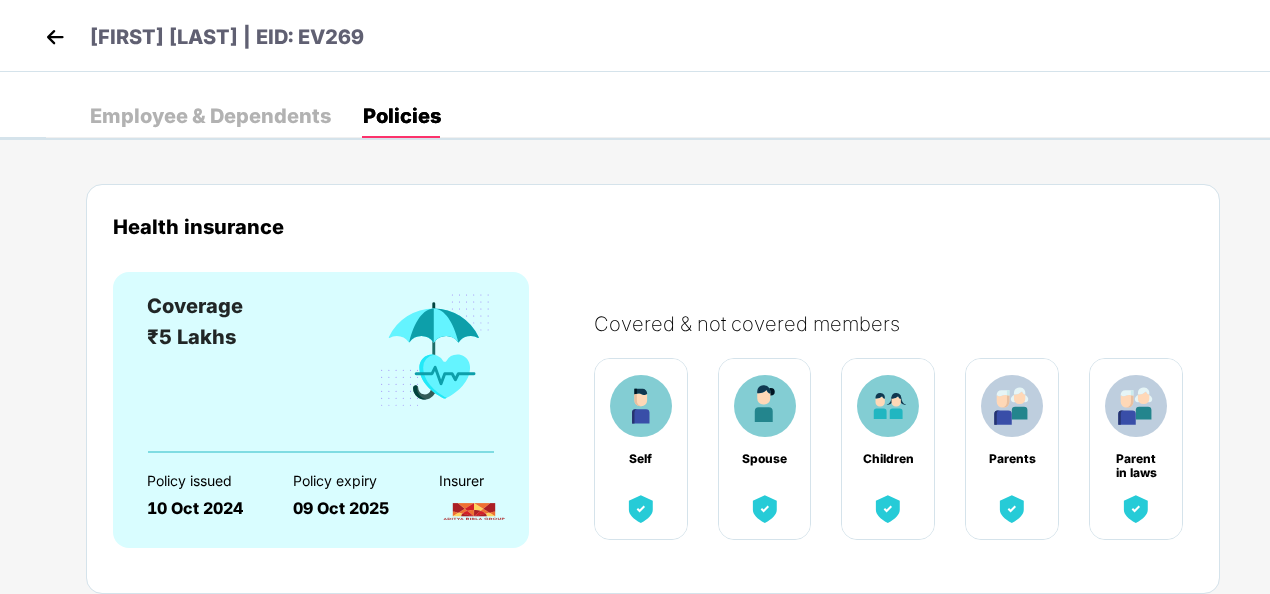 click on "Employee & Dependents" at bounding box center [210, 116] 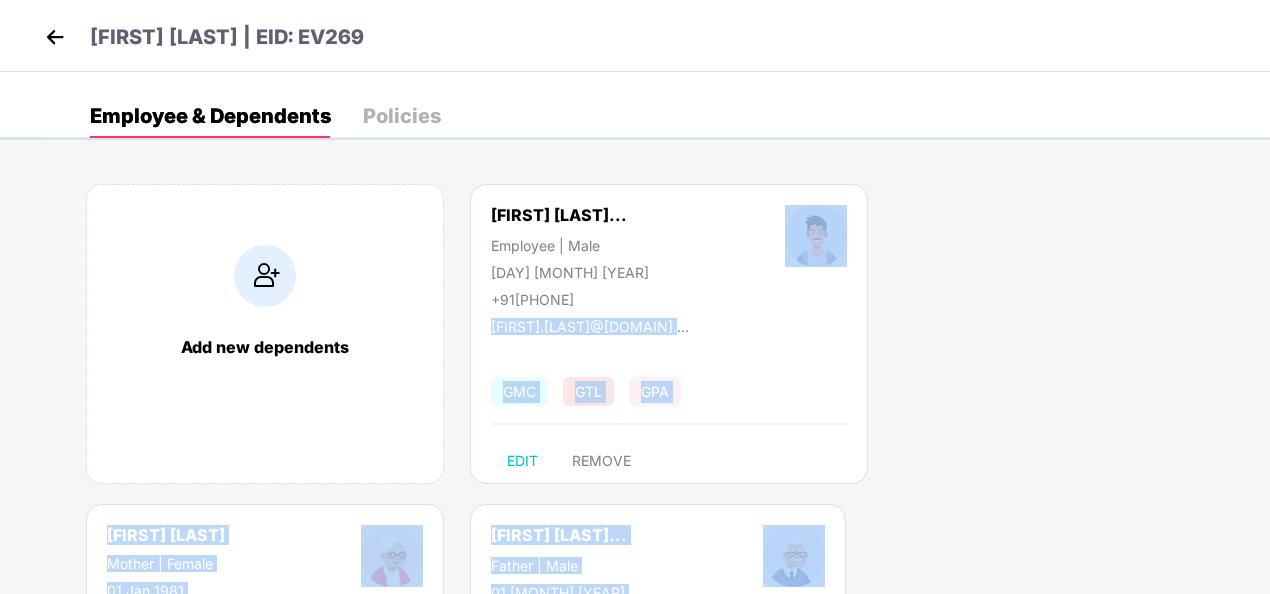drag, startPoint x: 1268, startPoint y: 238, endPoint x: 1258, endPoint y: 397, distance: 159.31415 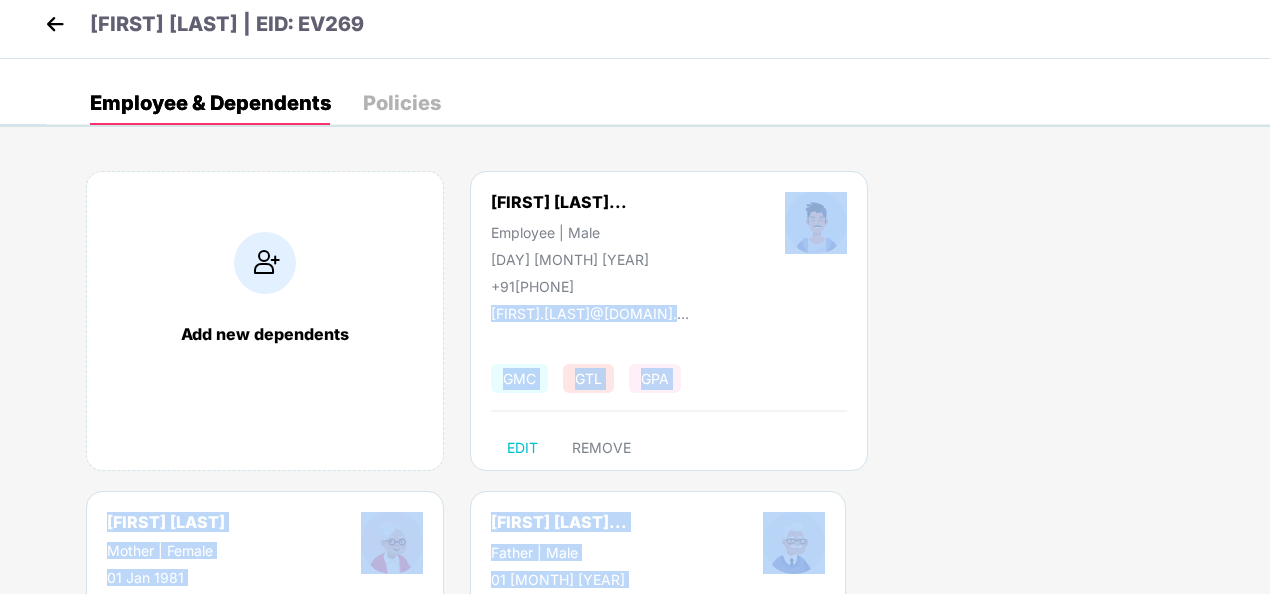 scroll, scrollTop: 0, scrollLeft: 0, axis: both 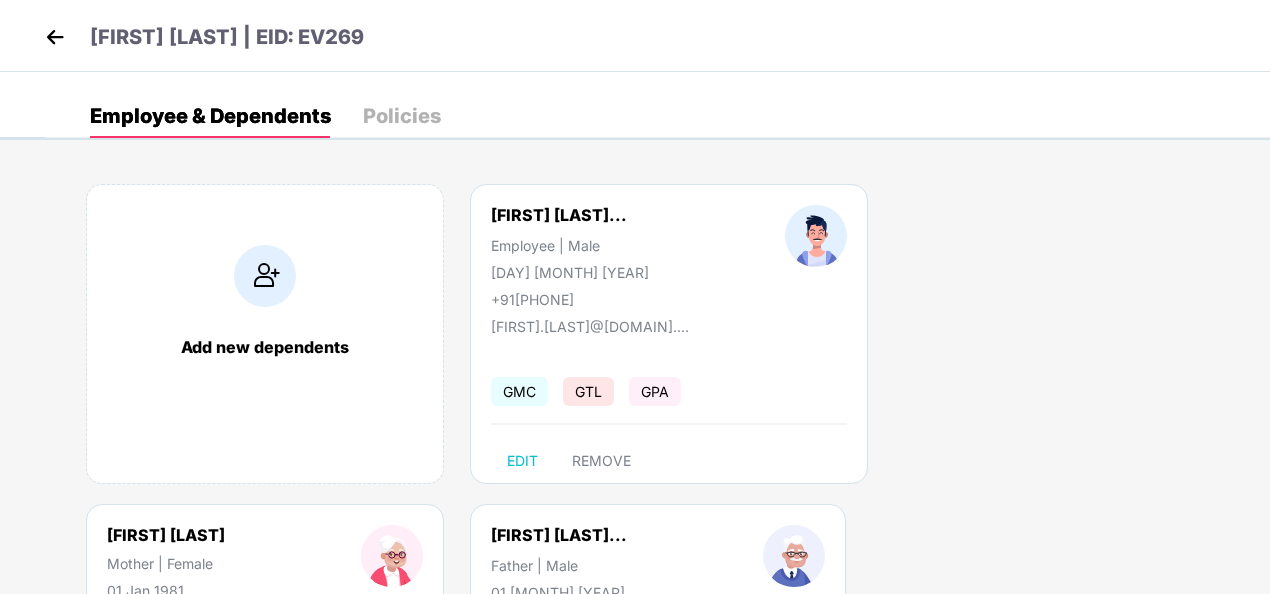 click on "Policies" at bounding box center (402, 116) 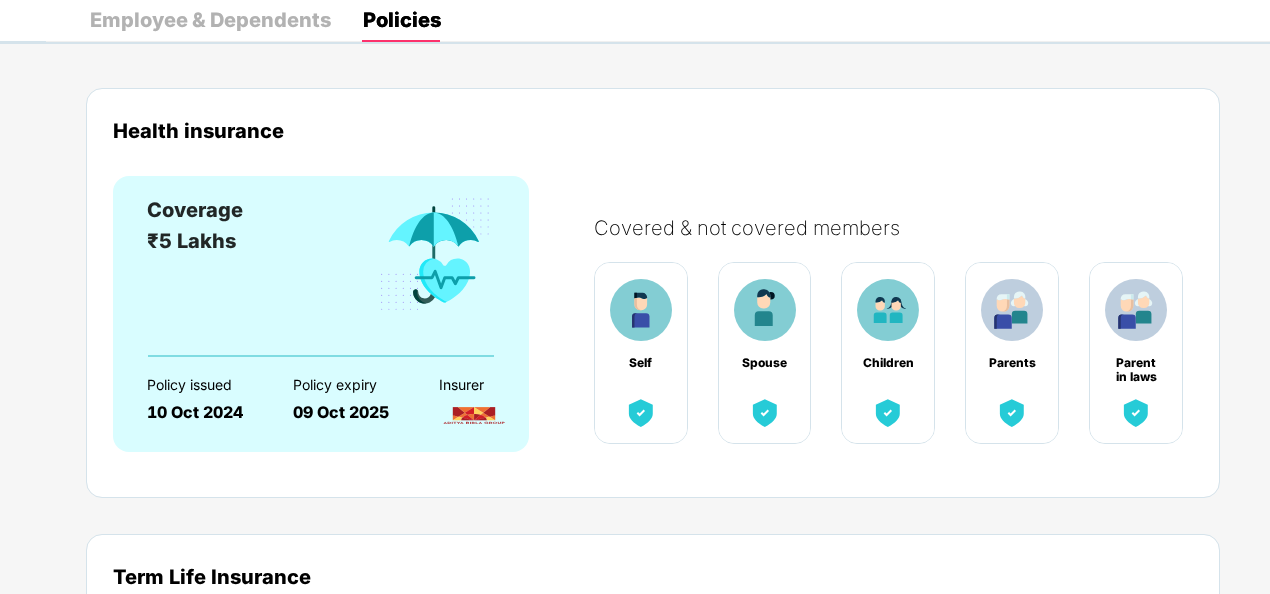 scroll, scrollTop: 0, scrollLeft: 0, axis: both 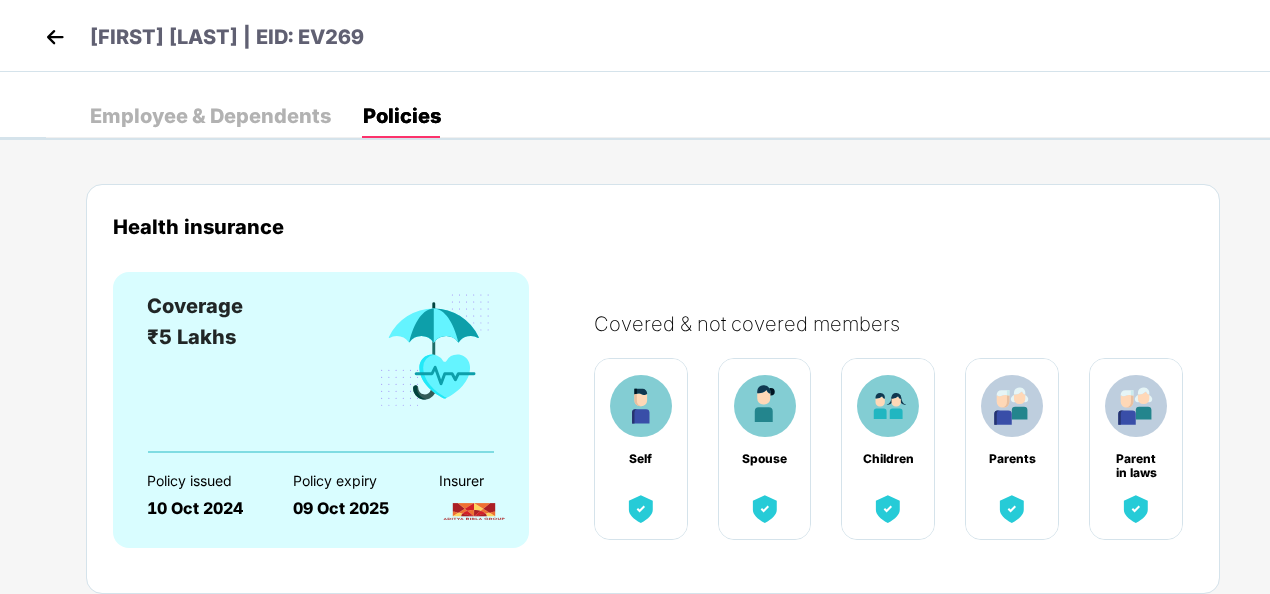 click on "Employee & Dependents" at bounding box center (210, 116) 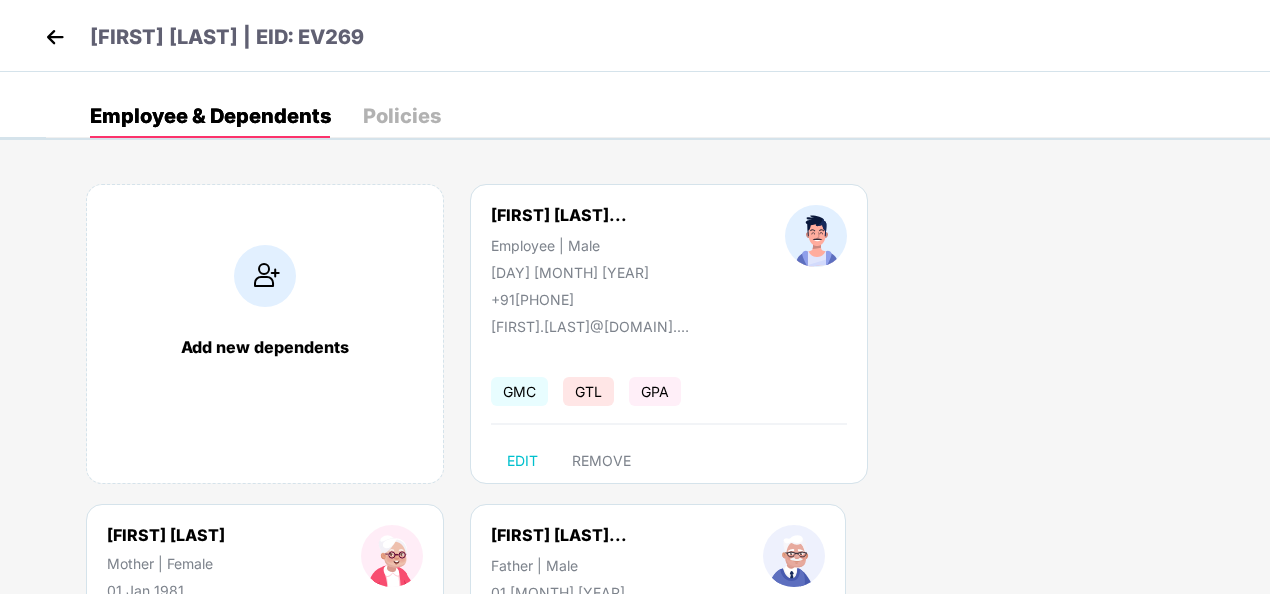 click at bounding box center (55, 37) 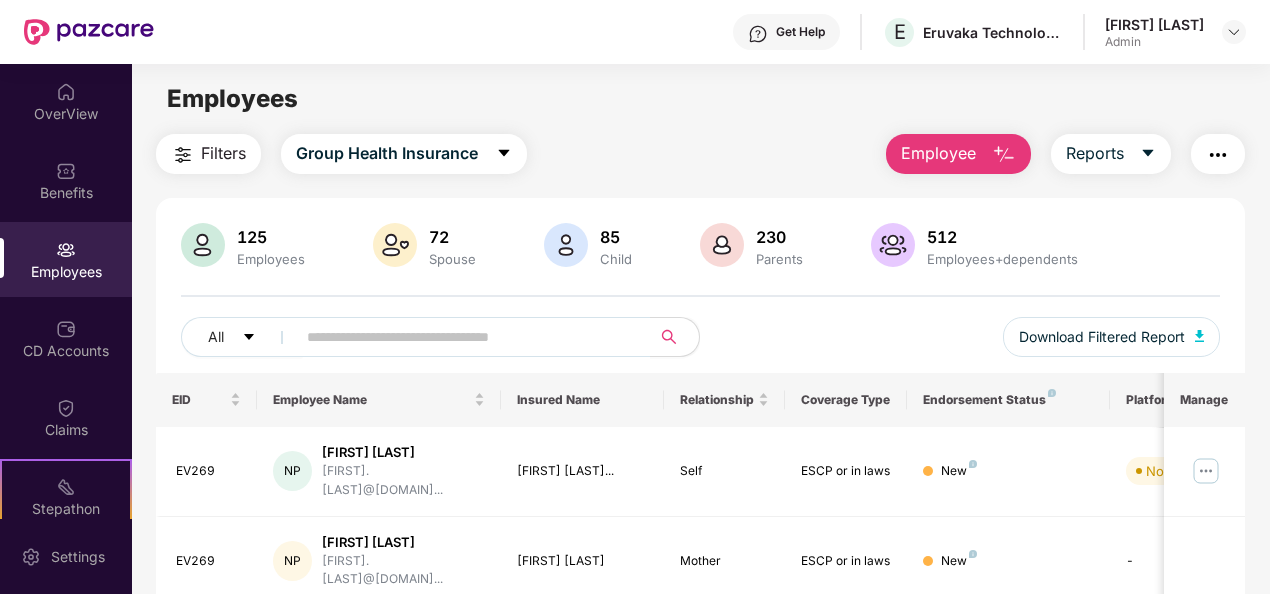 scroll, scrollTop: 630, scrollLeft: 0, axis: vertical 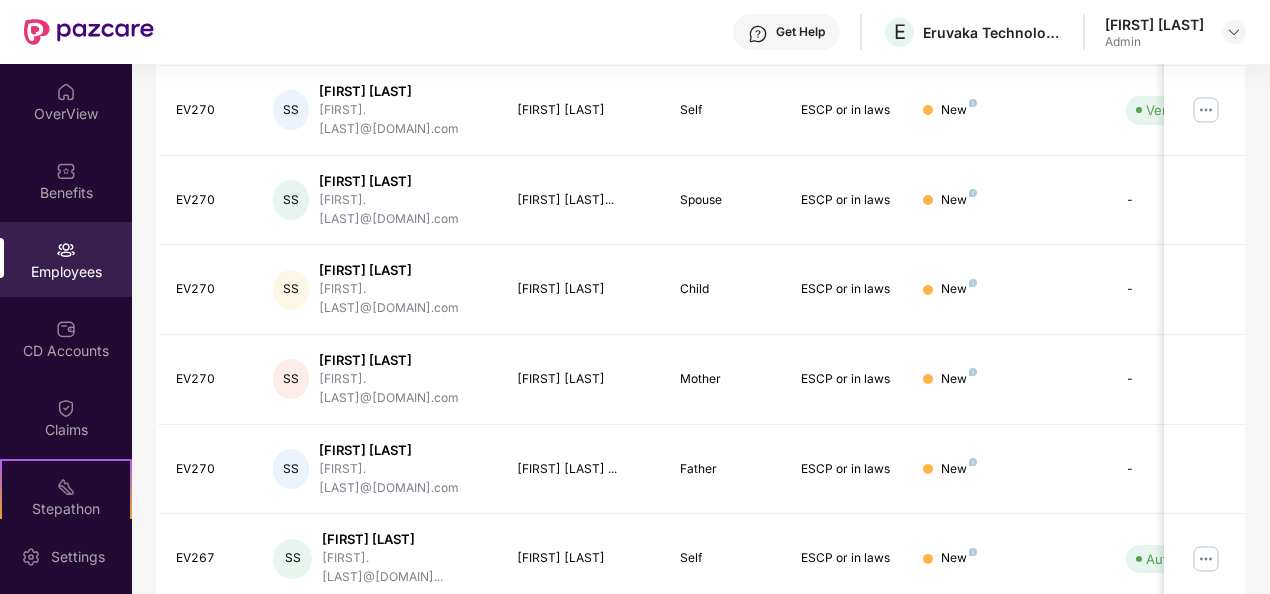 click on "2" at bounding box center (1029, 729) 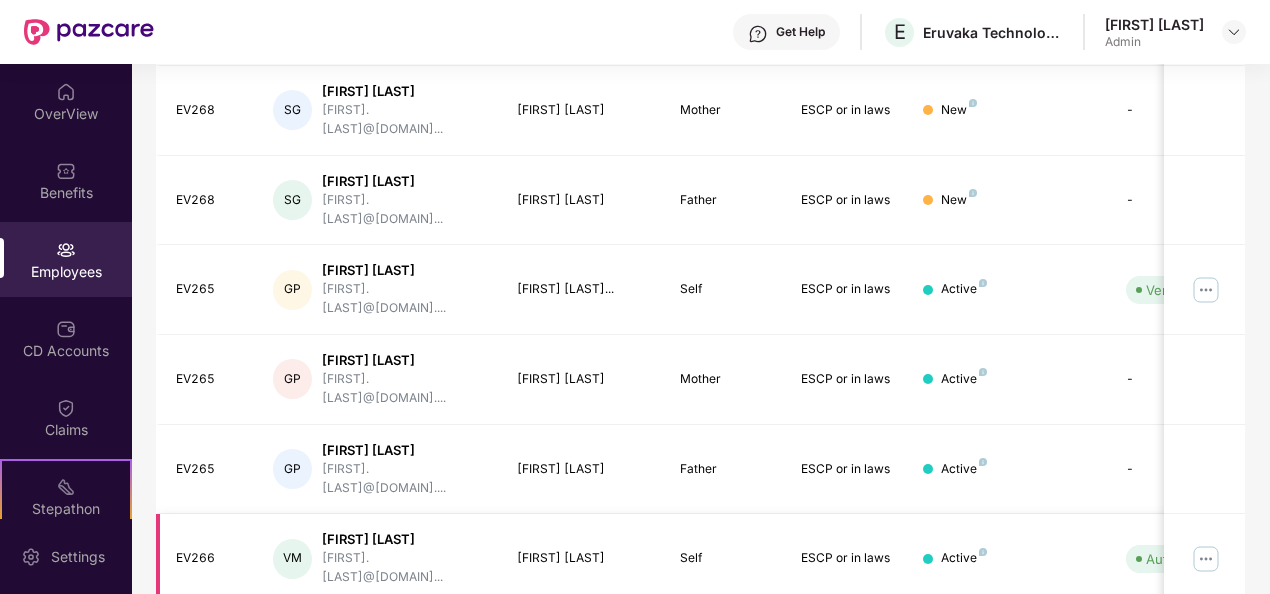 click at bounding box center (1206, 559) 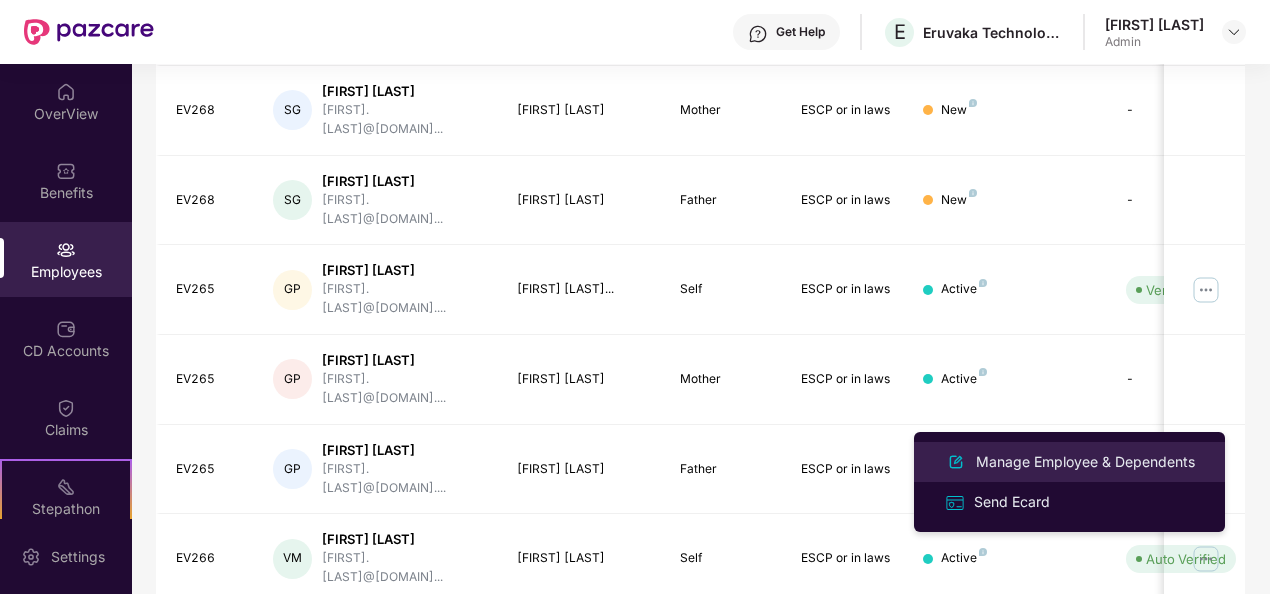 click on "Manage Employee & Dependents" at bounding box center (1085, 462) 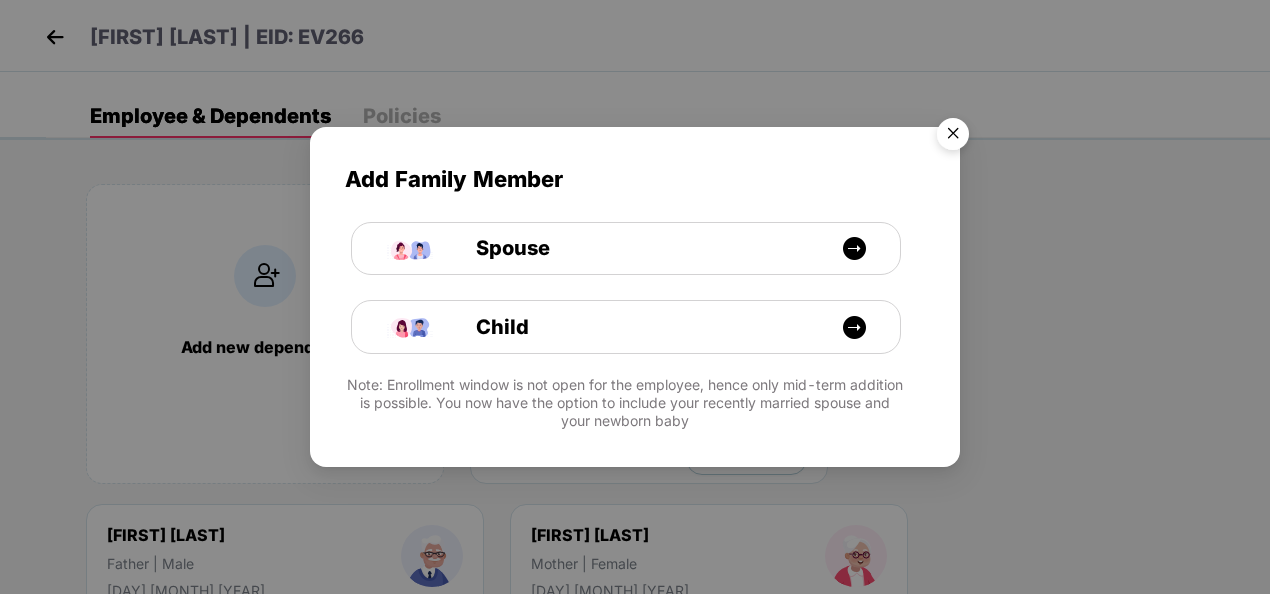 click at bounding box center [953, 137] 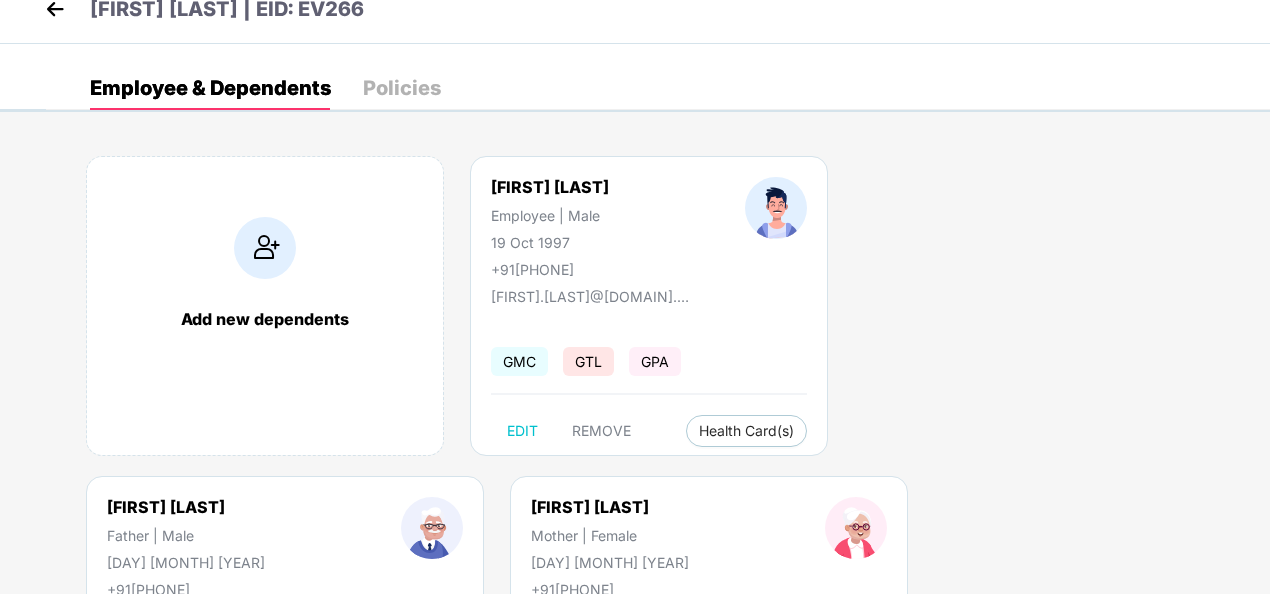 scroll, scrollTop: 0, scrollLeft: 0, axis: both 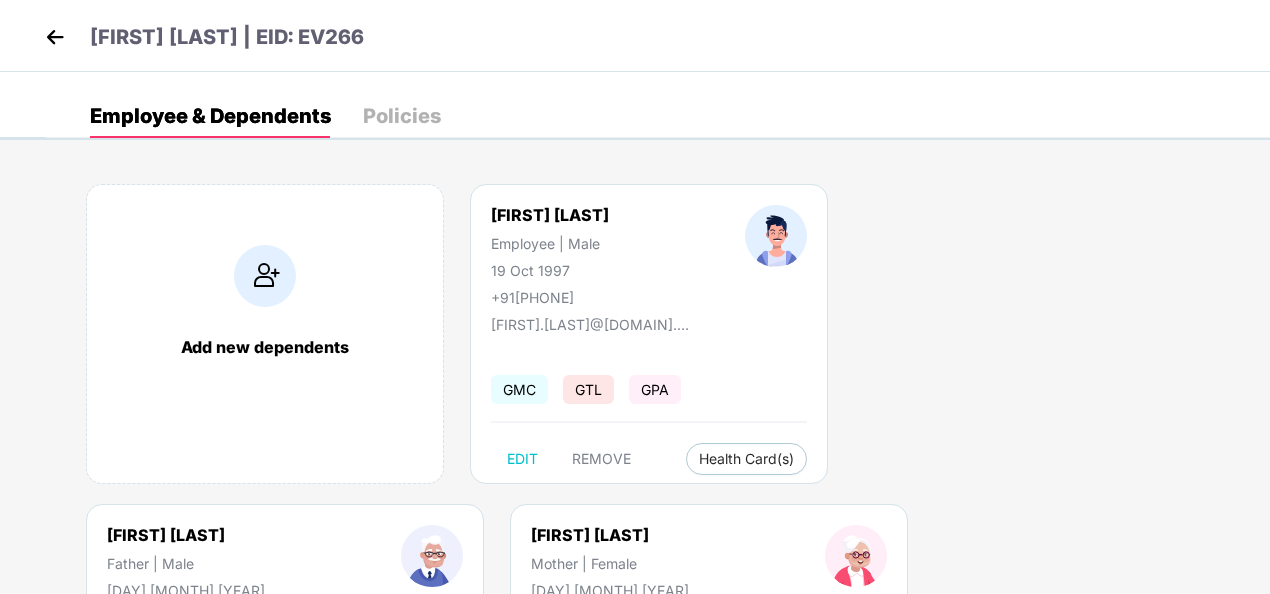 click on "Policies" at bounding box center [402, 116] 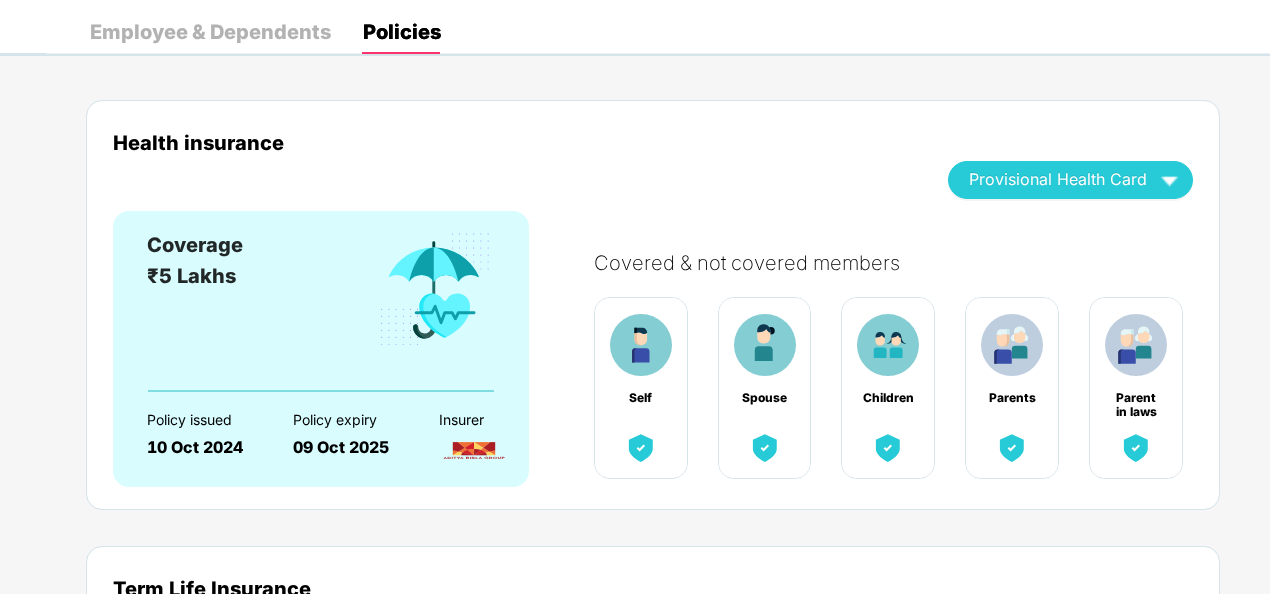 scroll, scrollTop: 0, scrollLeft: 0, axis: both 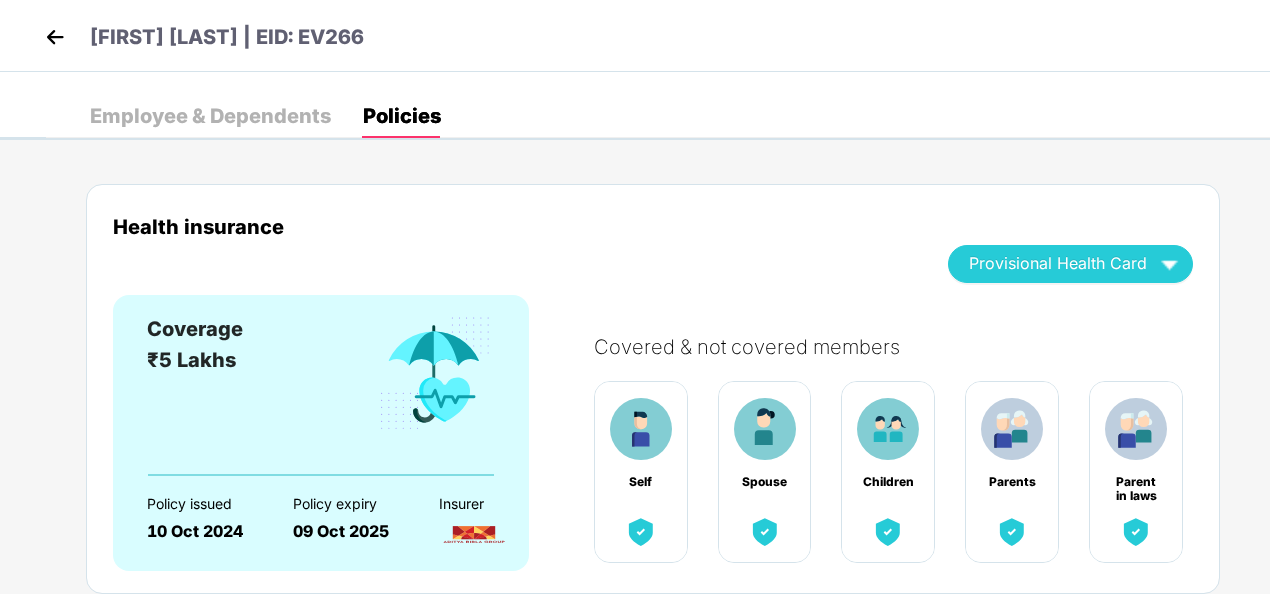 click at bounding box center (55, 37) 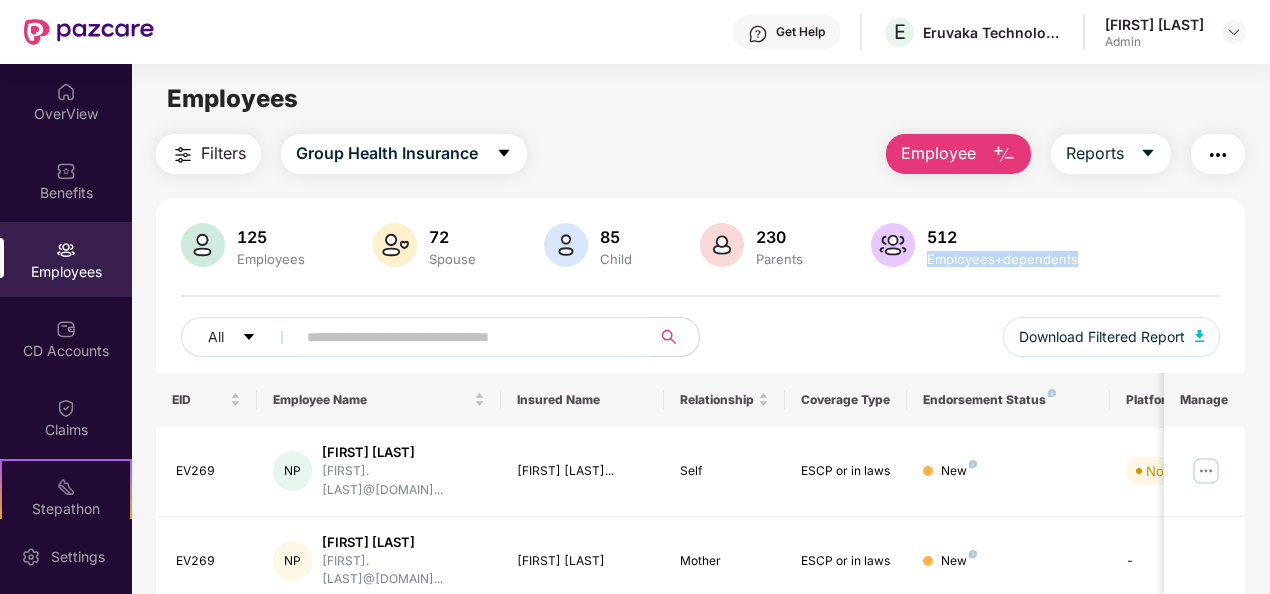 drag, startPoint x: 1267, startPoint y: 224, endPoint x: 1266, endPoint y: 274, distance: 50.01 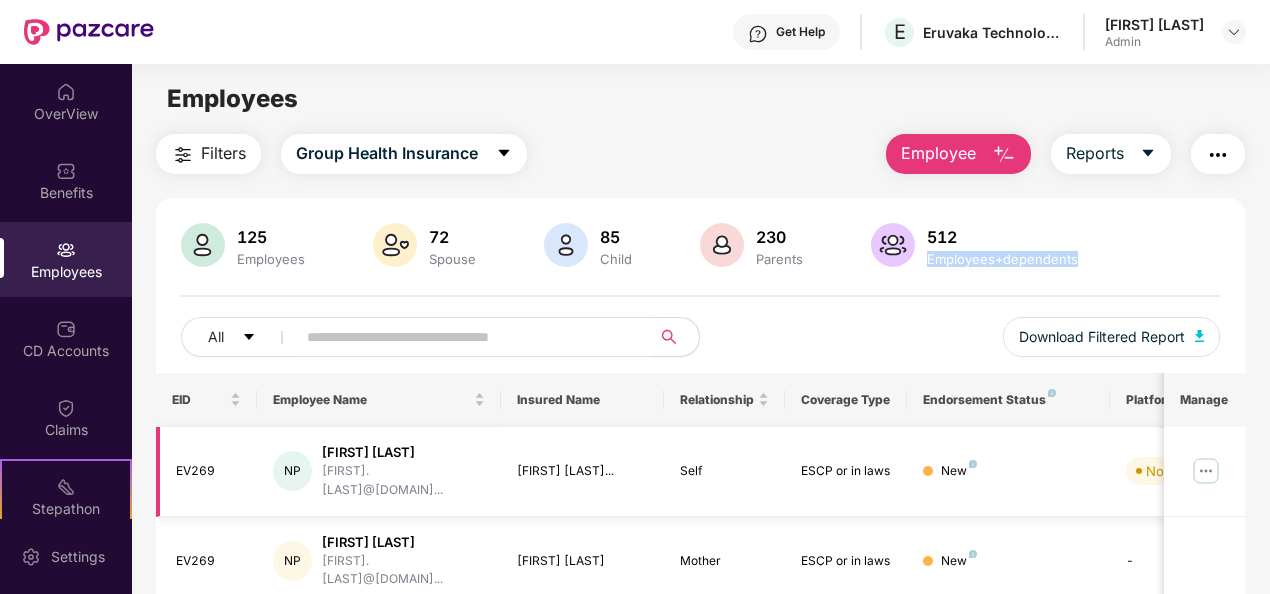 click at bounding box center [1206, 471] 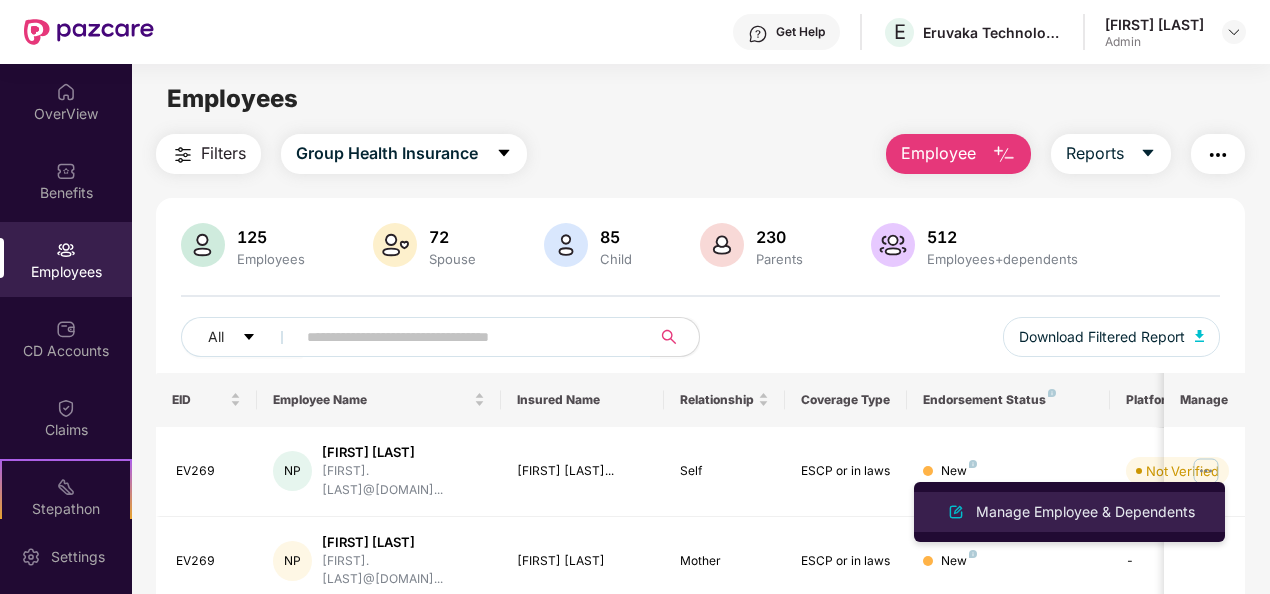 click on "Manage Employee & Dependents" at bounding box center (1085, 512) 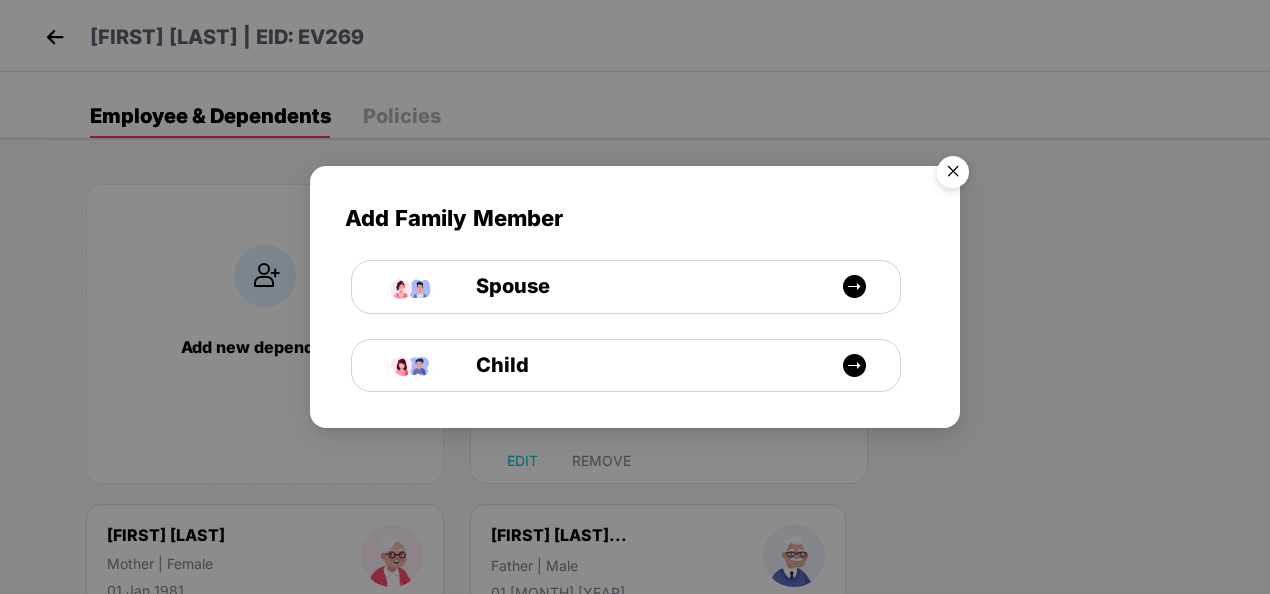 click at bounding box center (953, 175) 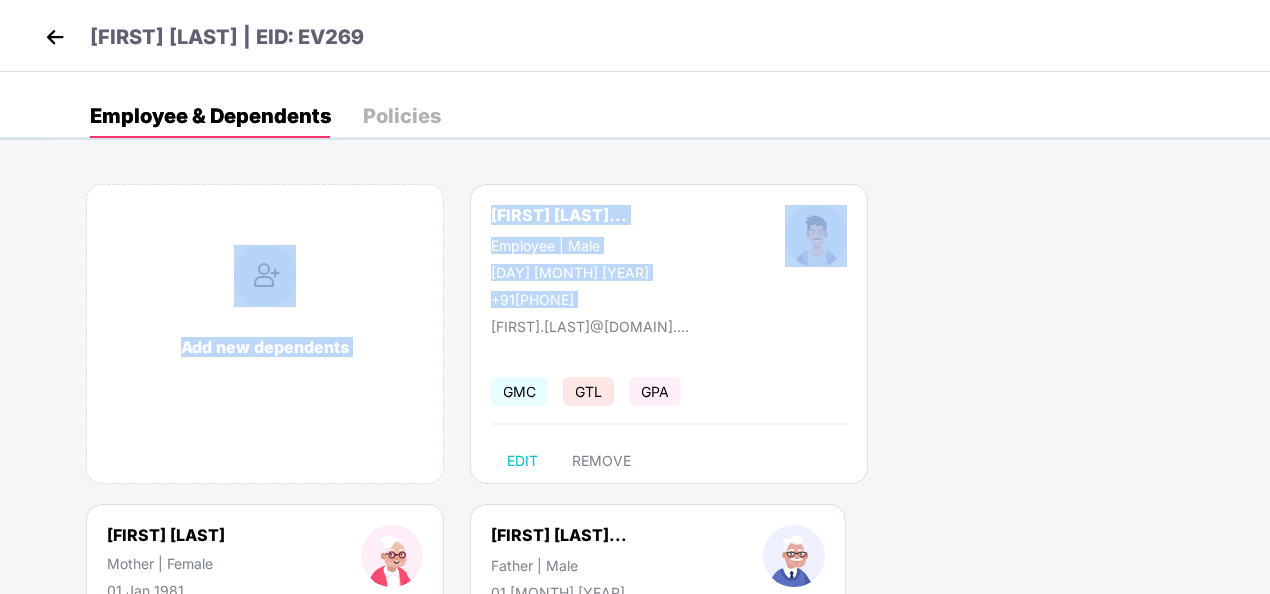 drag, startPoint x: 1269, startPoint y: 113, endPoint x: 1275, endPoint y: 195, distance: 82.219215 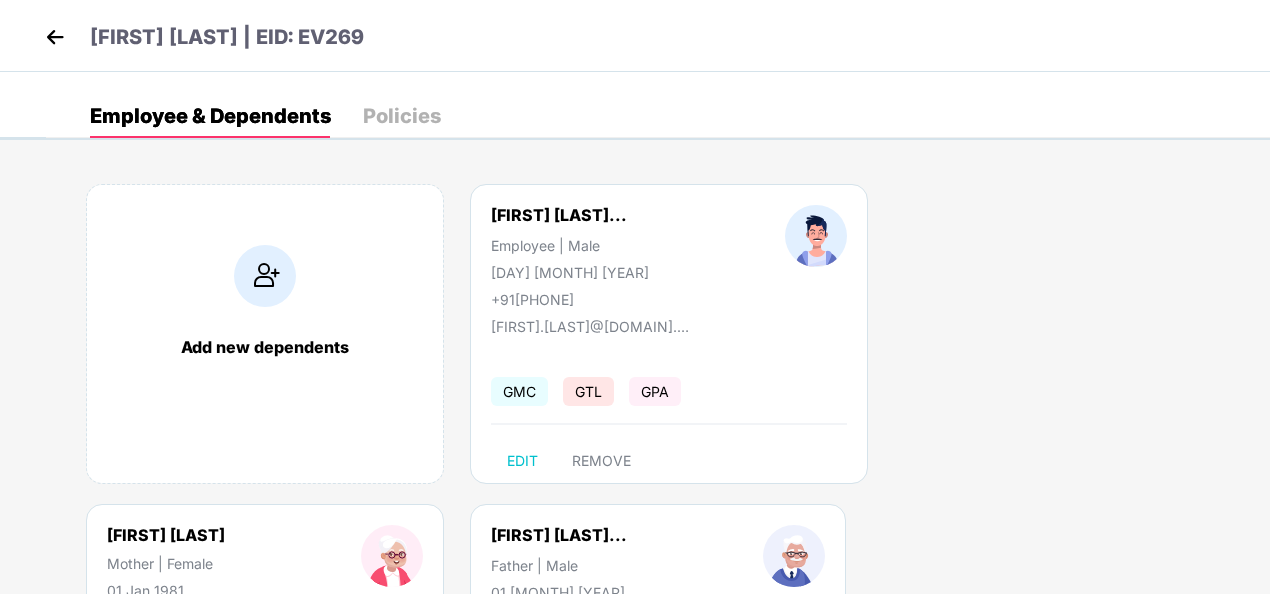 click on "Add new dependents [FIRST] [LAST]... Employee | Male [DAY] [MONTH] [YEAR] +91[PHONE] [FIRST].[LAST]@[DOMAIN].com GMC GTL GPA EDIT REMOVE [FIRST] [LAST] Mother | Female 01 [MONTH] [YEAR] +91[PHONE] [FIRST].[LAST]@[DOMAIN].com GMC EDIT REMOVE [FIRST] [LAST]... Father | Male 01 [MONTH] [YEAR] +91[PHONE] [FIRST].[LAST]@[DOMAIN].com GMC EDIT REMOVE" at bounding box center (658, 504) 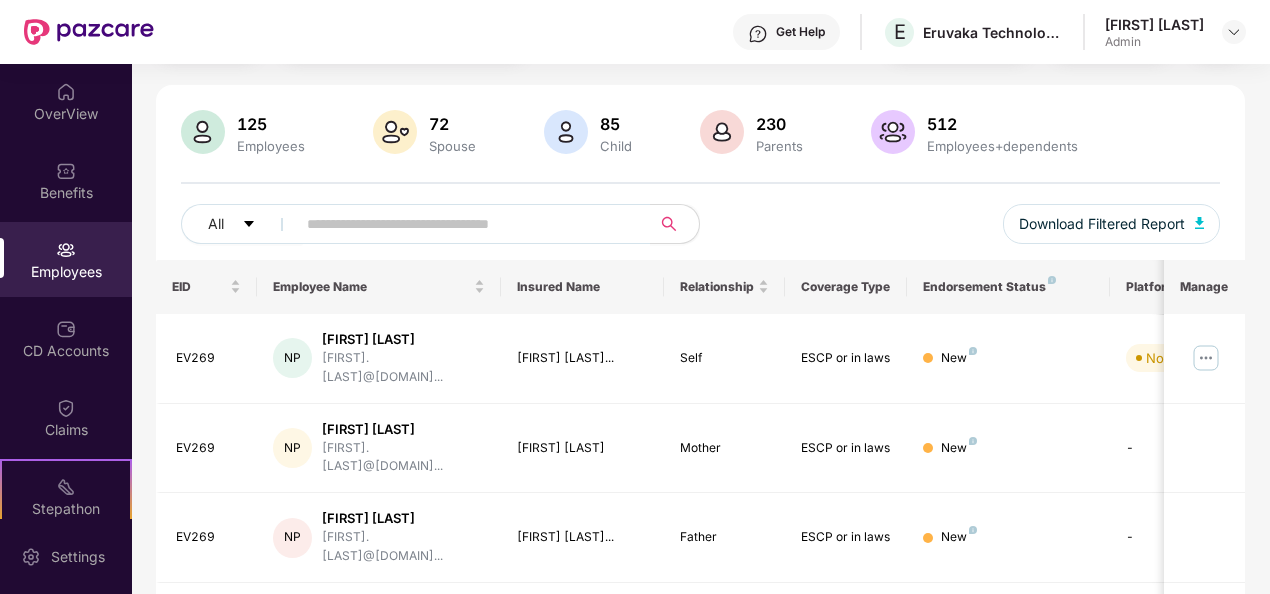 scroll, scrollTop: 119, scrollLeft: 0, axis: vertical 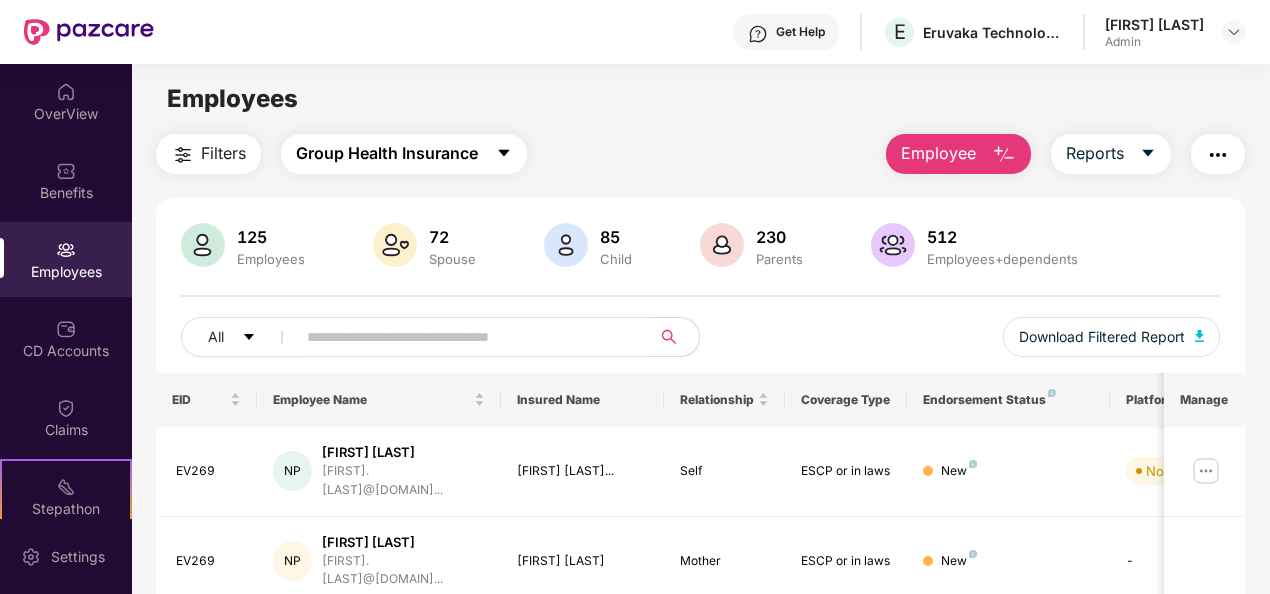 click on "Group Health Insurance" at bounding box center (387, 153) 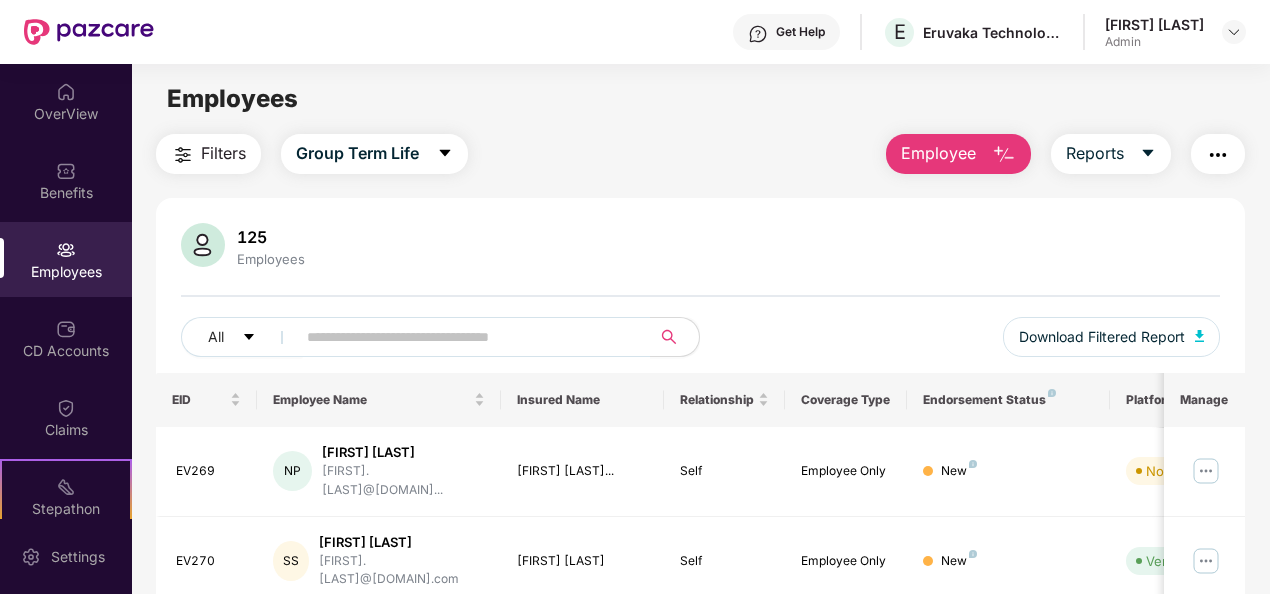 click on "Employee" at bounding box center [938, 153] 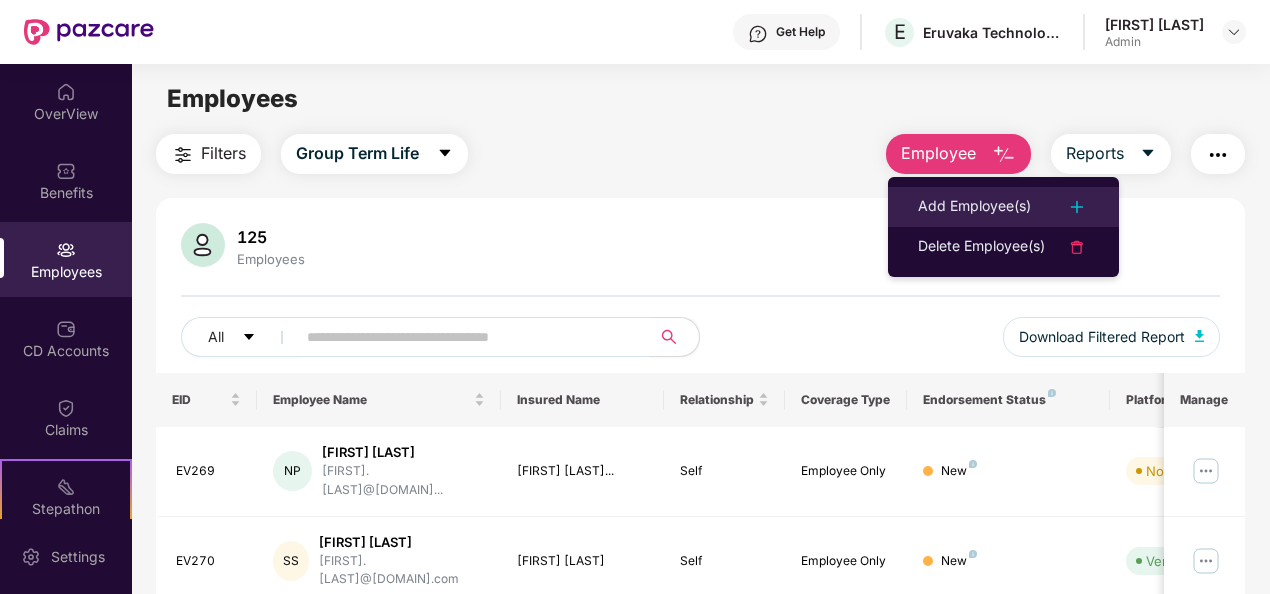 click on "Add Employee(s)" at bounding box center (974, 207) 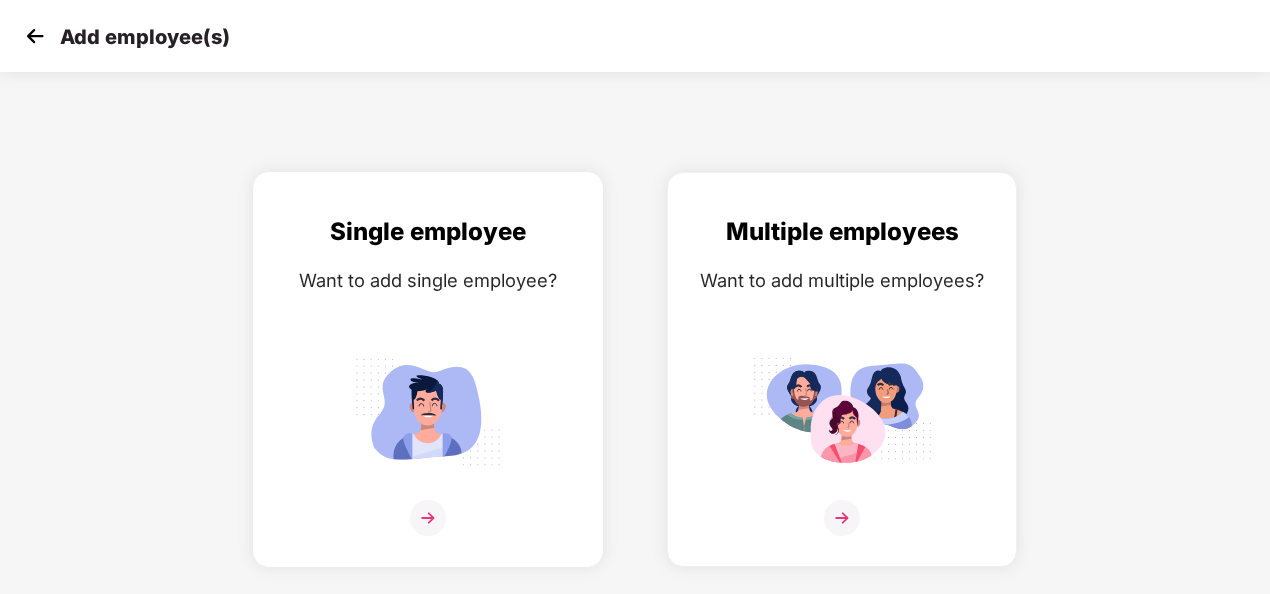 click at bounding box center (428, 518) 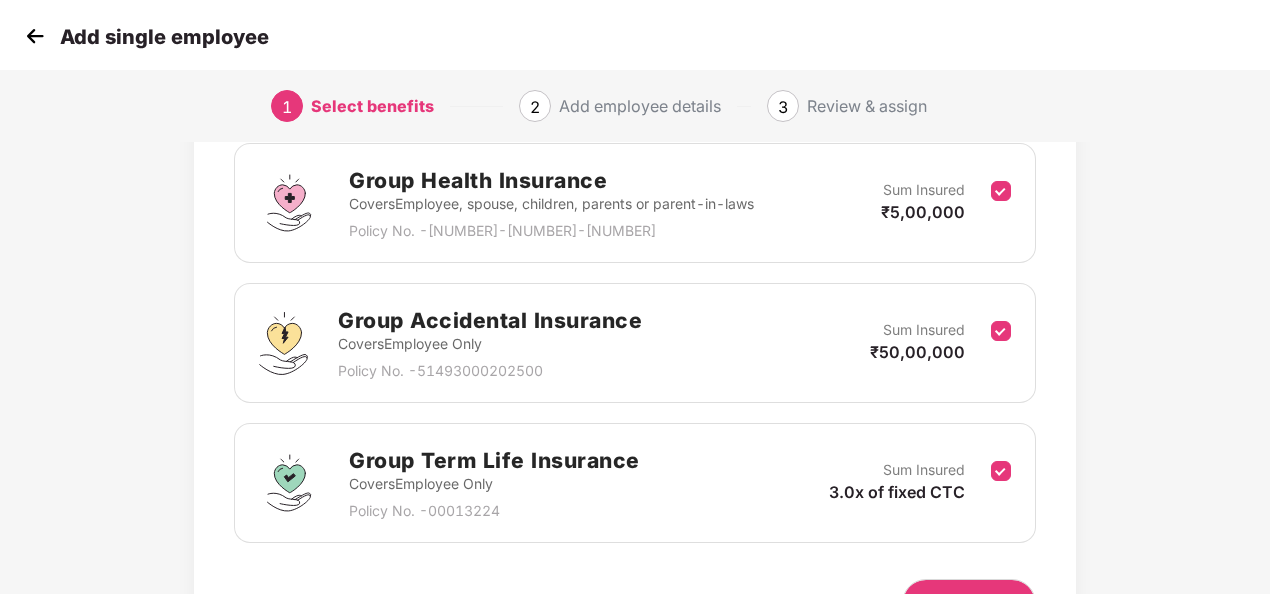 scroll, scrollTop: 342, scrollLeft: 0, axis: vertical 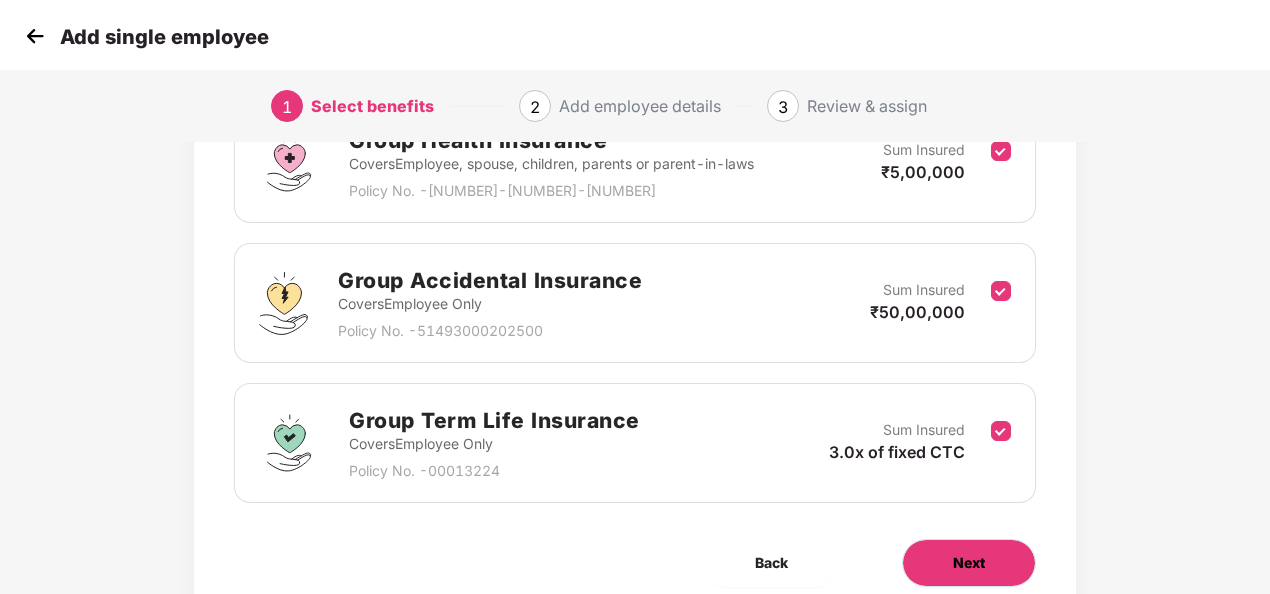click on "Next" at bounding box center (969, 563) 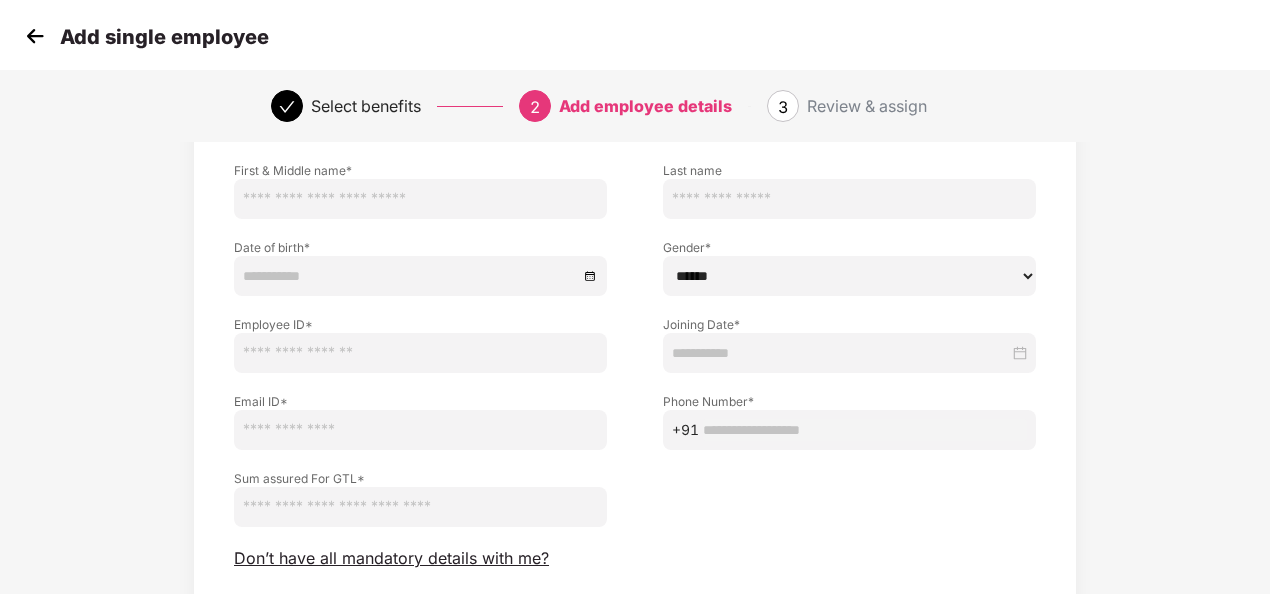 scroll, scrollTop: 0, scrollLeft: 0, axis: both 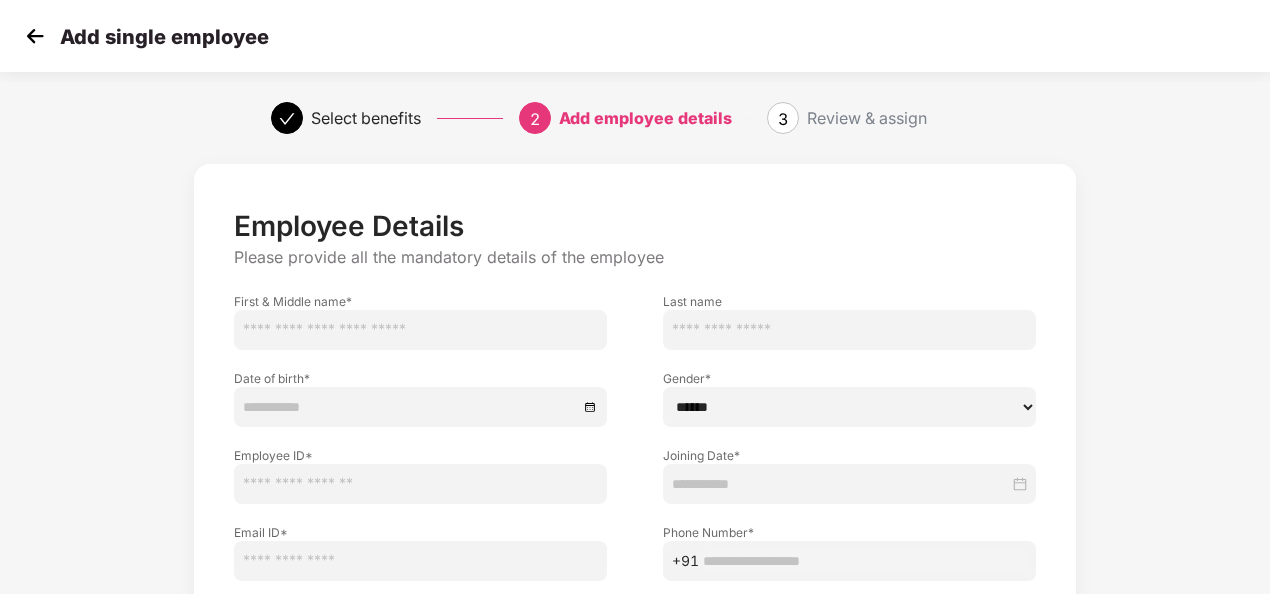 click at bounding box center [35, 36] 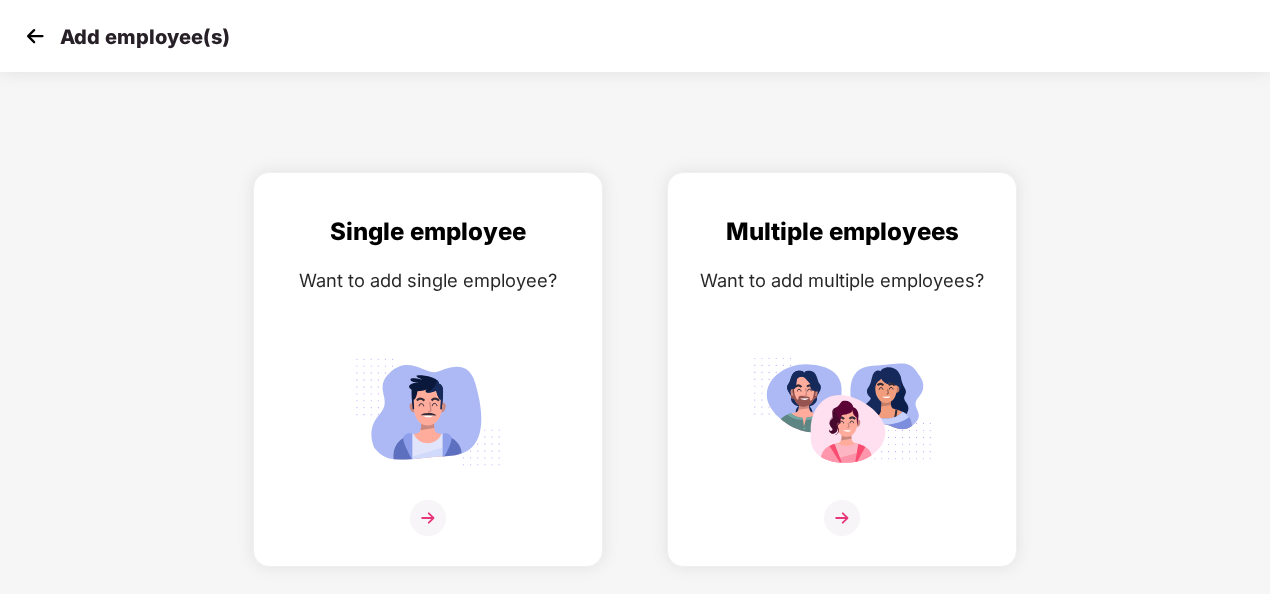 click at bounding box center [35, 36] 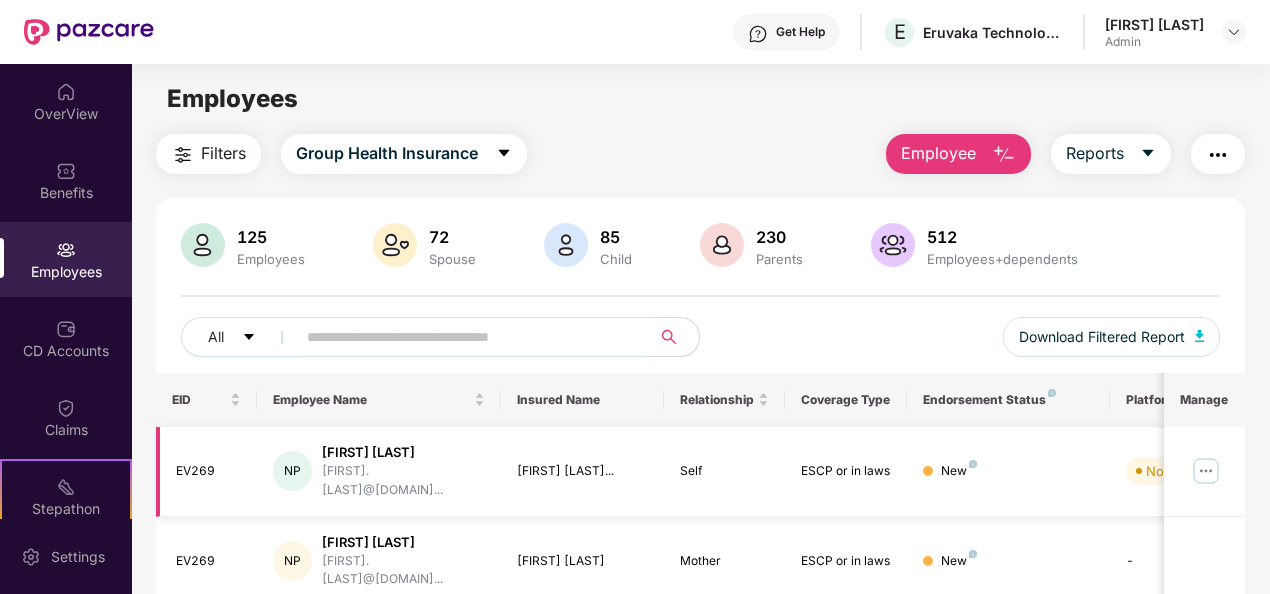 click at bounding box center [1206, 471] 